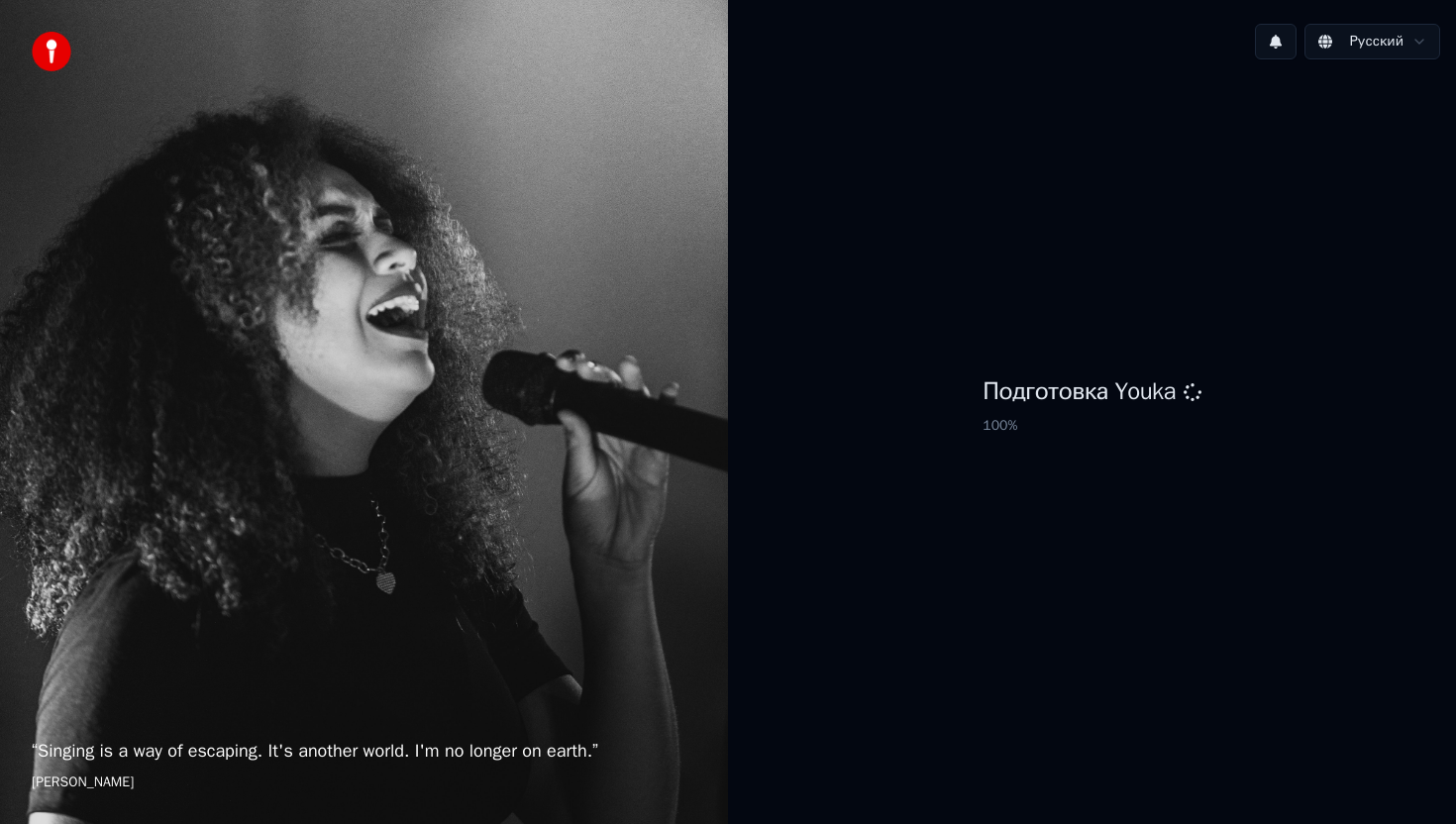 scroll, scrollTop: 0, scrollLeft: 0, axis: both 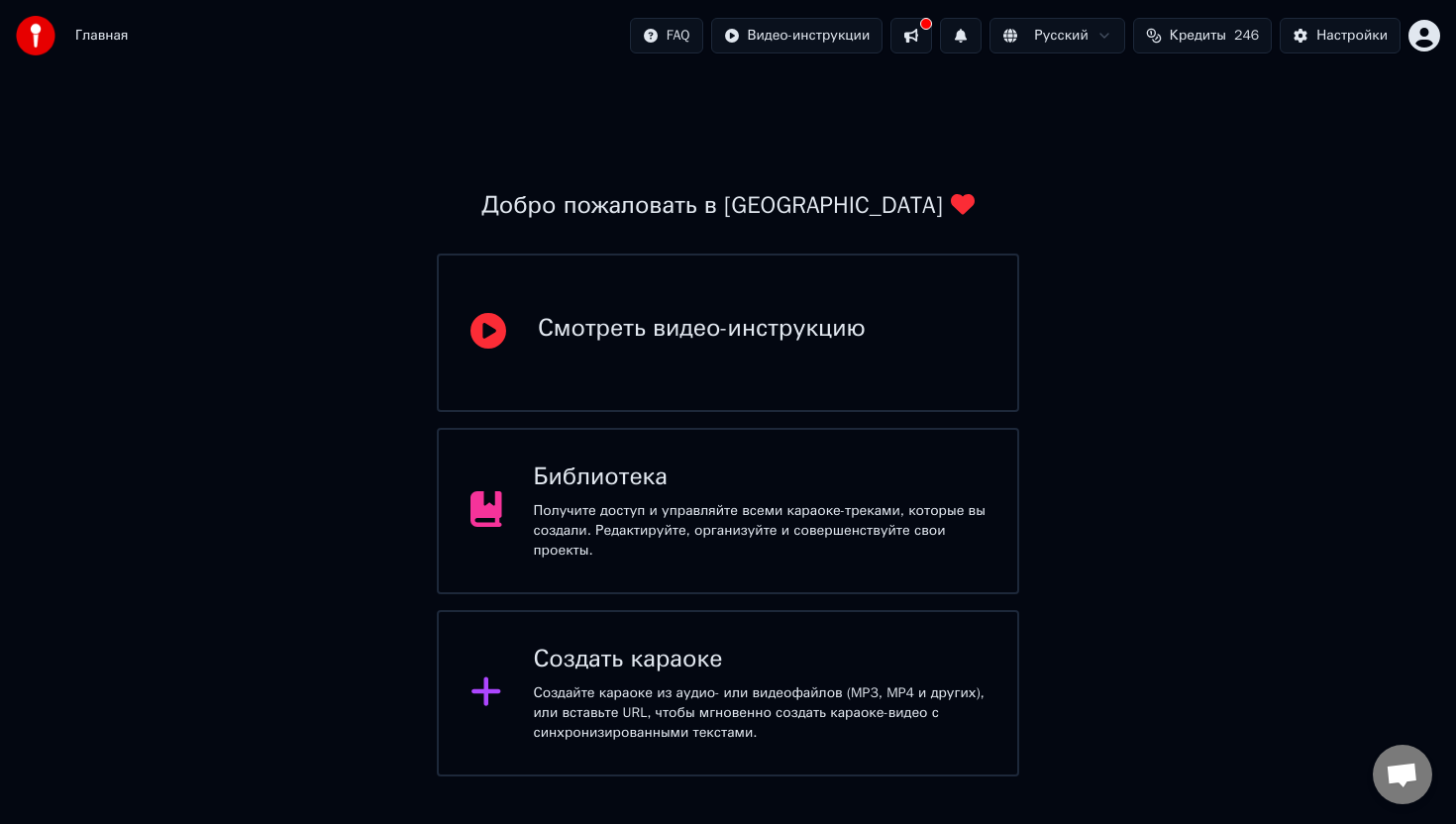 click on "Создать караоке Создайте караоке из аудио- или видеофайлов (MP3, MP4 и других), или вставьте URL, чтобы мгновенно создать караоке-видео с синхронизированными текстами." at bounding box center (760, 693) 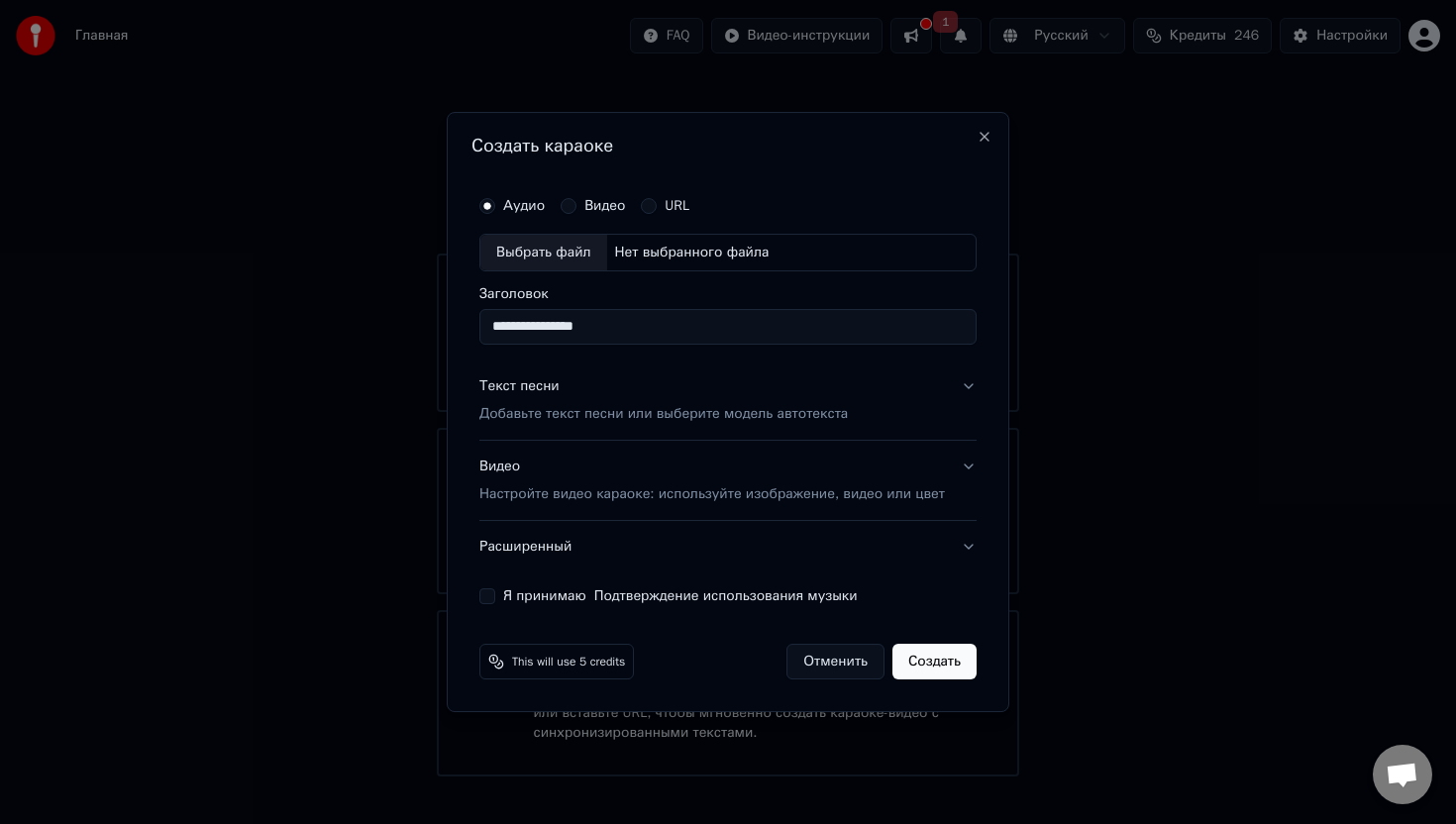 click on "Выбрать файл" at bounding box center [544, 253] 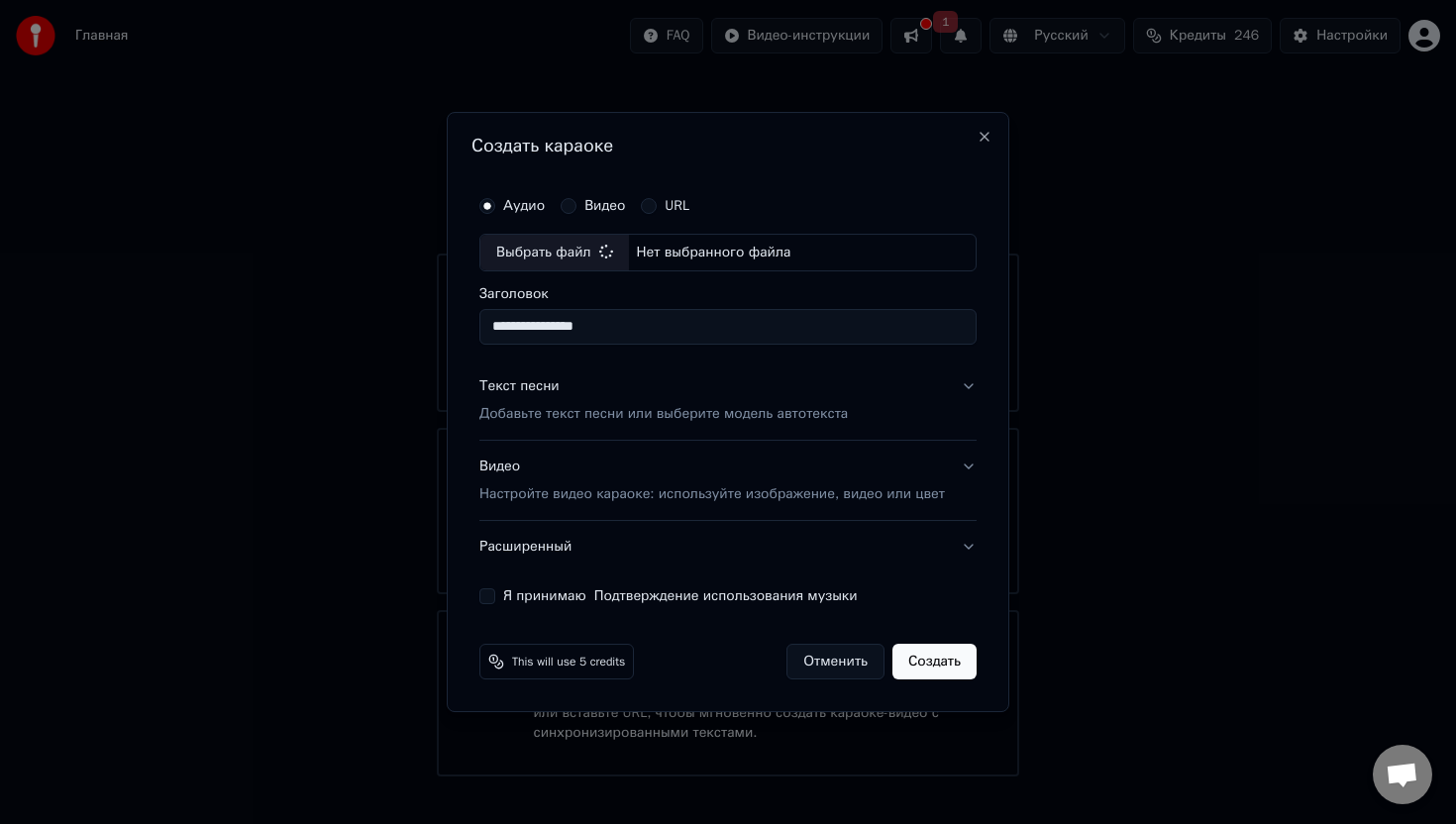 type on "**********" 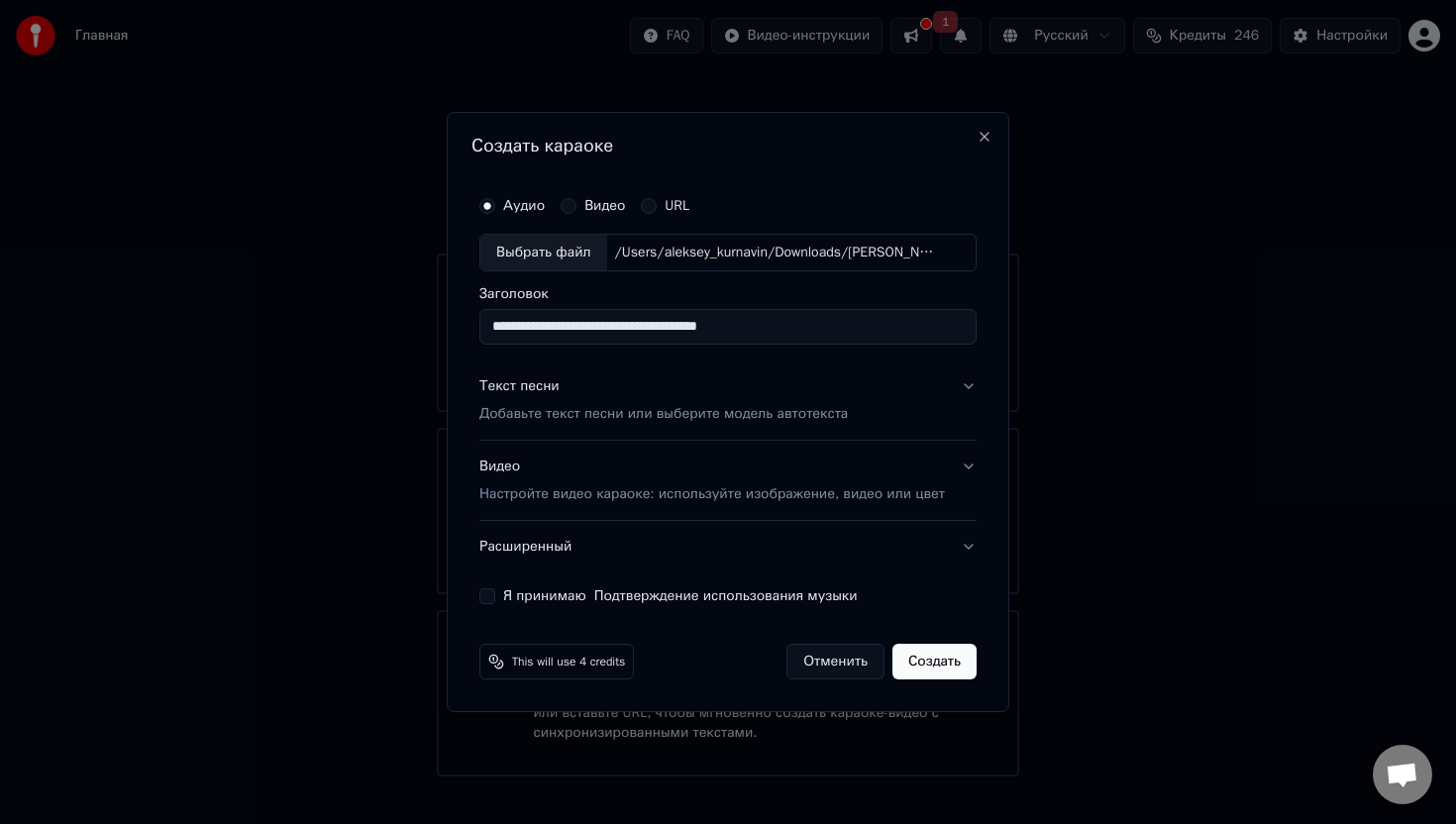 click on "Добавьте текст песни или выберите модель автотекста" at bounding box center [664, 414] 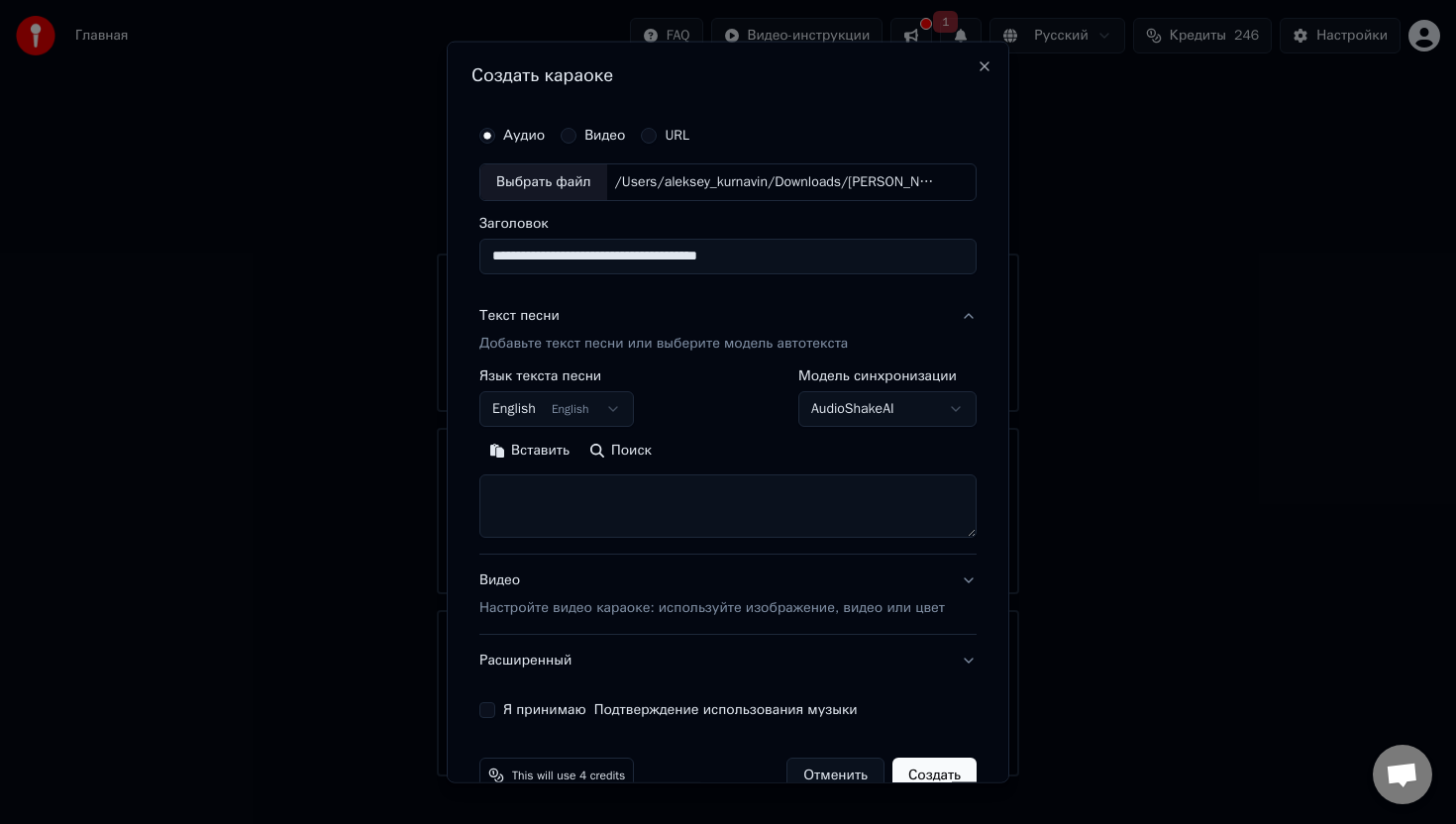 click on "English English" at bounding box center (557, 409) 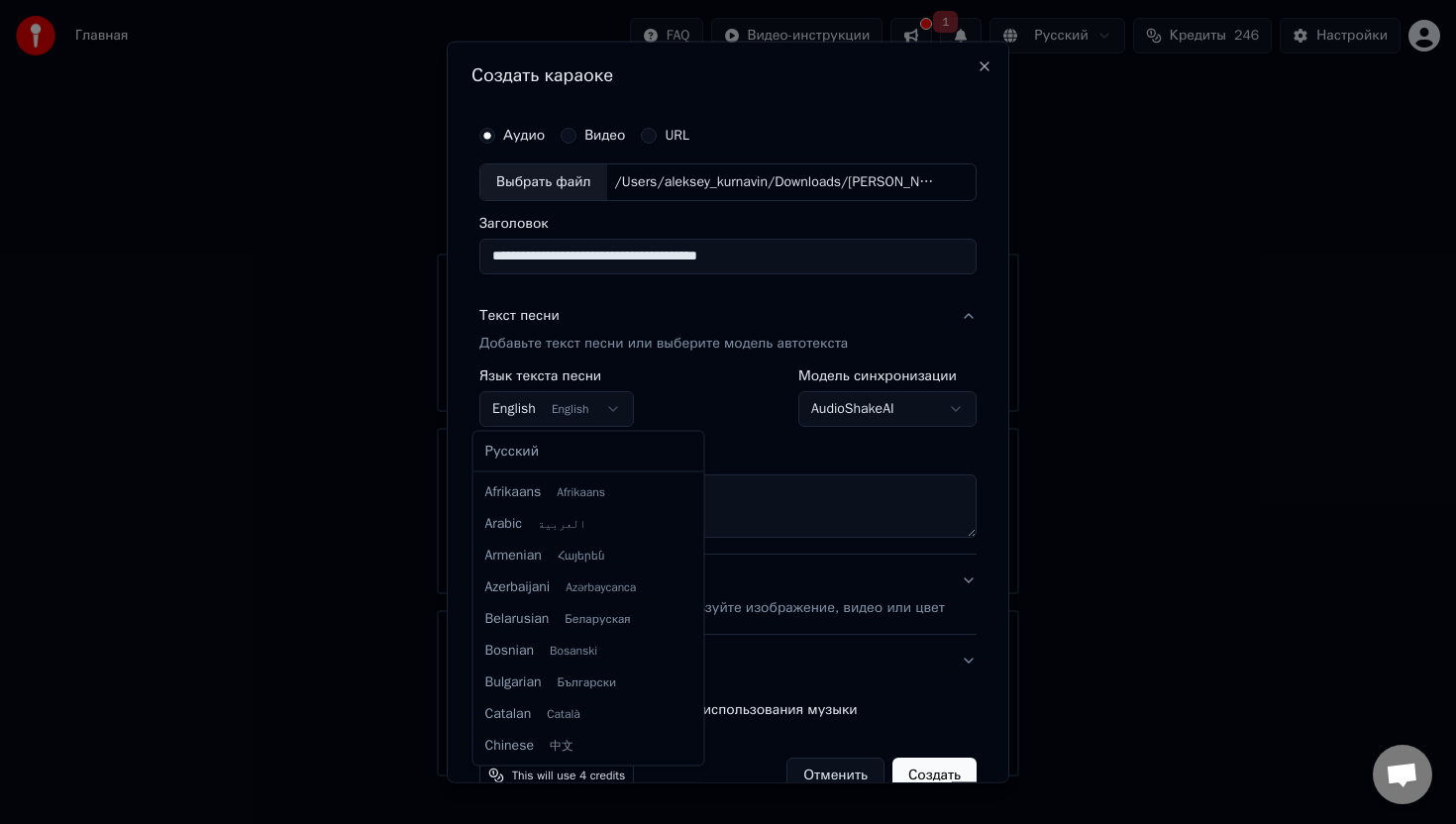 scroll, scrollTop: 158, scrollLeft: 0, axis: vertical 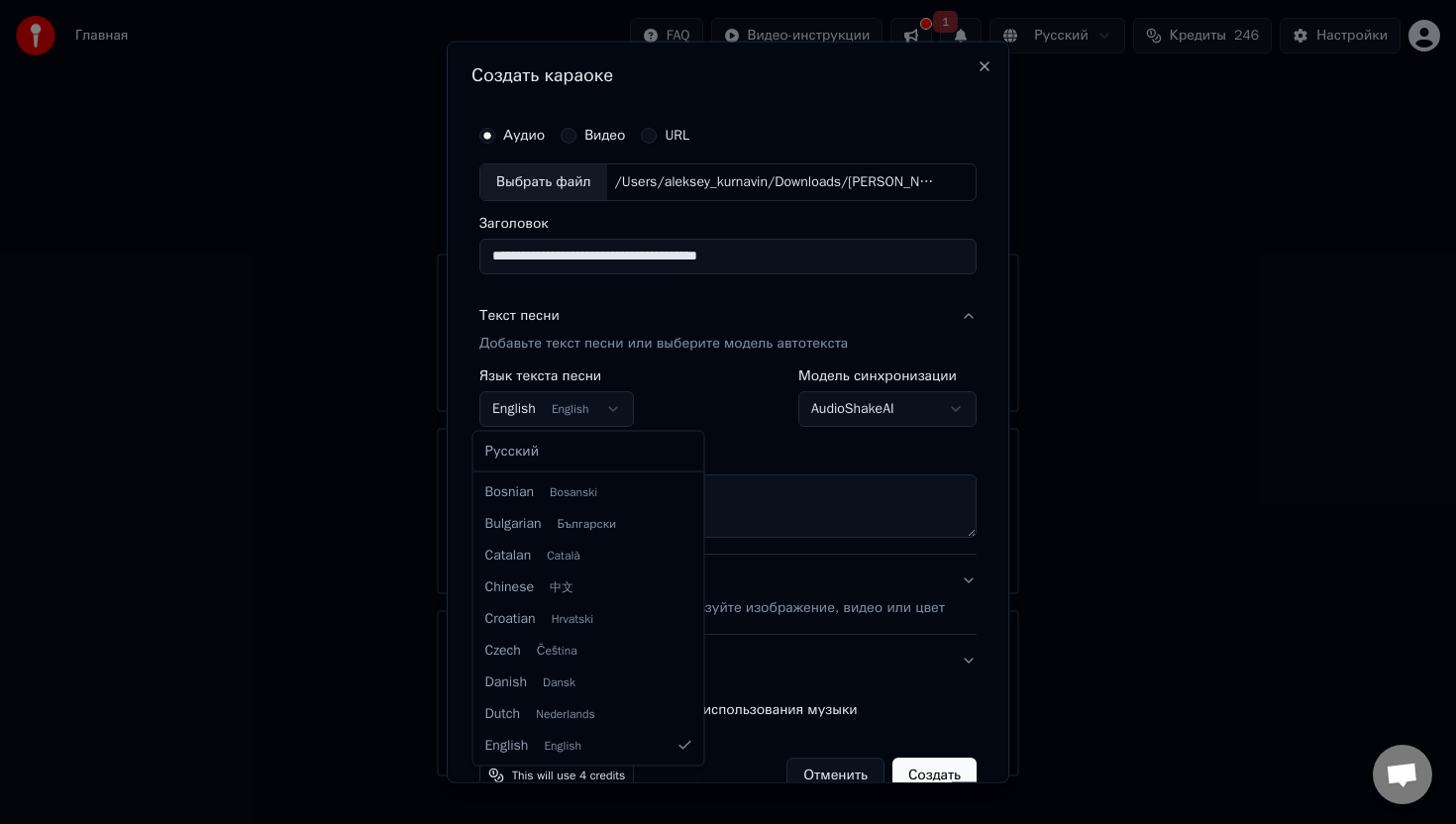 select on "**" 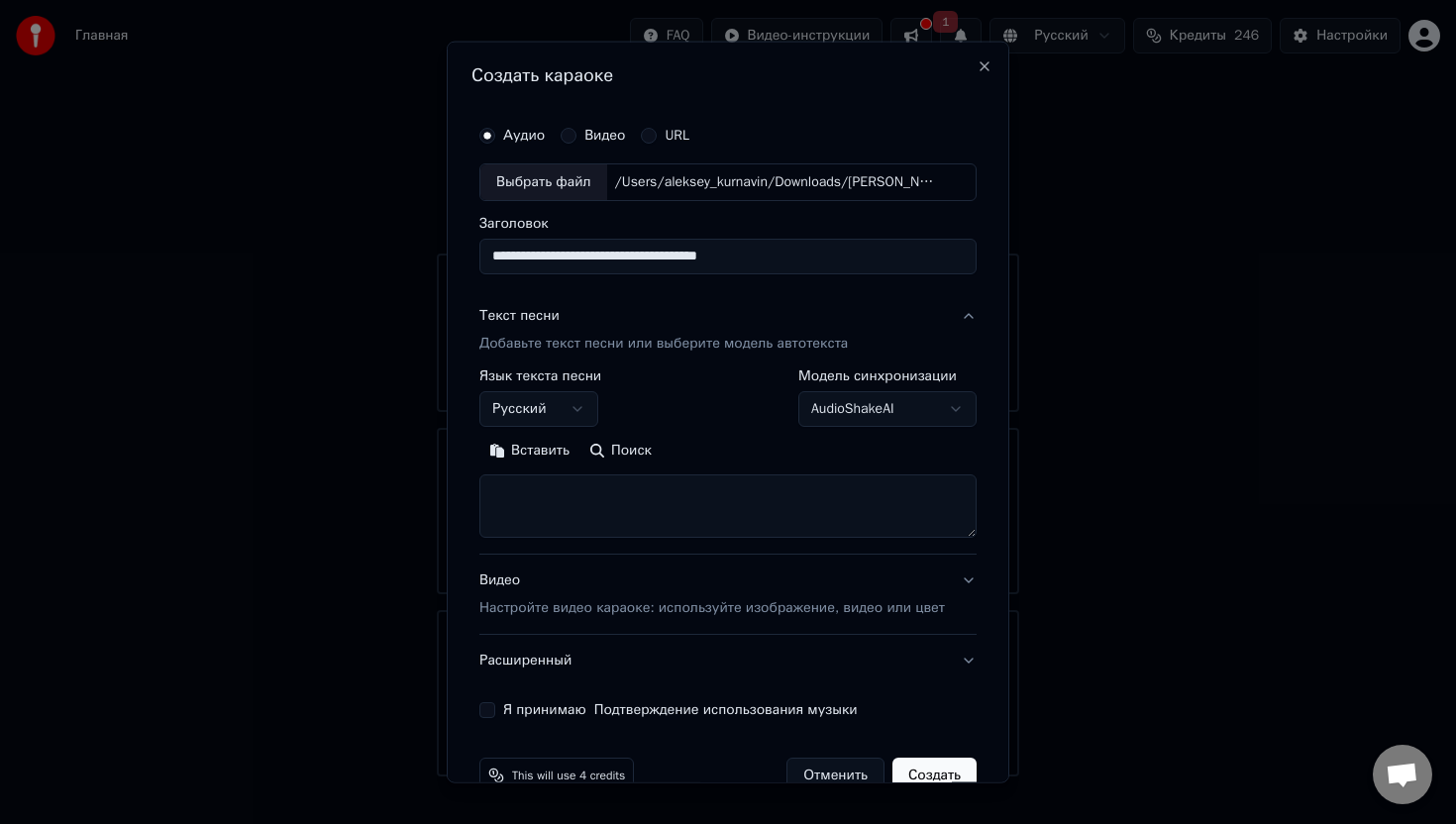 click at bounding box center (728, 506) 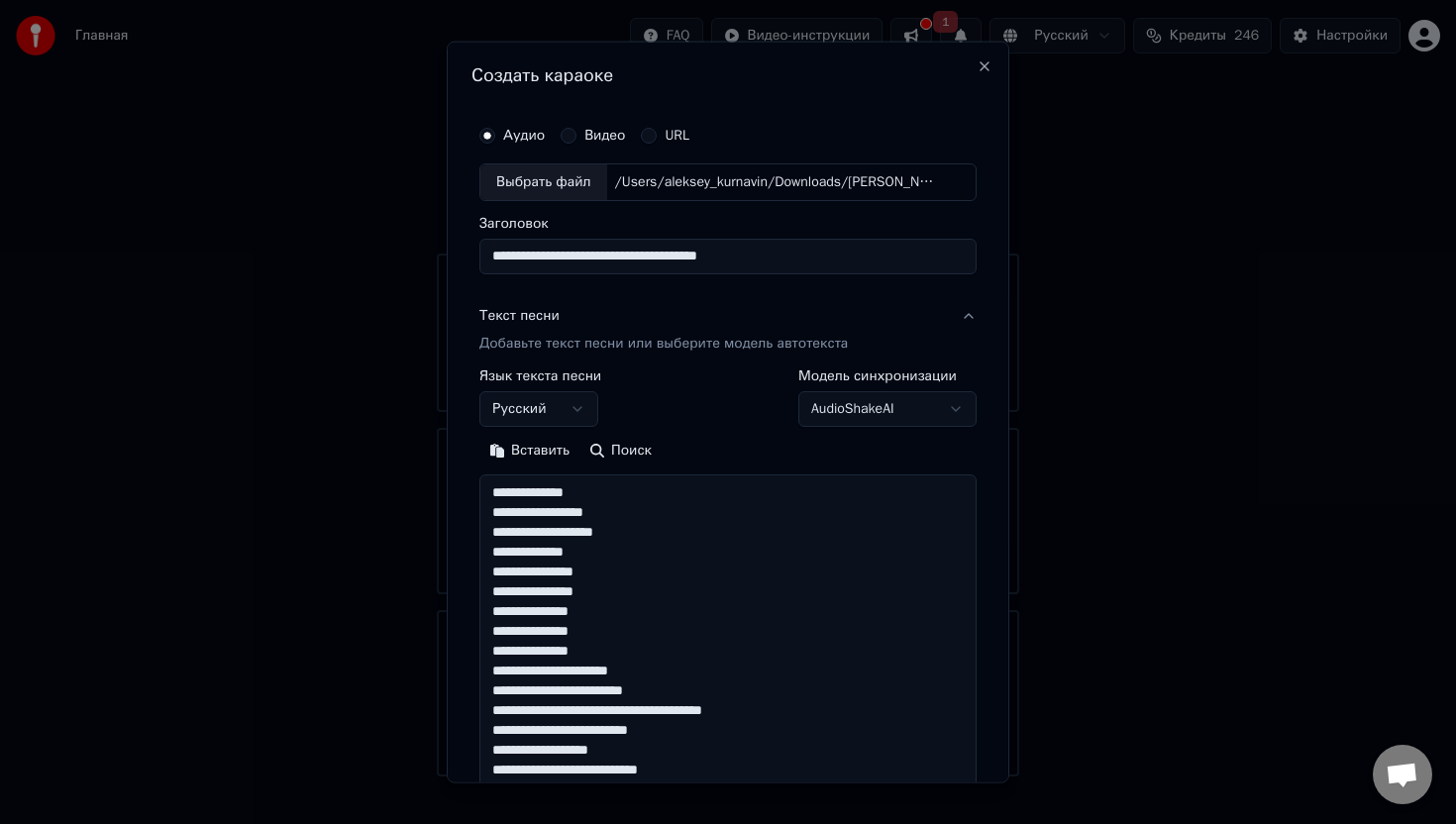 scroll, scrollTop: 618, scrollLeft: 0, axis: vertical 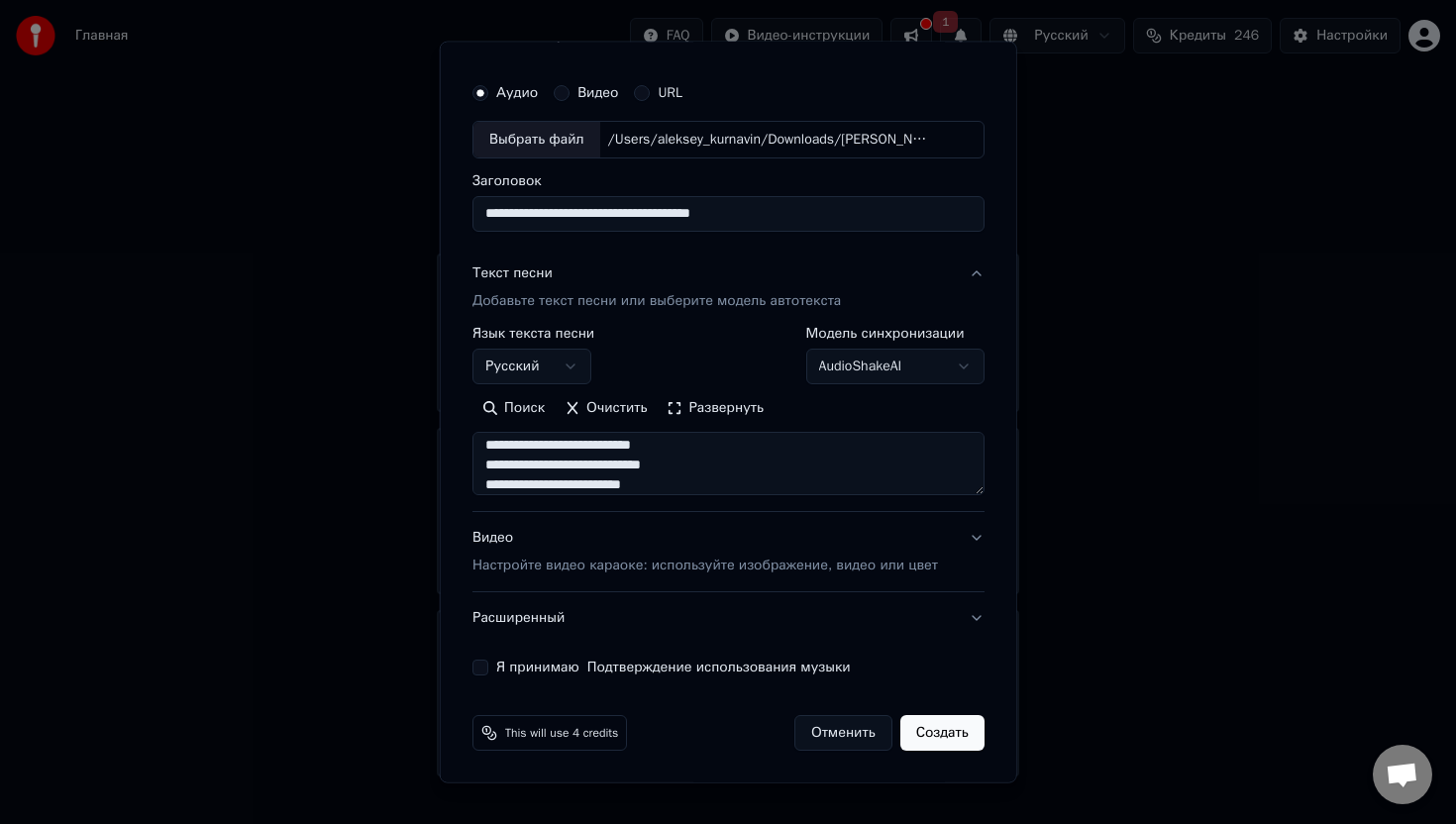type on "**********" 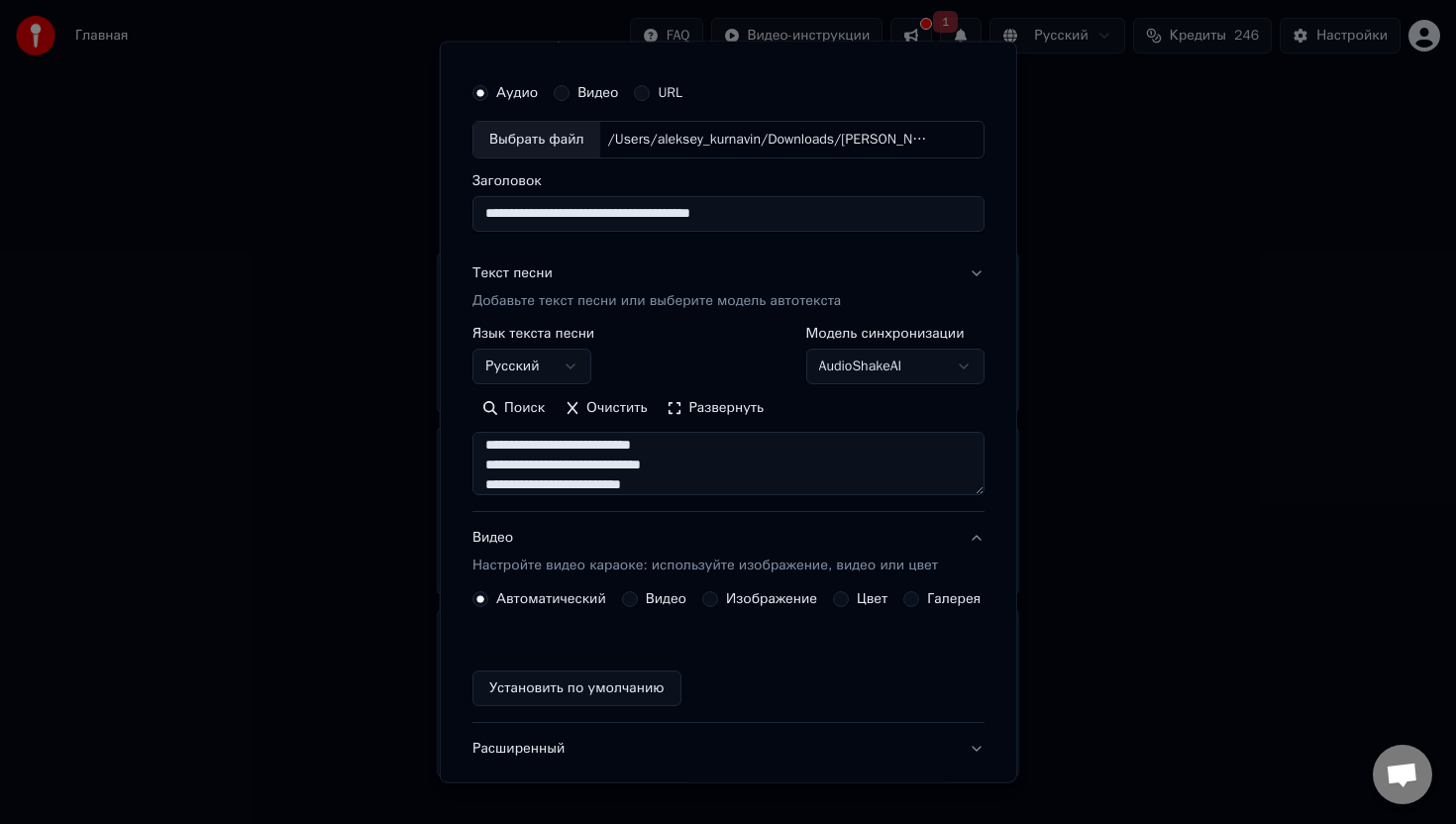 scroll, scrollTop: 0, scrollLeft: 0, axis: both 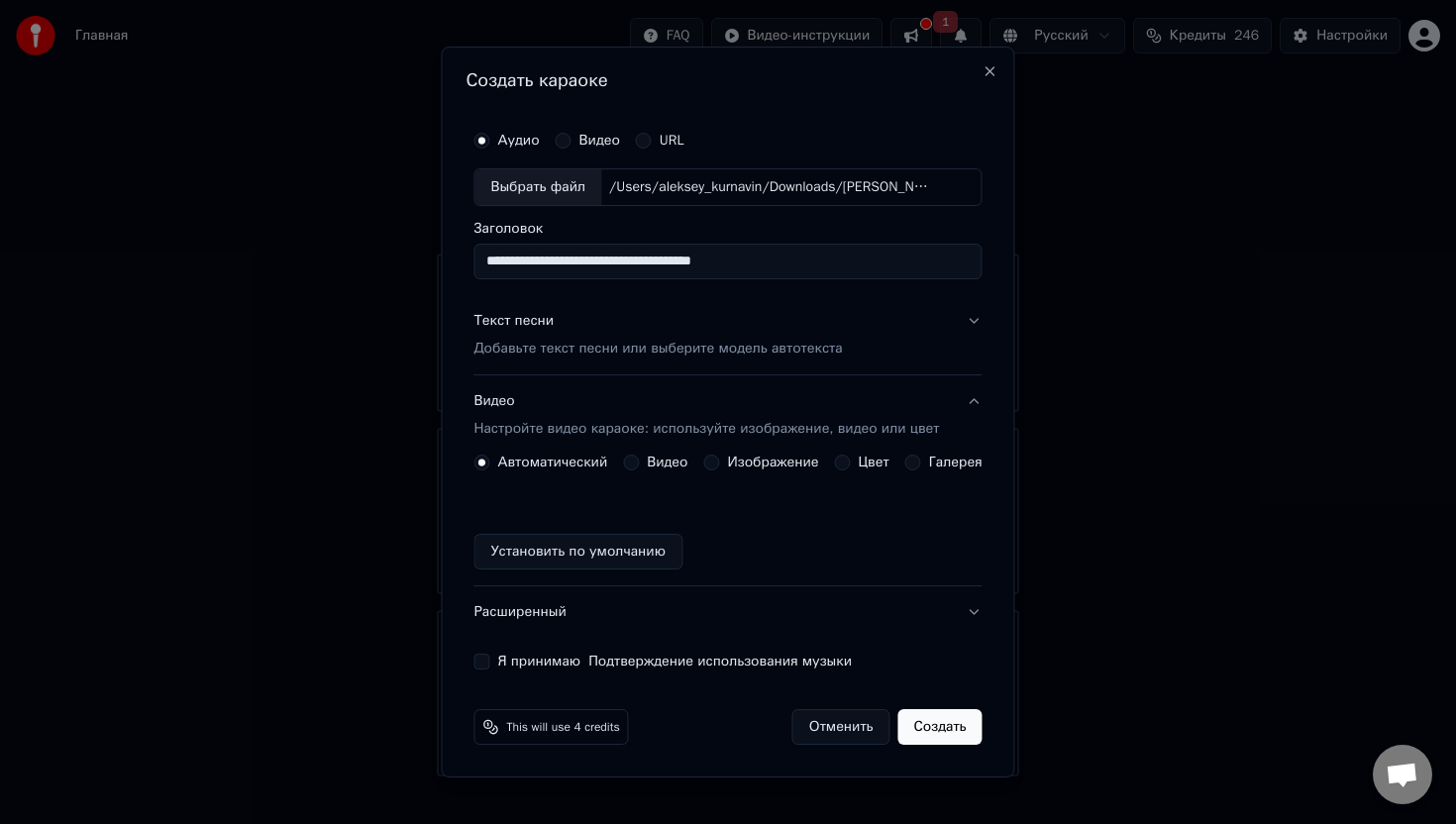 click on "Изображение" at bounding box center [711, 463] 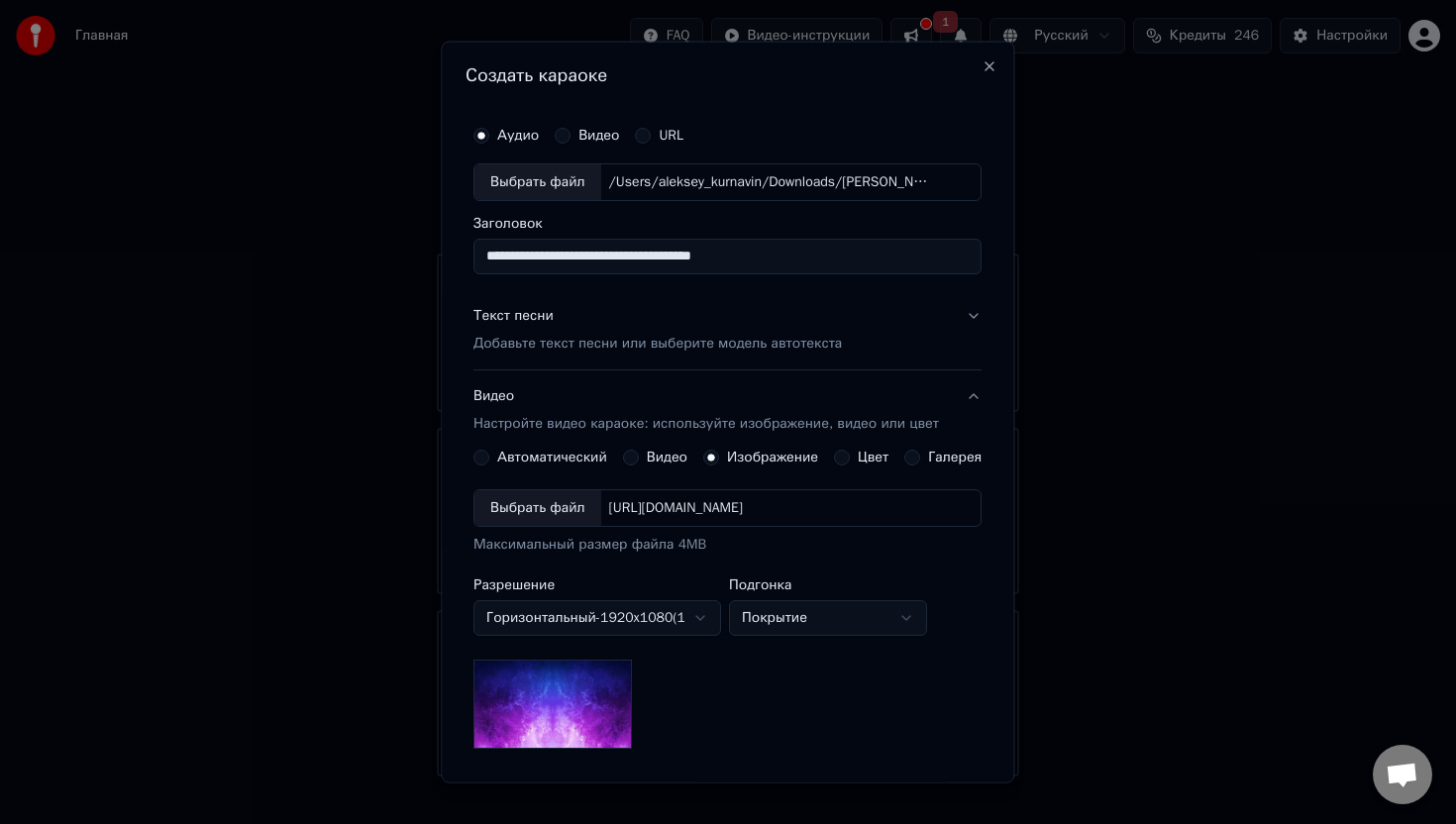 click on "Выбрать файл" at bounding box center (538, 508) 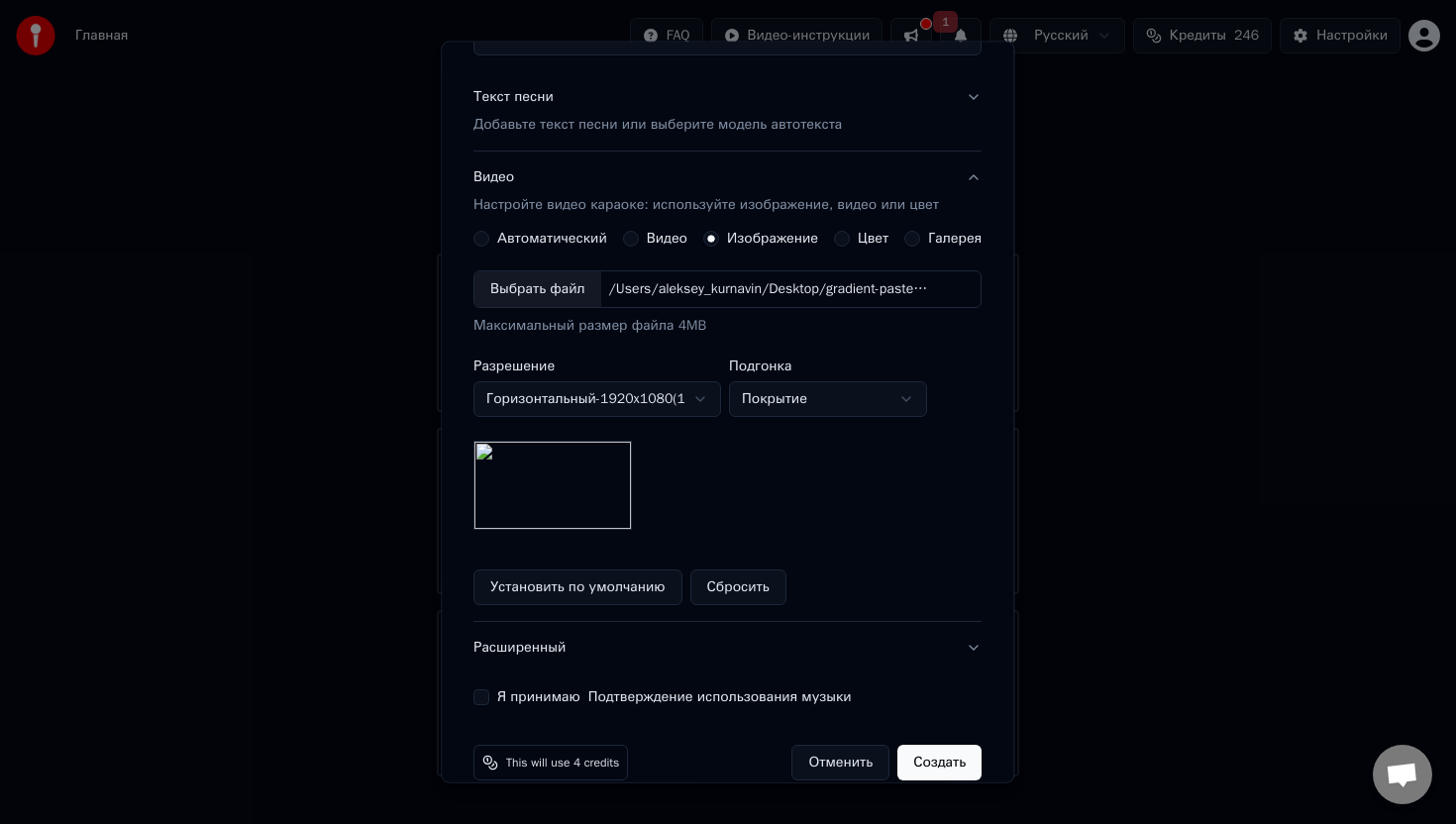 scroll, scrollTop: 249, scrollLeft: 0, axis: vertical 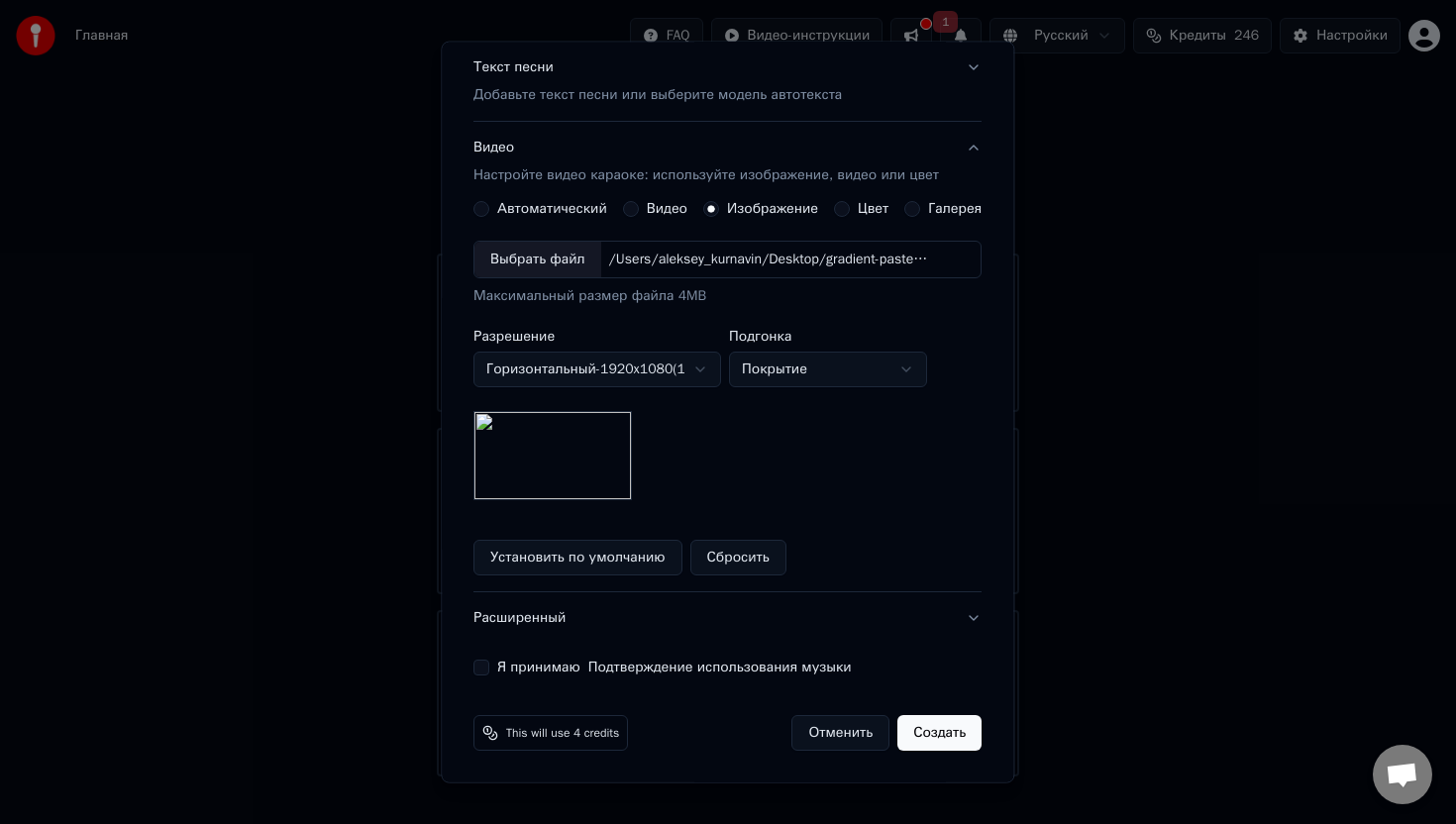 click on "Я принимаю   Подтверждение использования музыки" at bounding box center [481, 667] 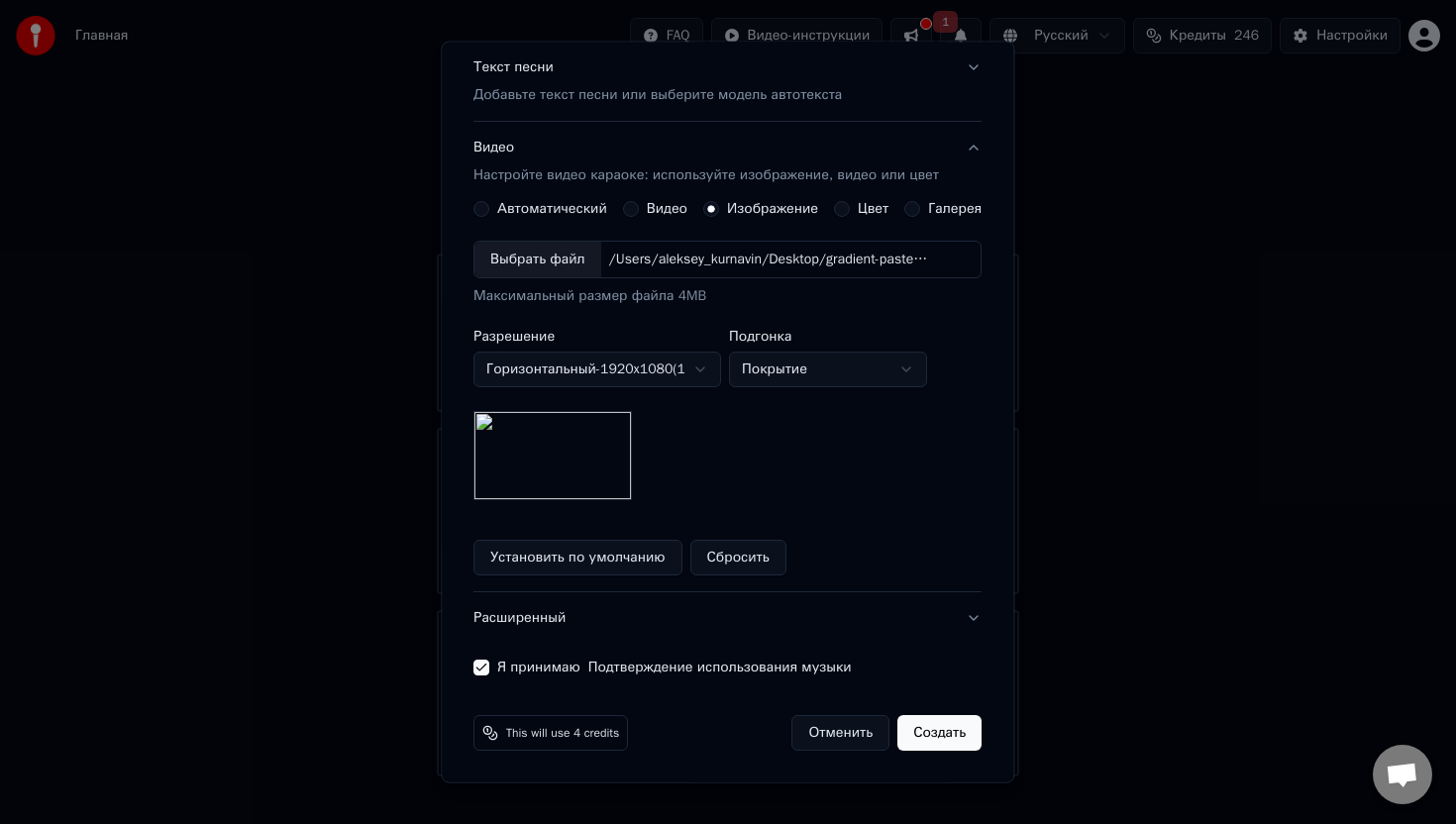 click on "Создать" at bounding box center (940, 732) 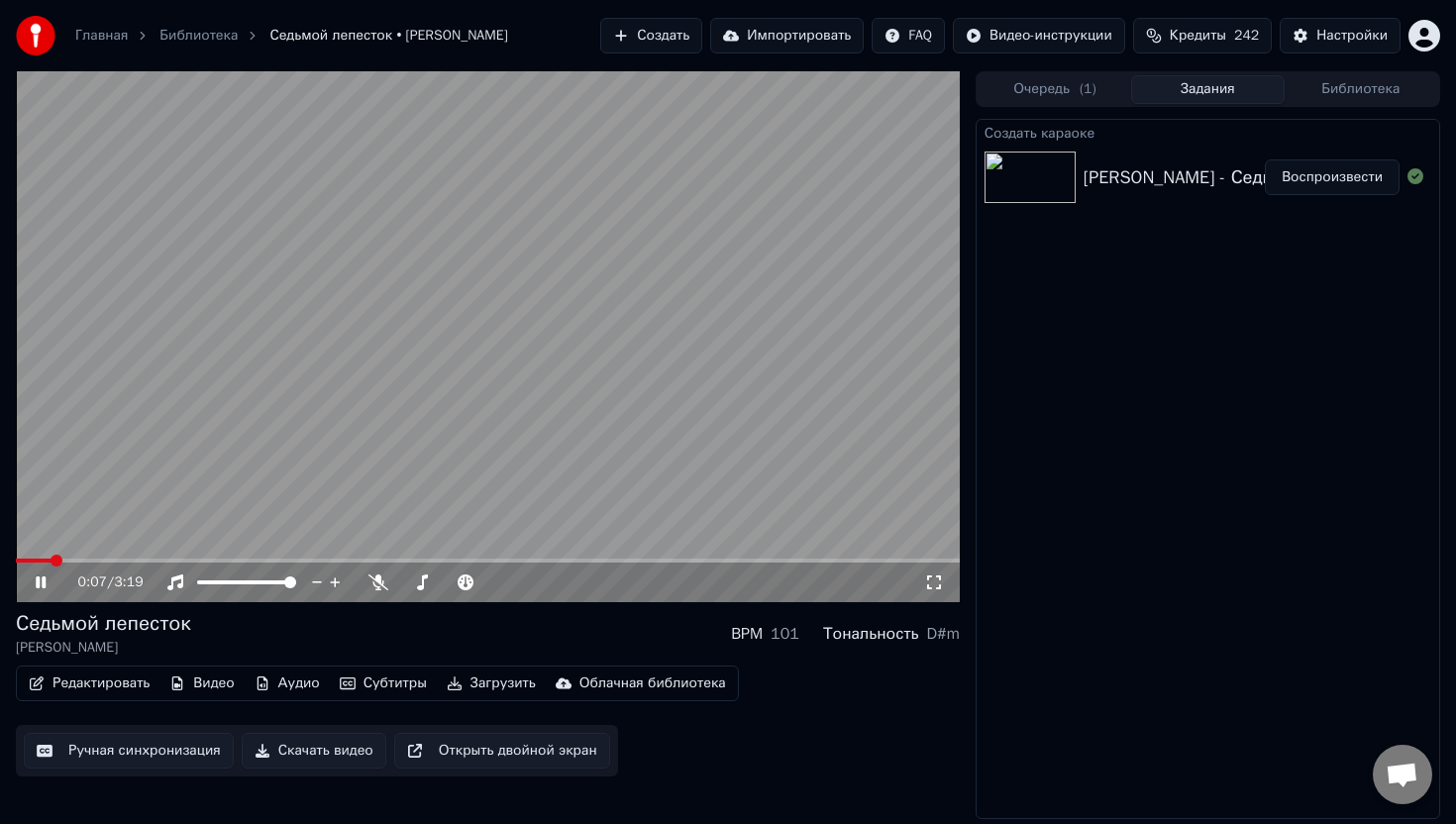click 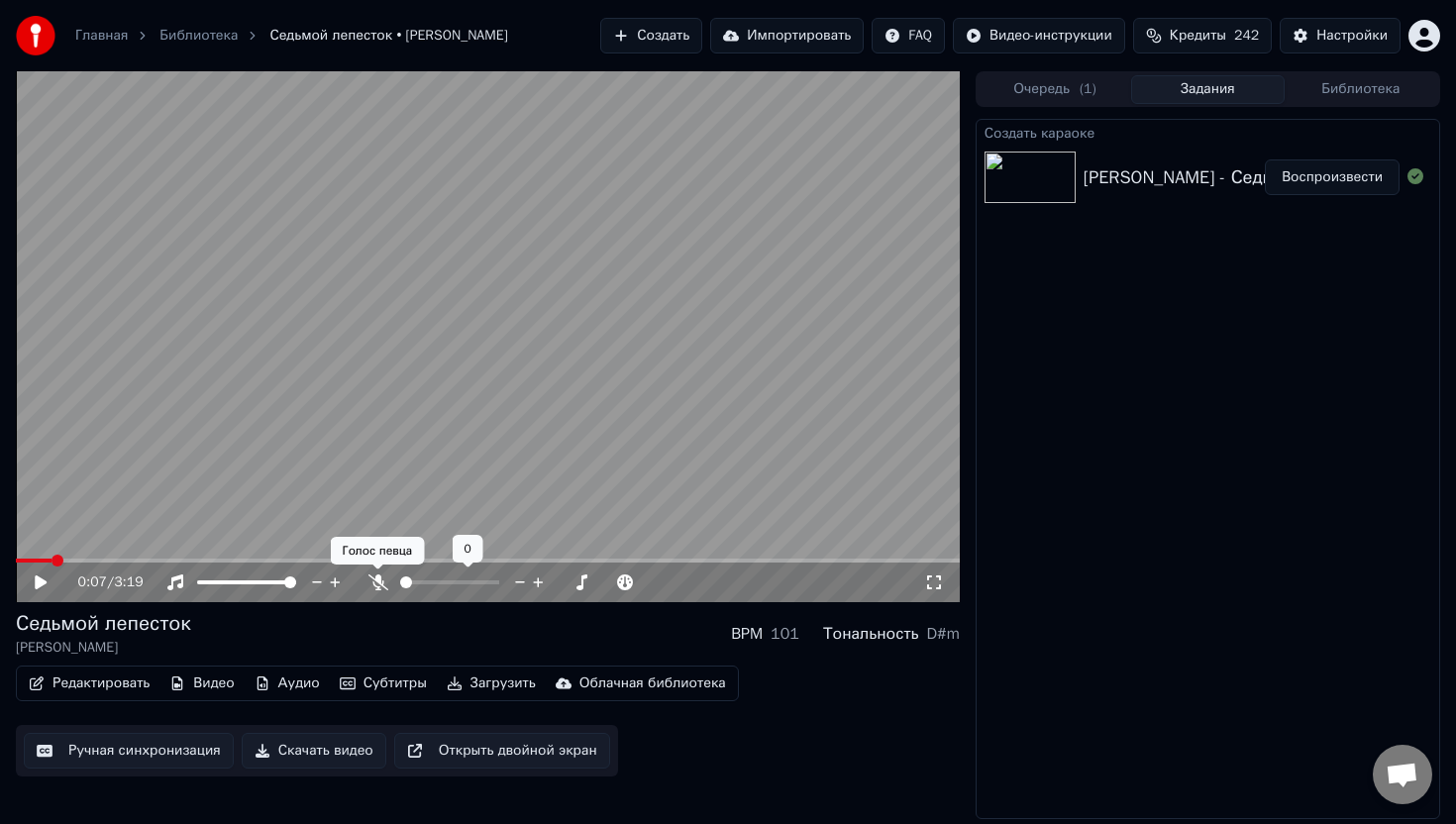 click 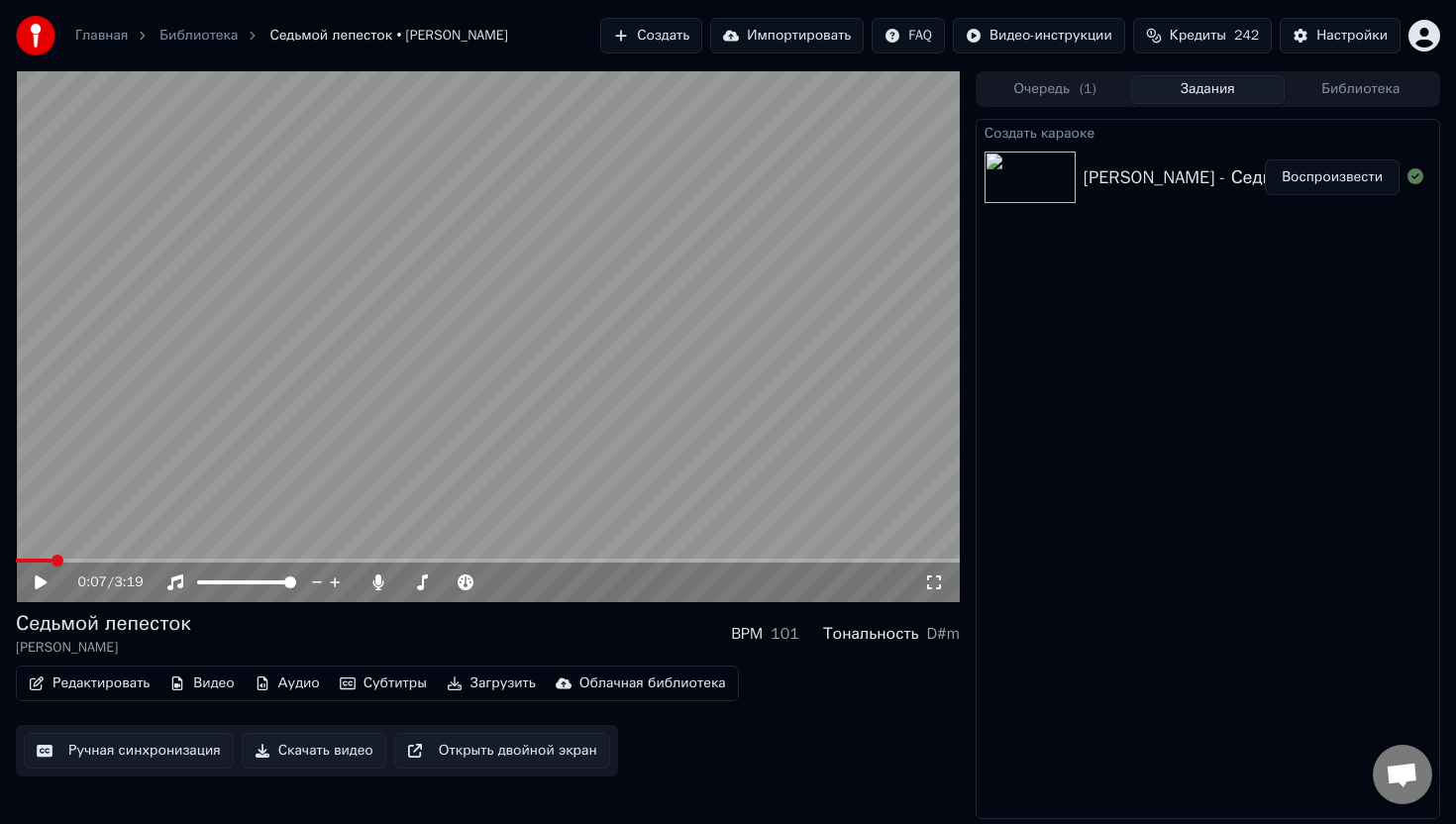 click 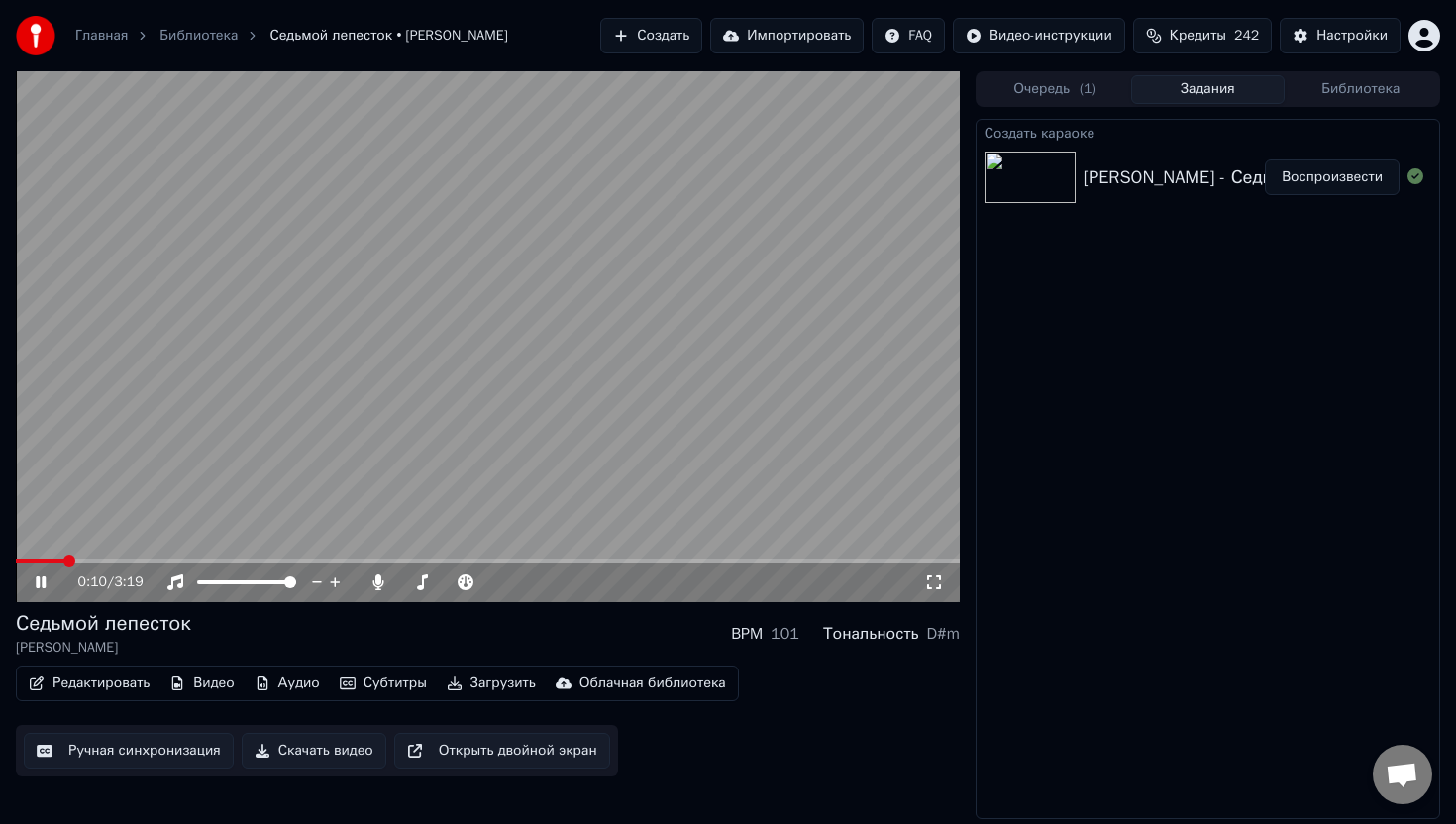 click 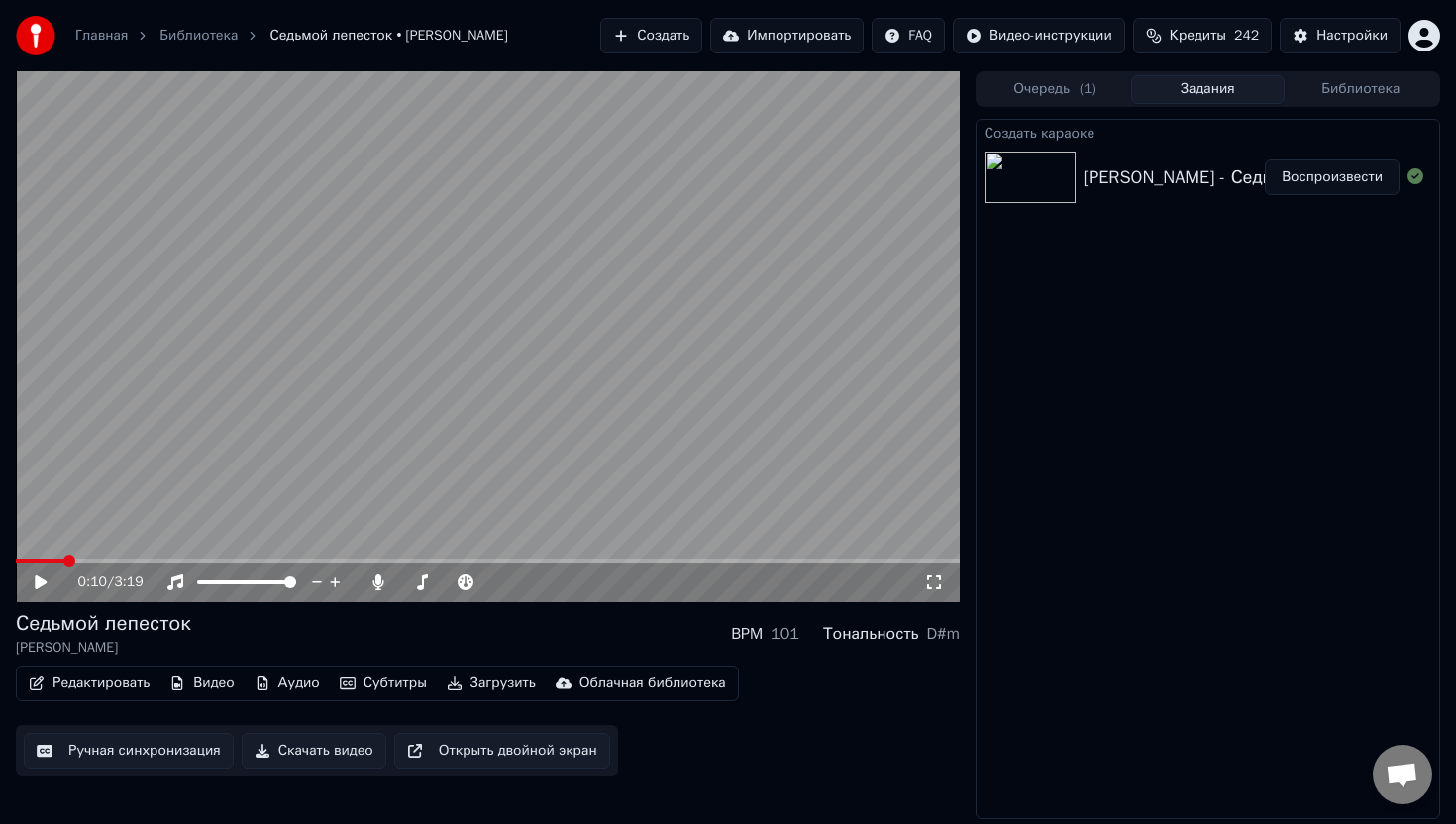 click 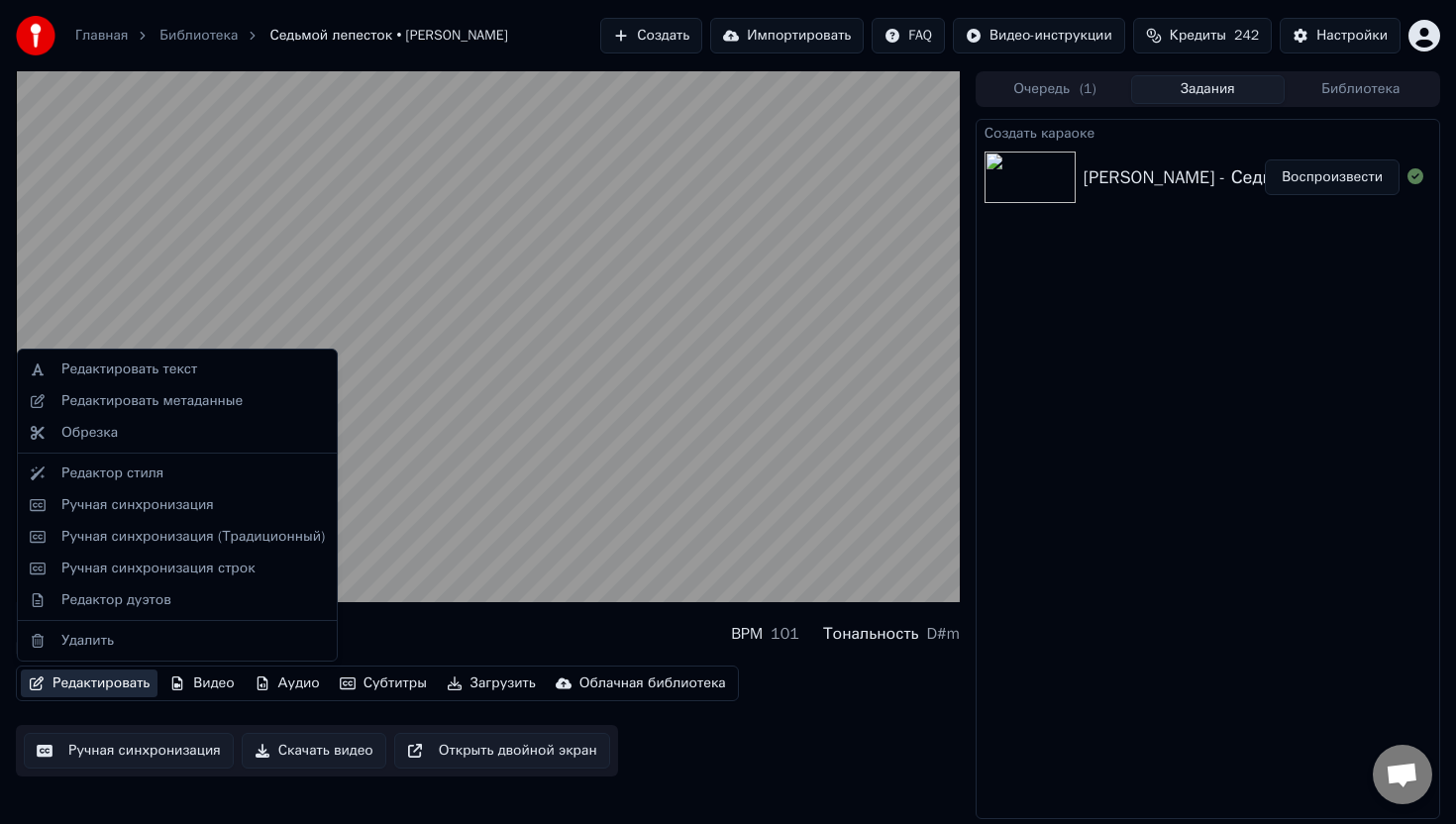 click on "Редактировать" at bounding box center [89, 683] 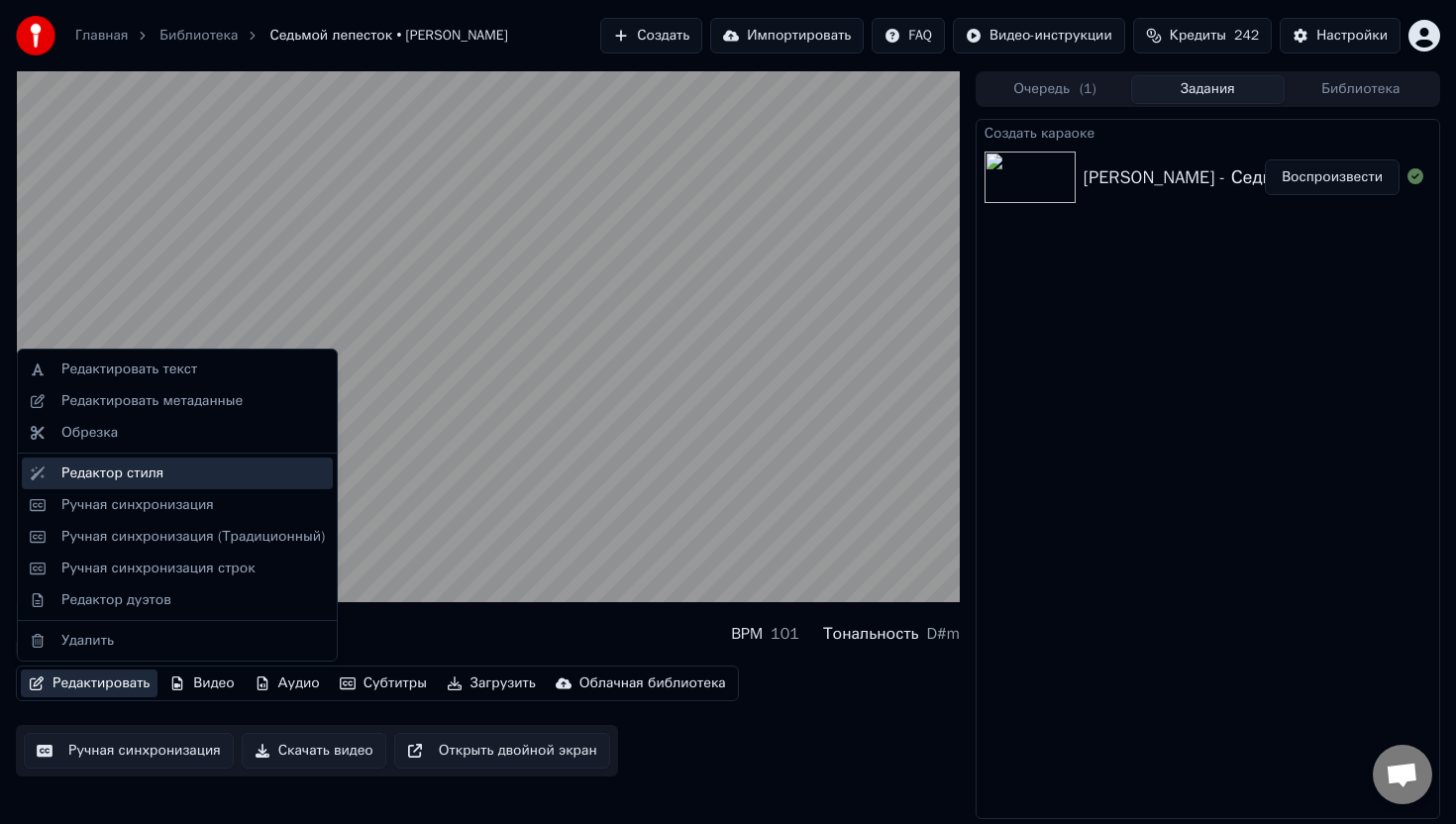 click on "Редактор стиля" at bounding box center (112, 473) 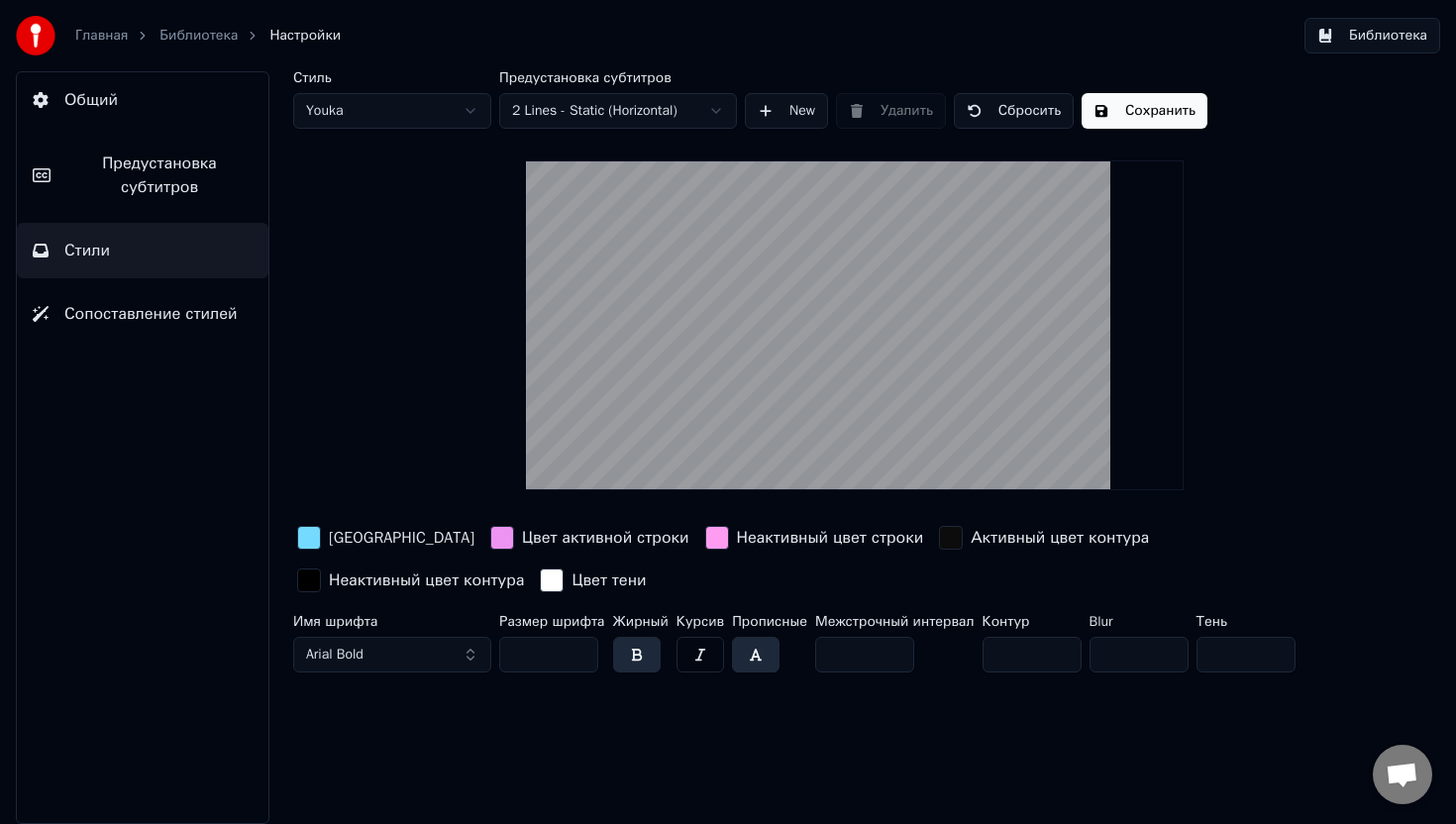click on "**" at bounding box center [549, 655] 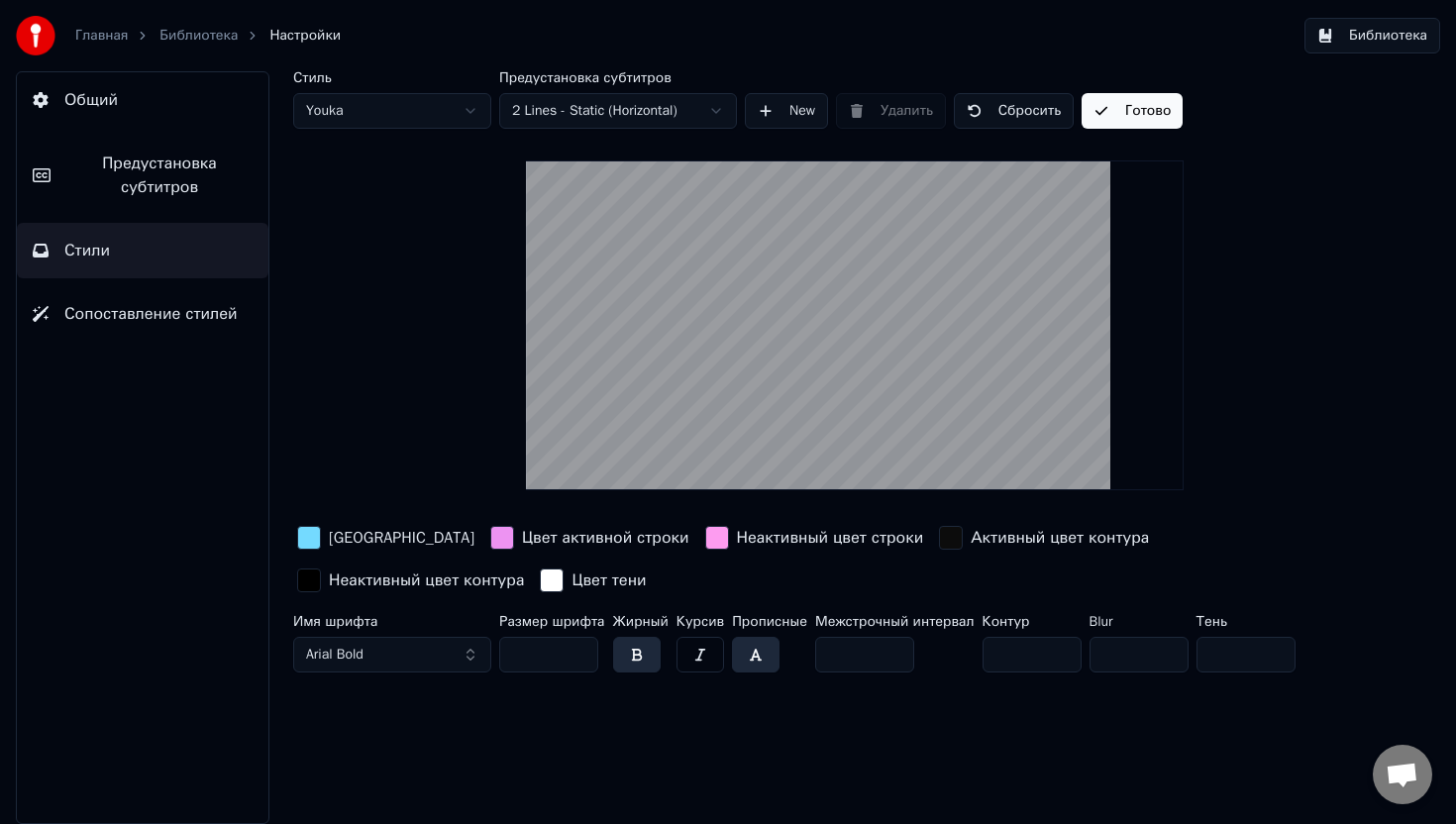 click on "Библиотека" at bounding box center [198, 36] 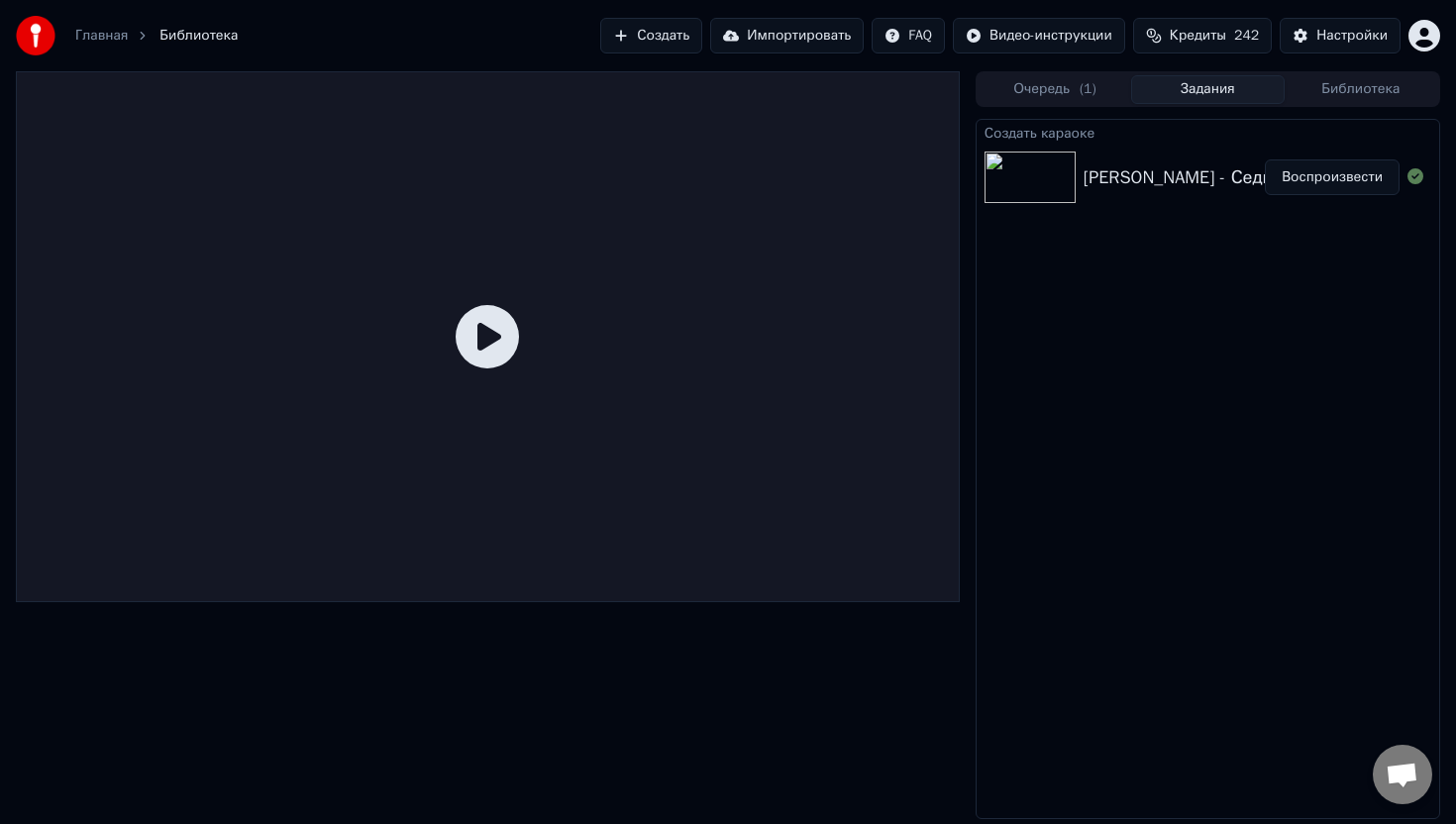 click on "Воспроизвести" at bounding box center (1332, 177) 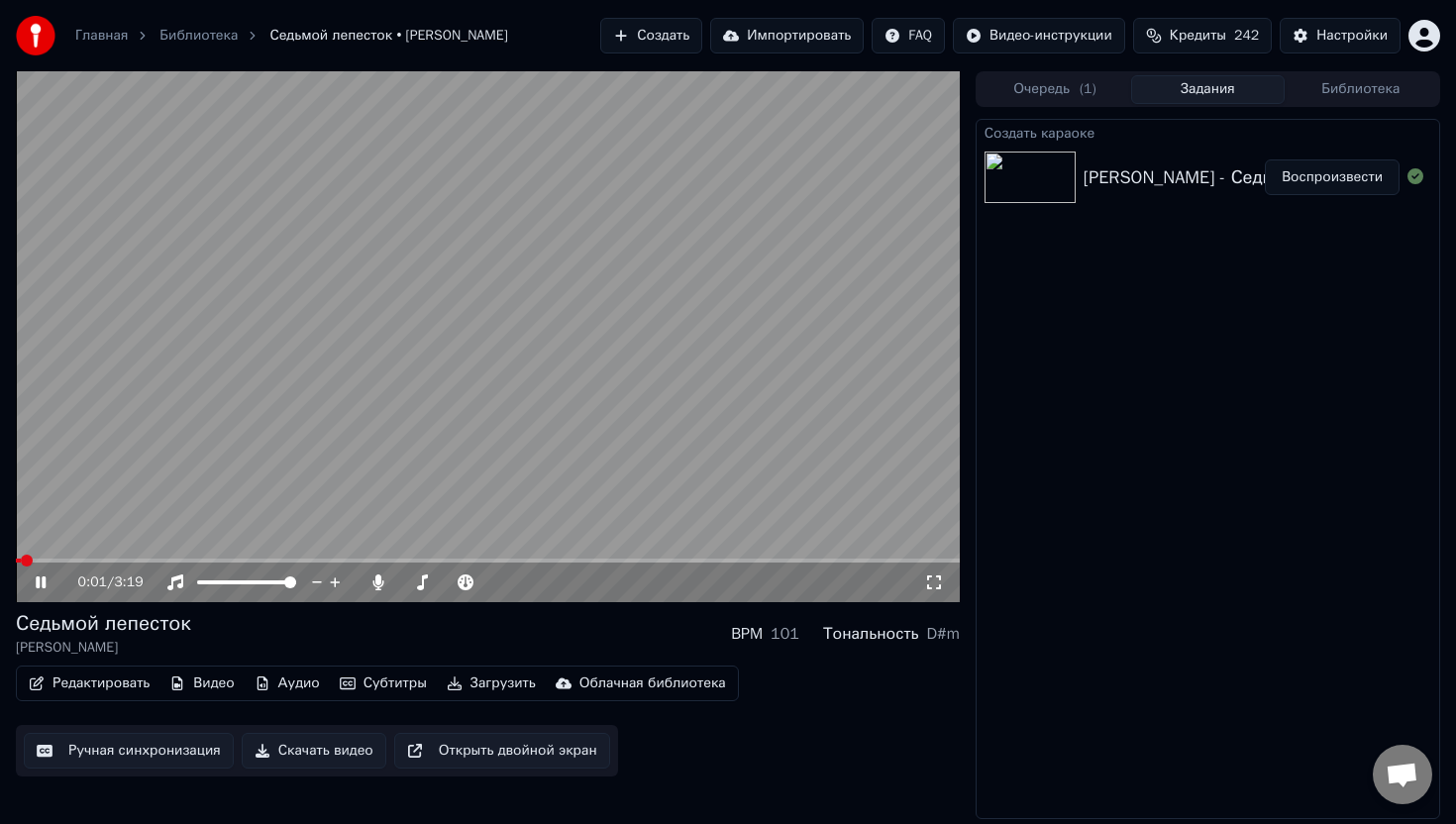 click at bounding box center (487, 337) 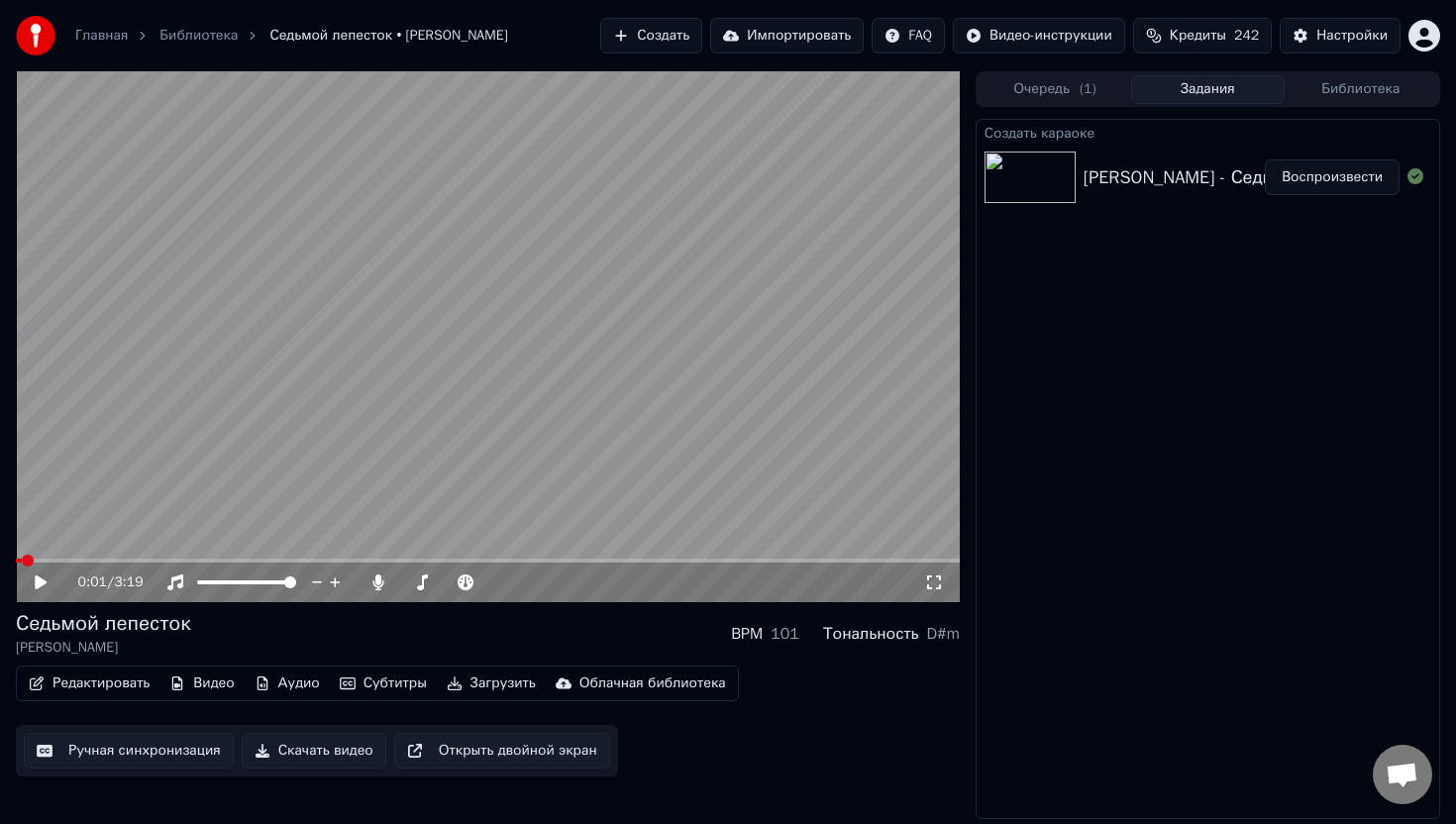 click at bounding box center (487, 561) 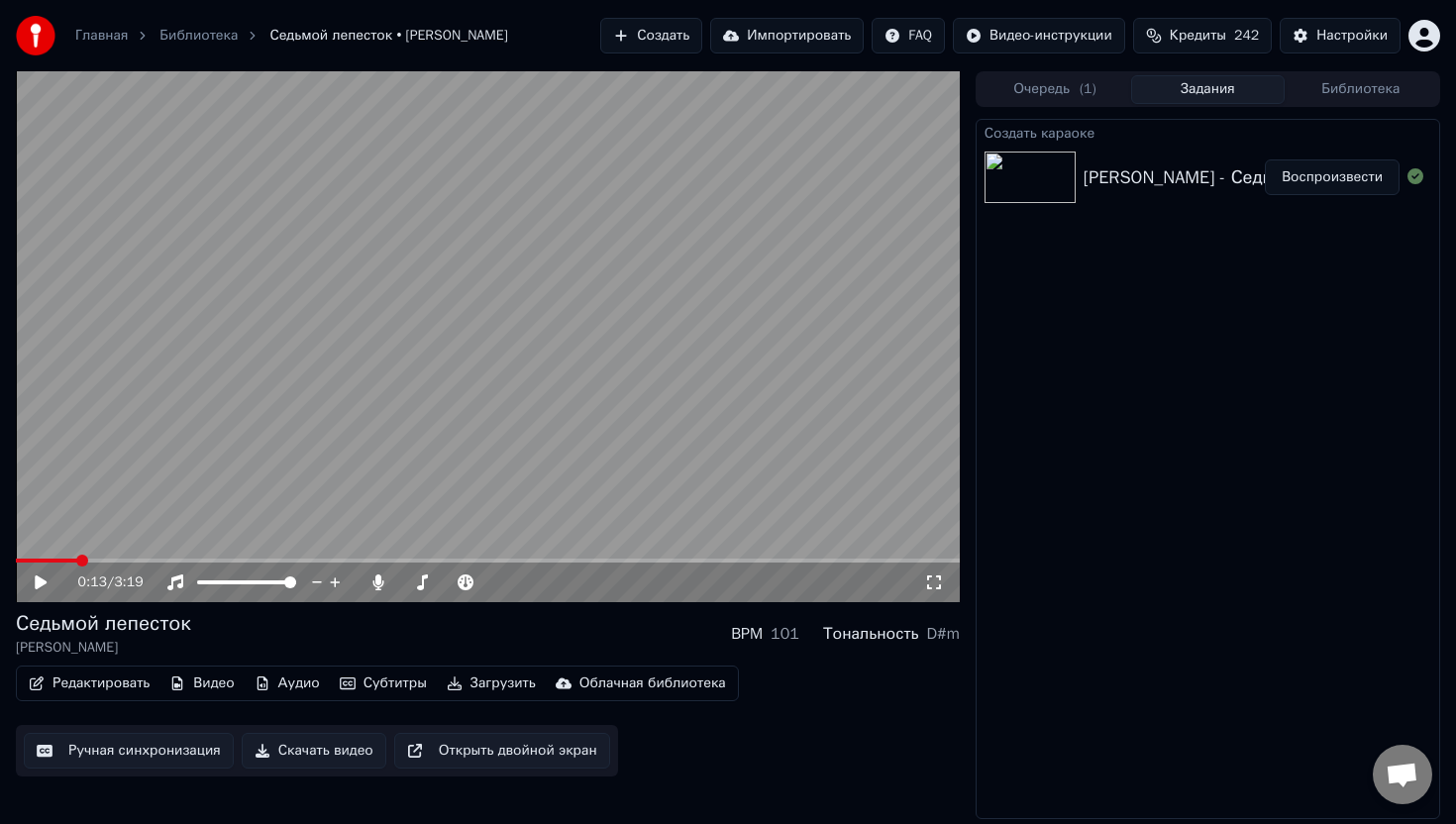 click 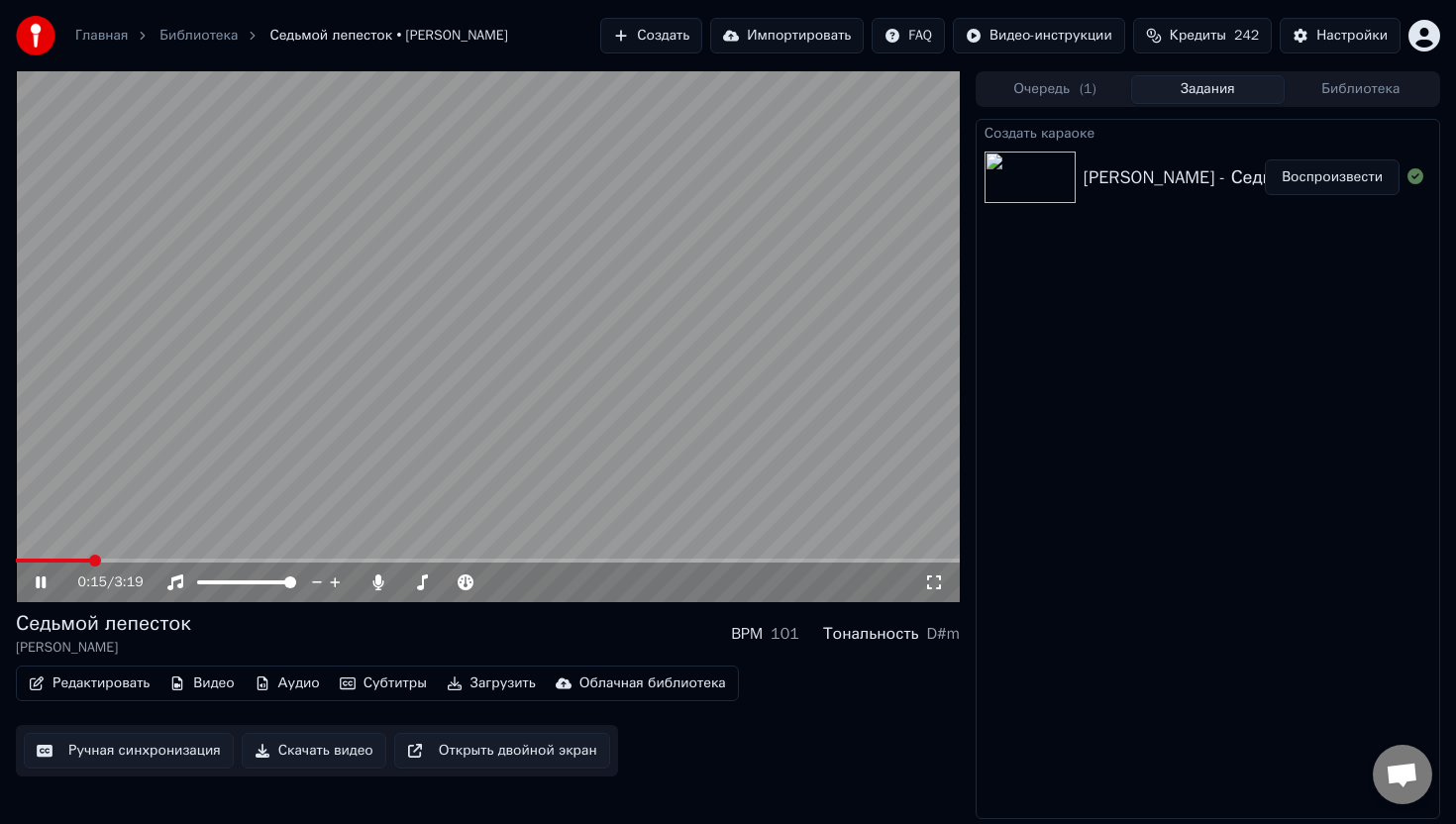 click 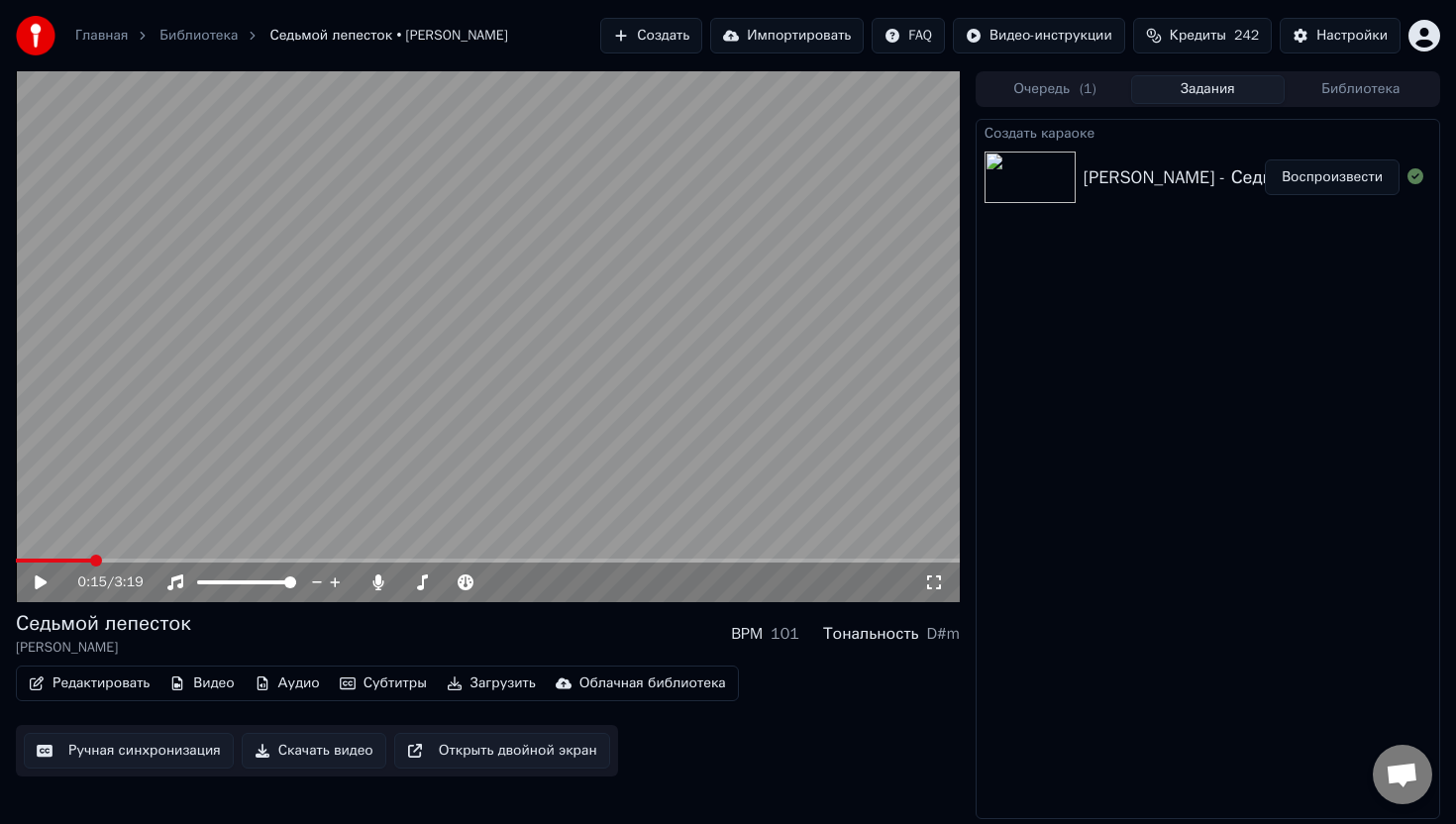 click on "Редактировать" at bounding box center (89, 683) 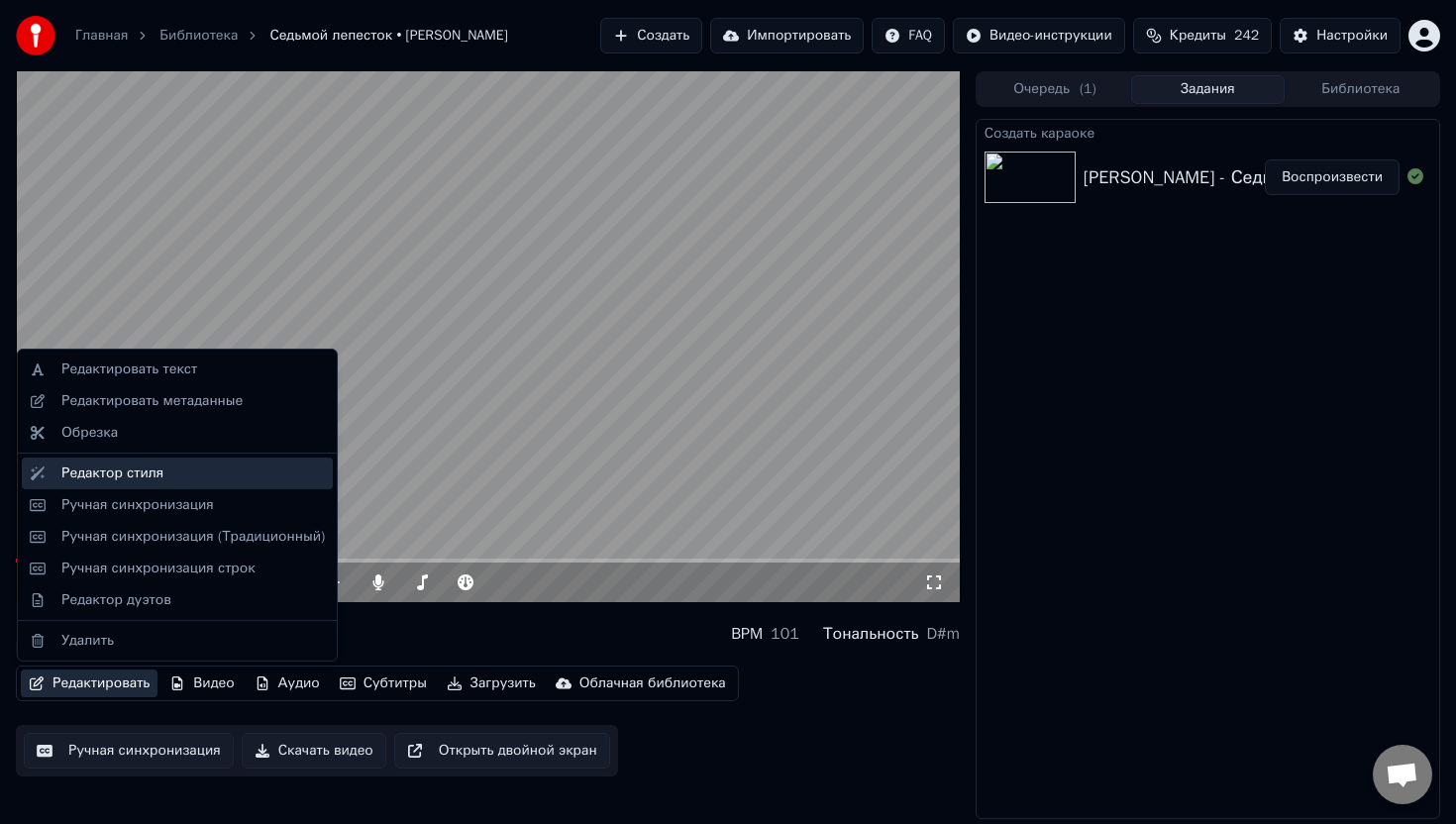 click on "Редактор стиля" at bounding box center [112, 473] 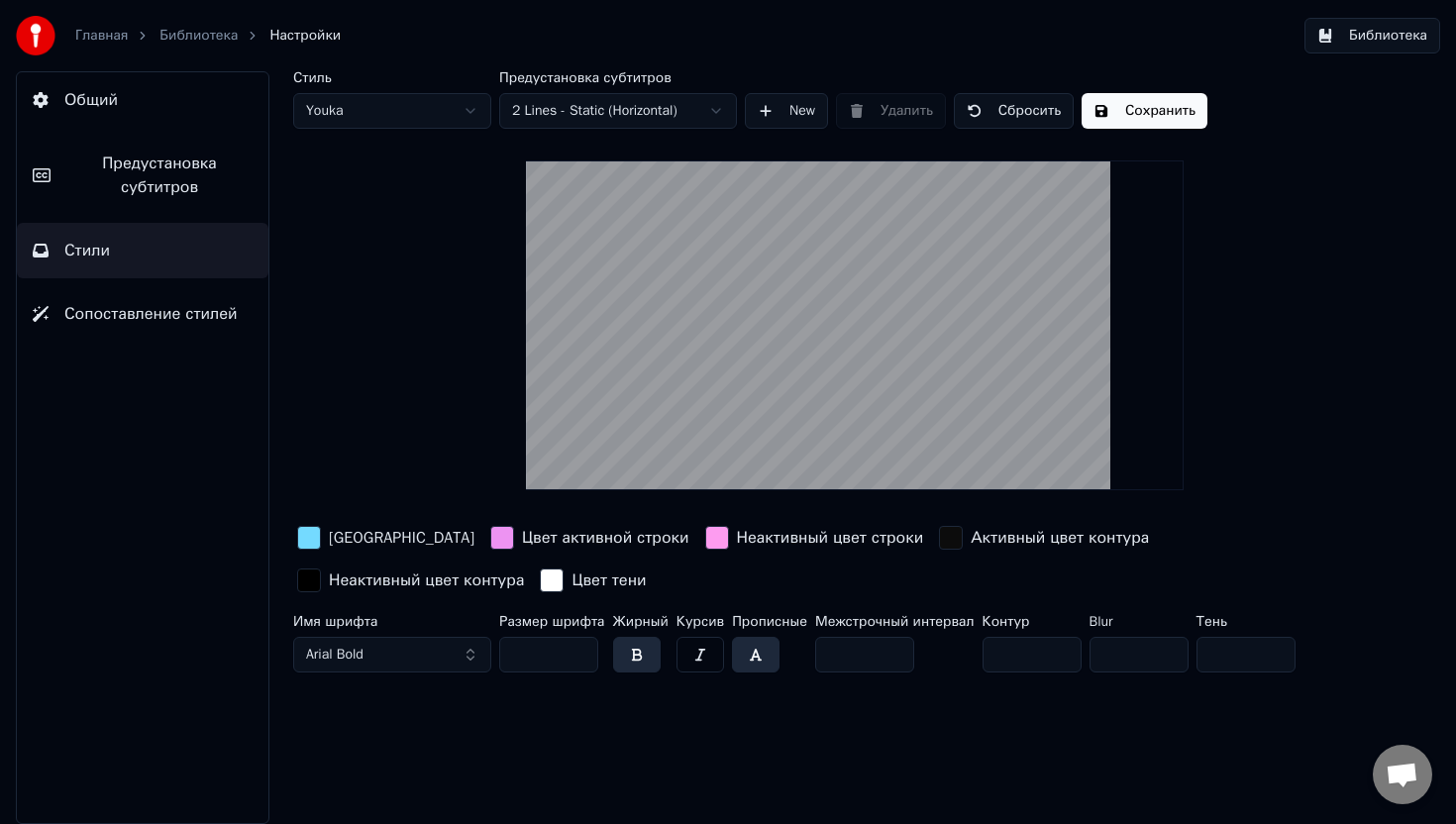 click on "**" at bounding box center (549, 655) 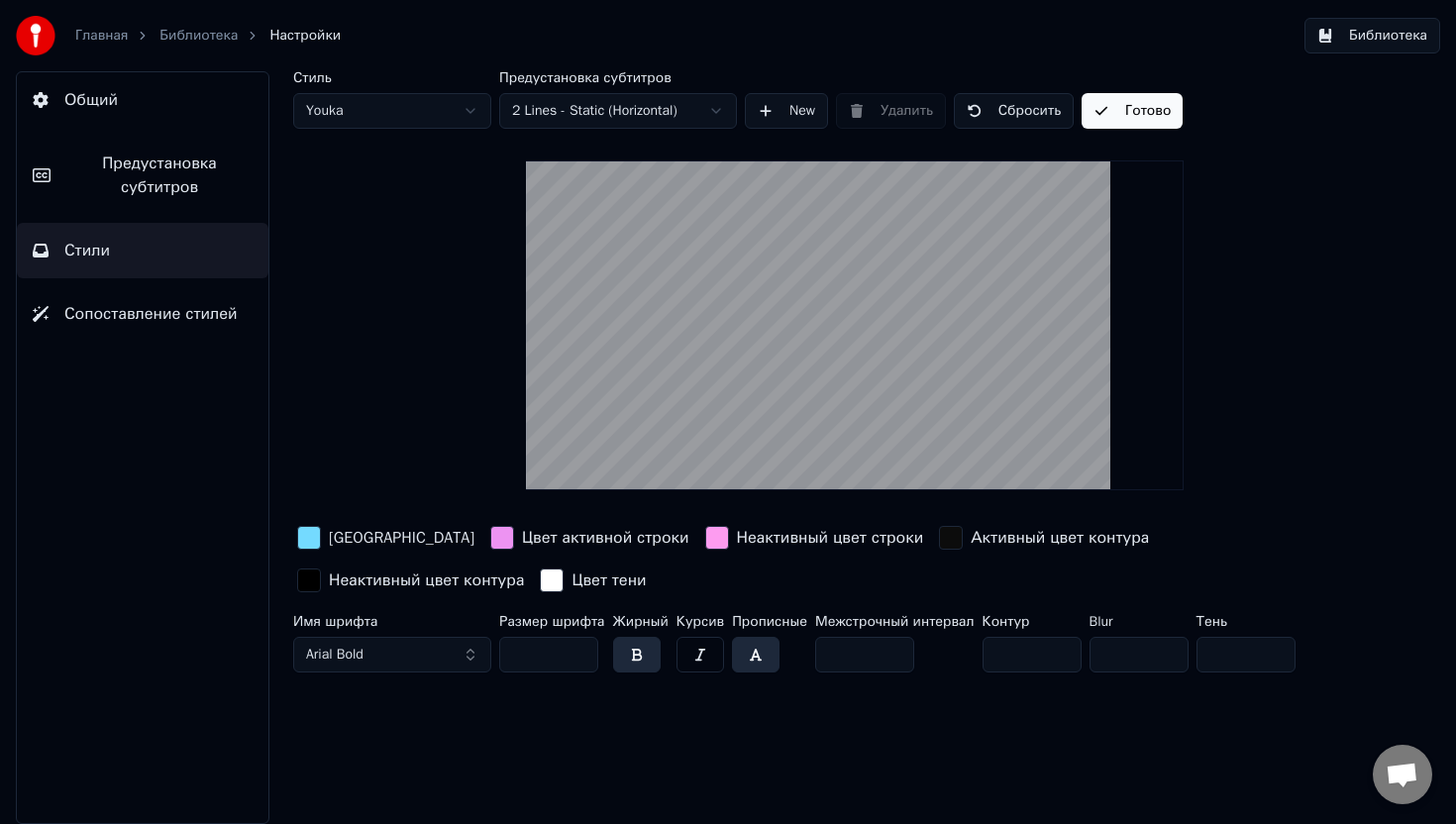 click on "Библиотека" at bounding box center [198, 36] 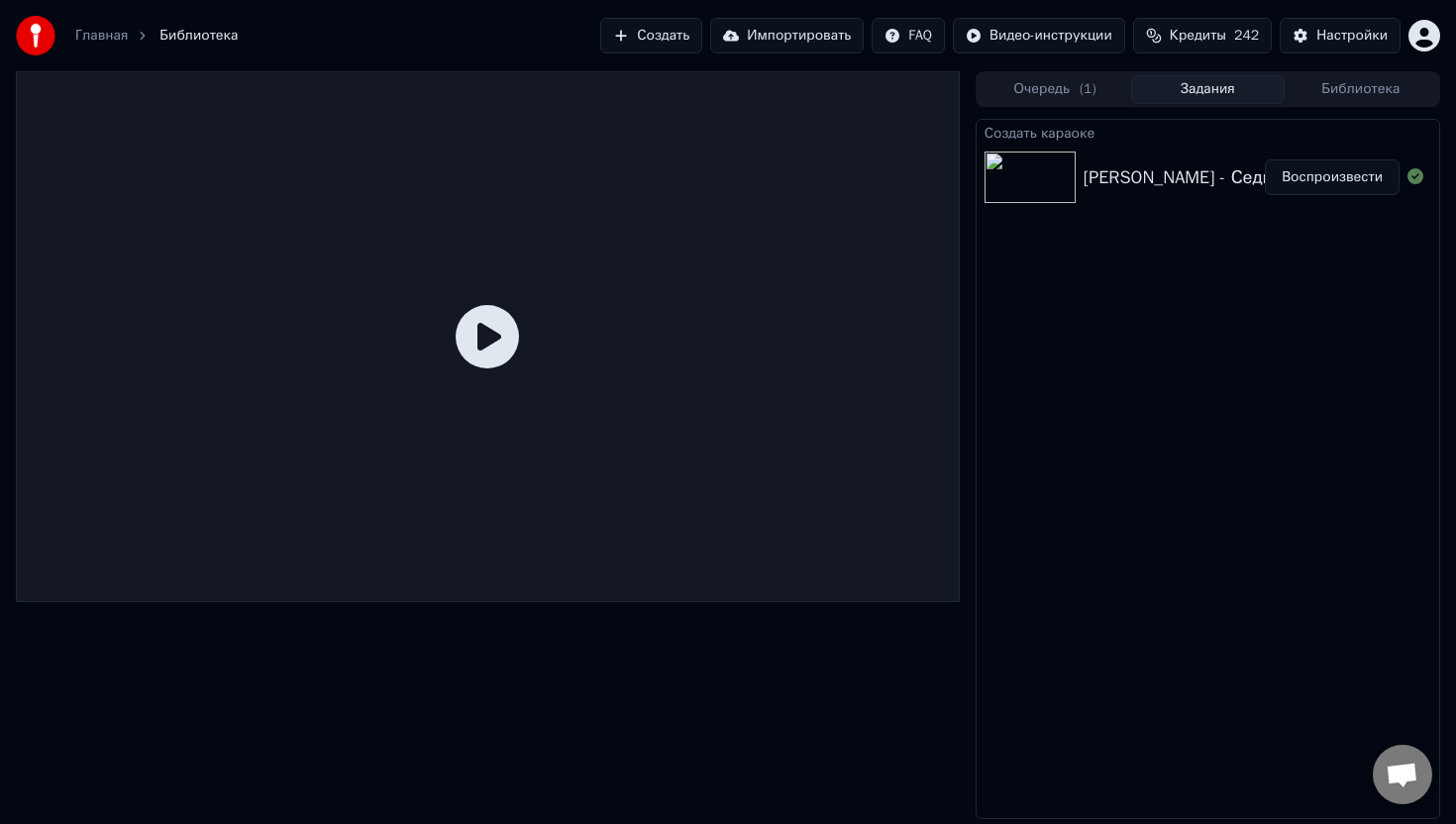 click 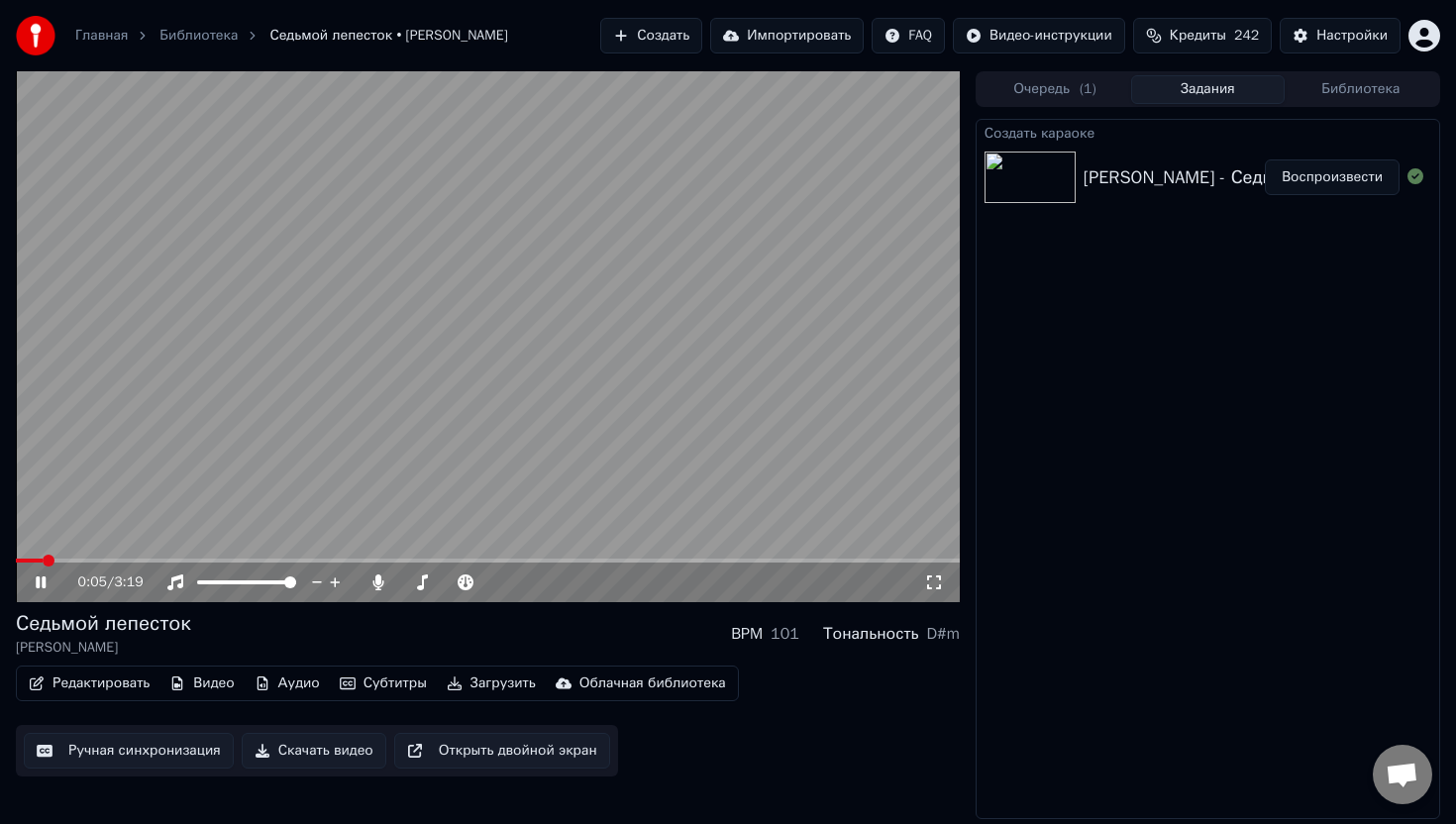 click at bounding box center (487, 561) 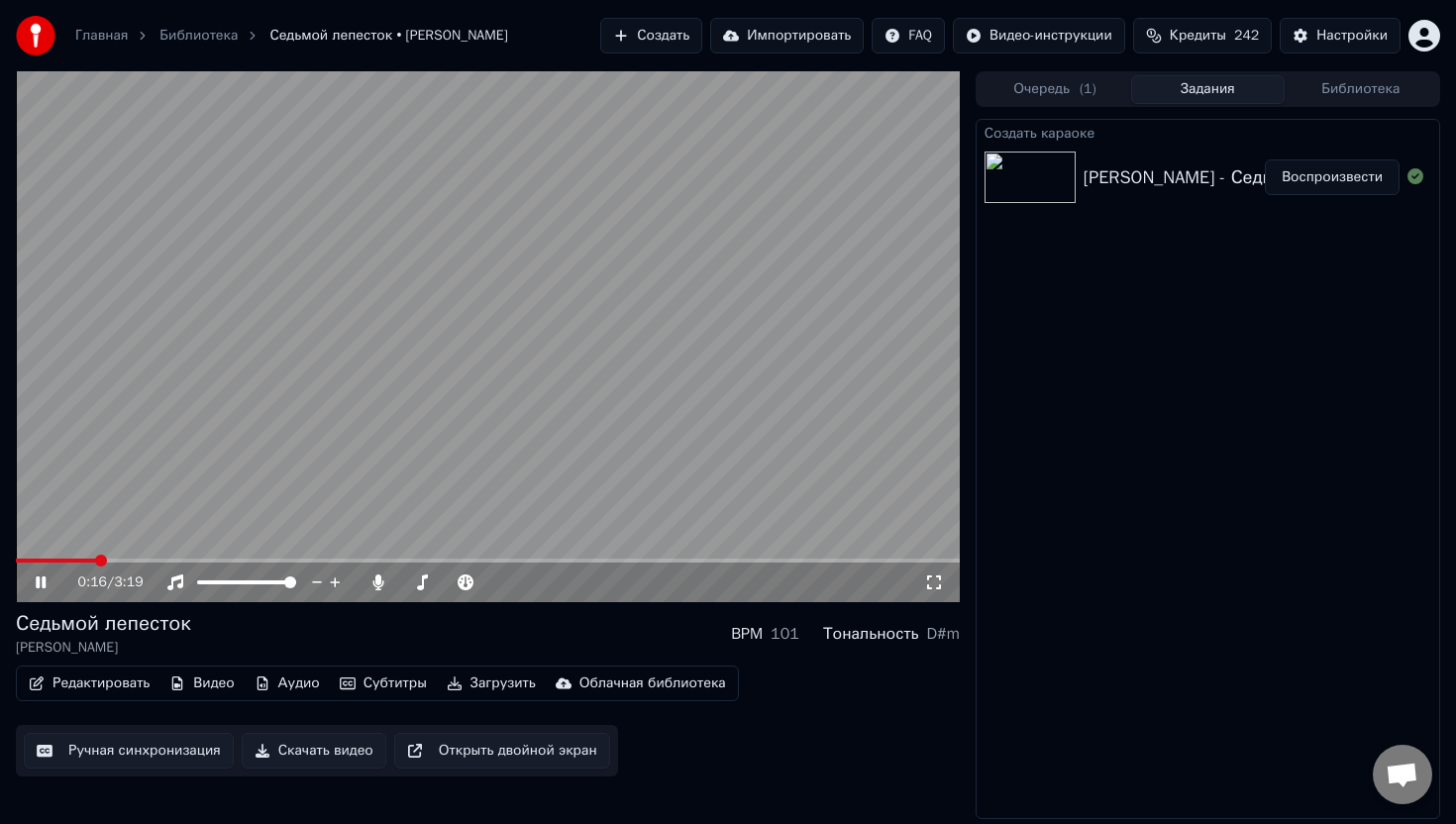 click at bounding box center (55, 561) 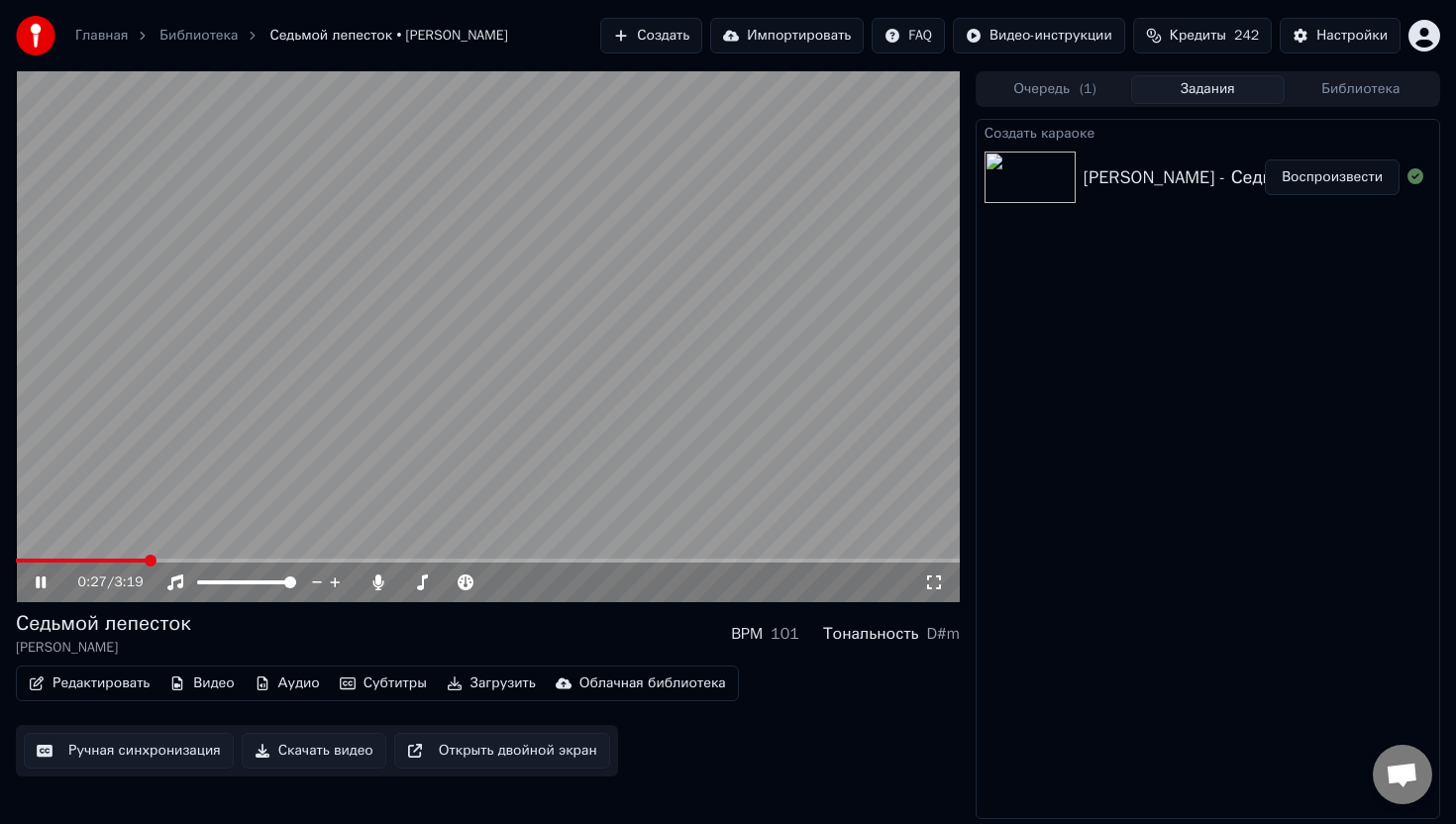 click 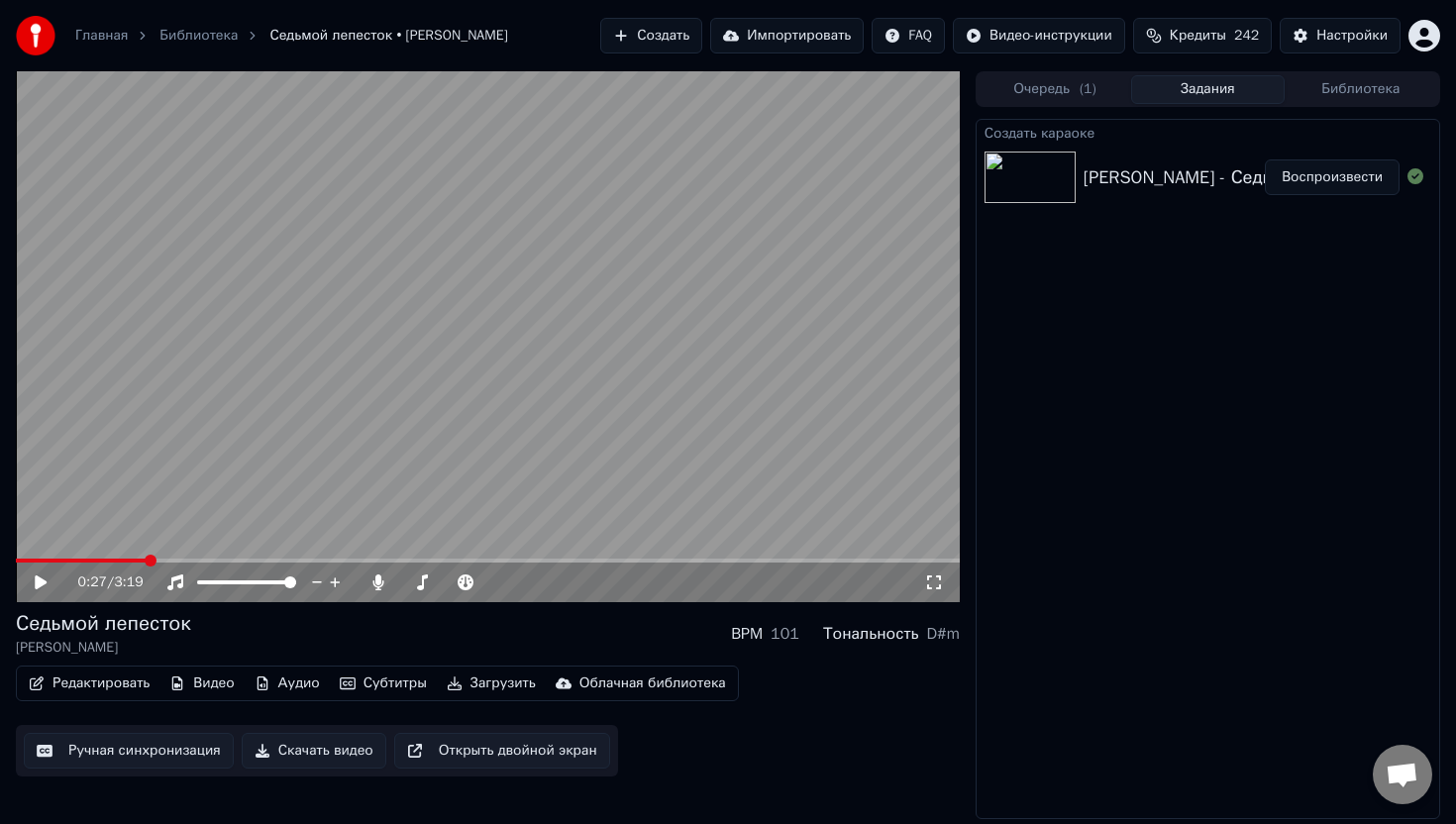 click on "Редактировать" at bounding box center (89, 683) 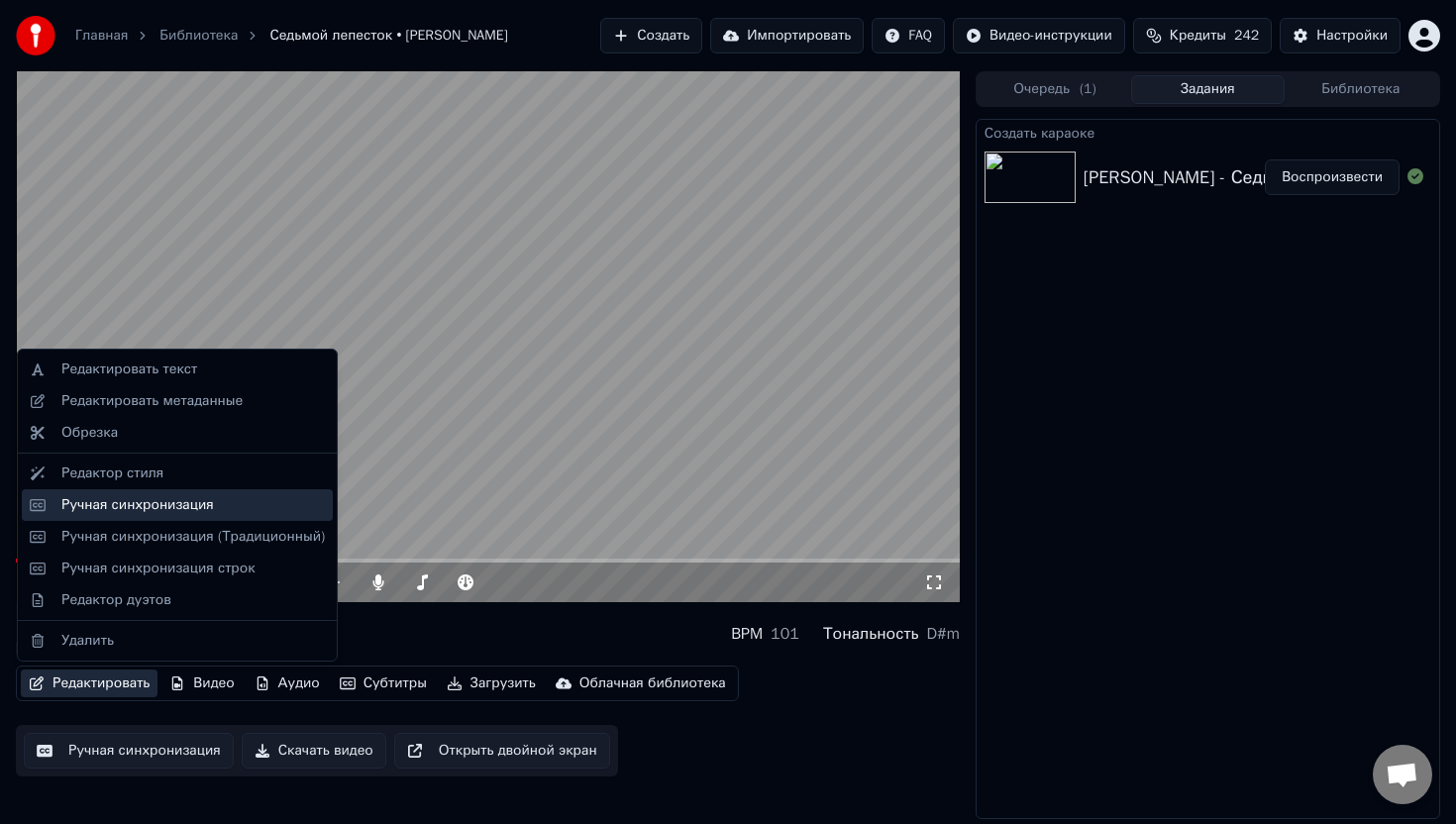 click on "Ручная синхронизация" at bounding box center (138, 505) 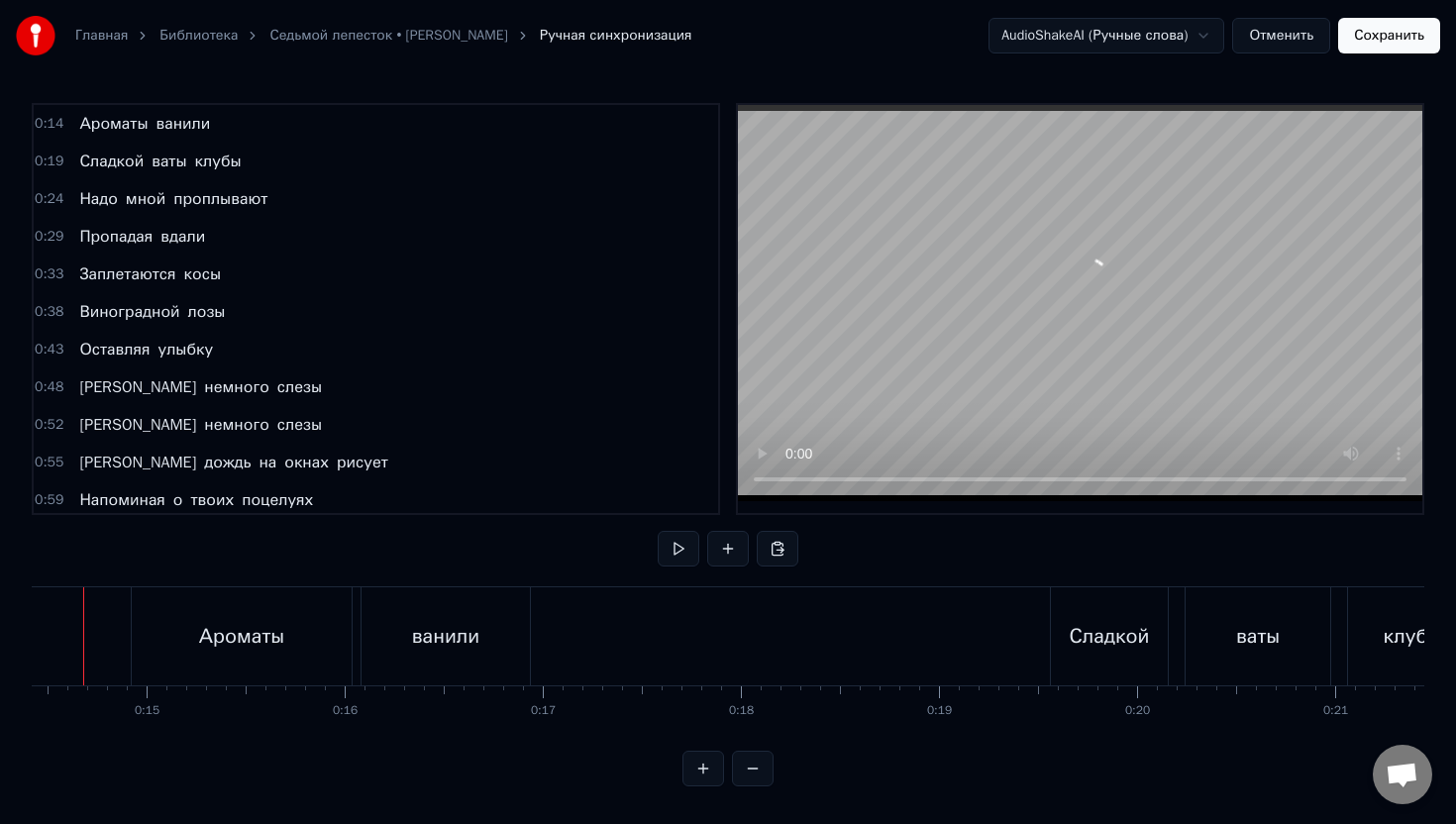 scroll, scrollTop: 0, scrollLeft: 2809, axis: horizontal 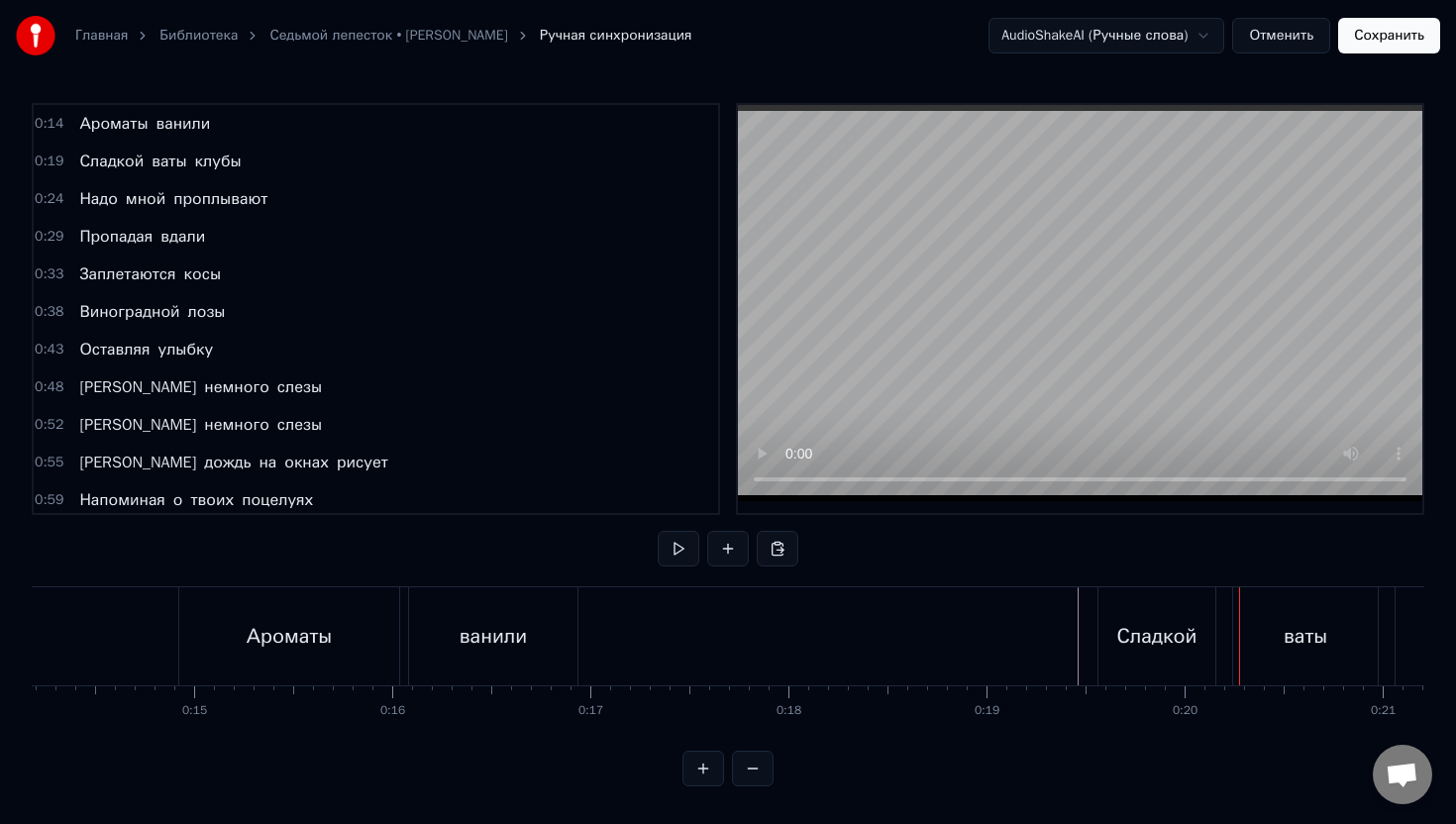 drag, startPoint x: 1147, startPoint y: 630, endPoint x: 1110, endPoint y: 633, distance: 37.12142 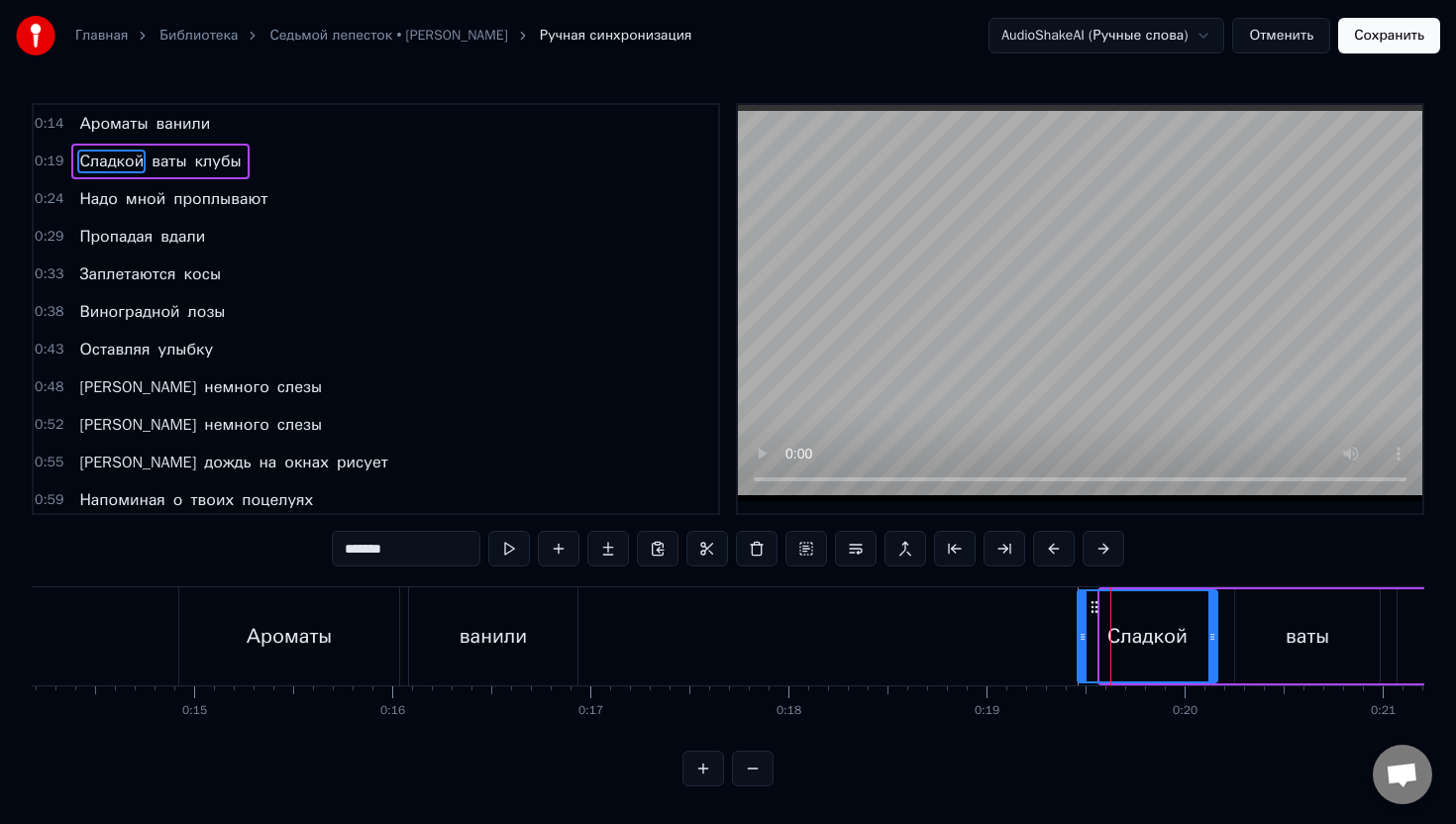 drag, startPoint x: 1101, startPoint y: 637, endPoint x: 1079, endPoint y: 639, distance: 22.090722 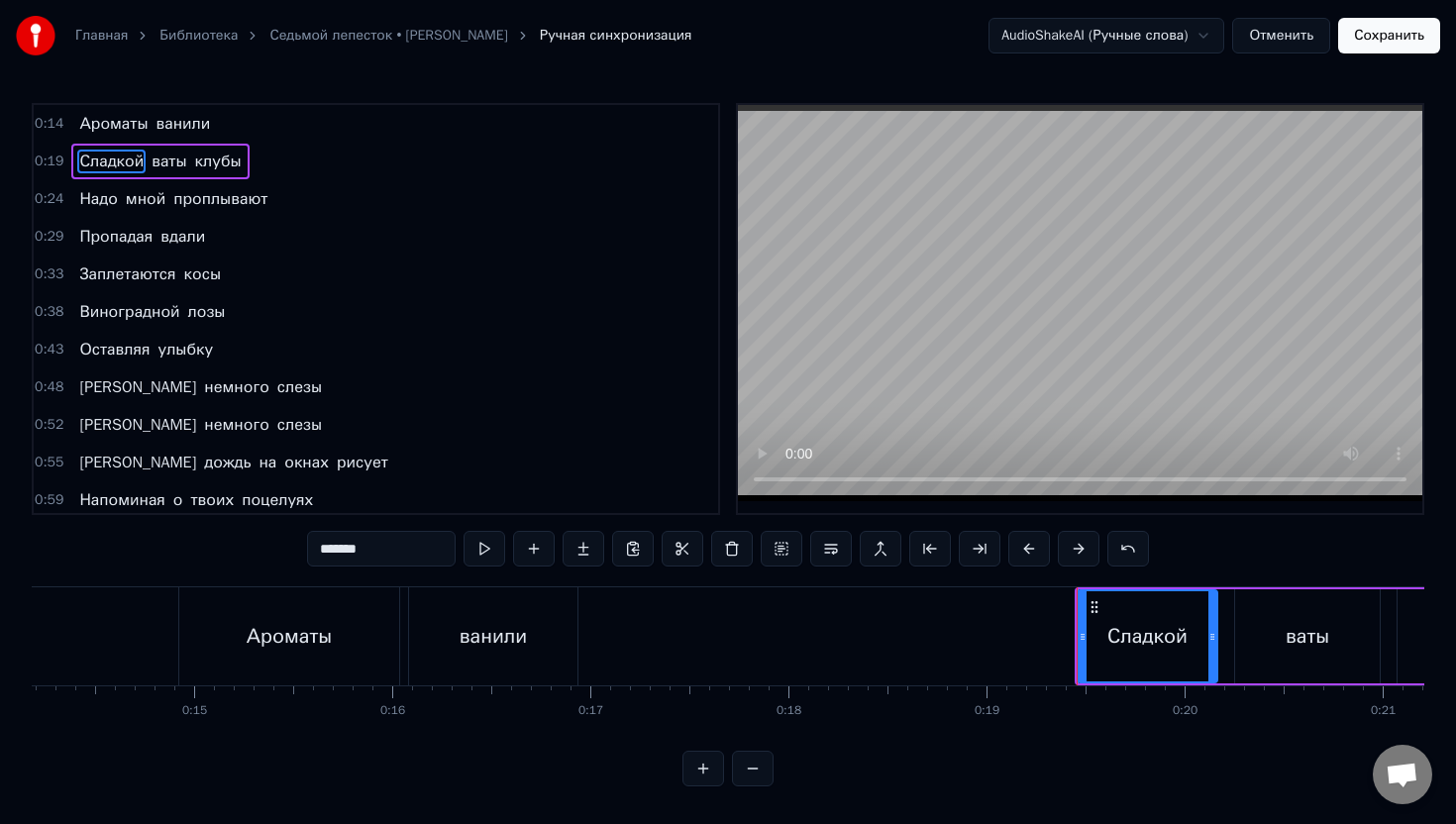 click at bounding box center (17001, 636) 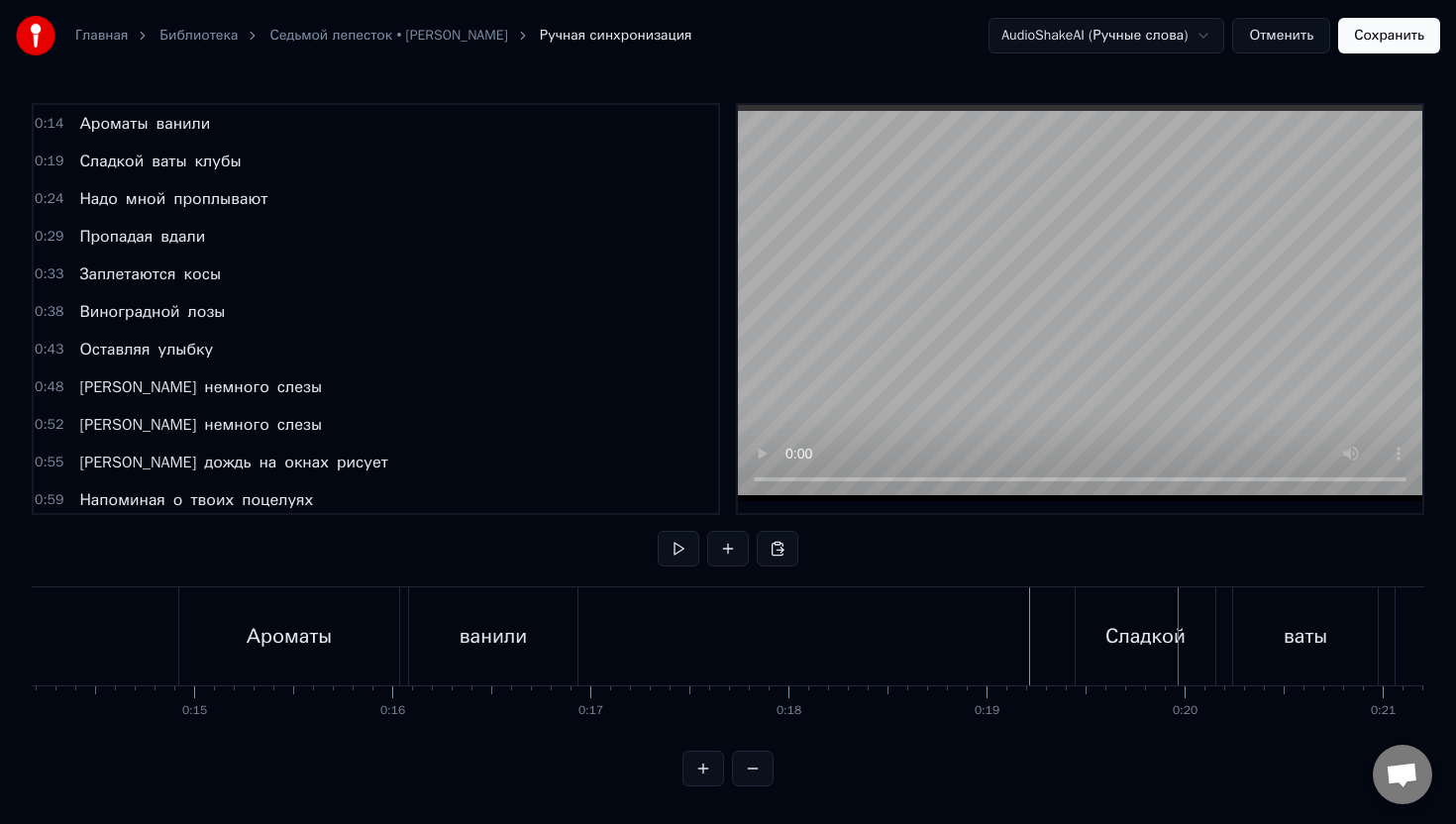 click at bounding box center (17001, 636) 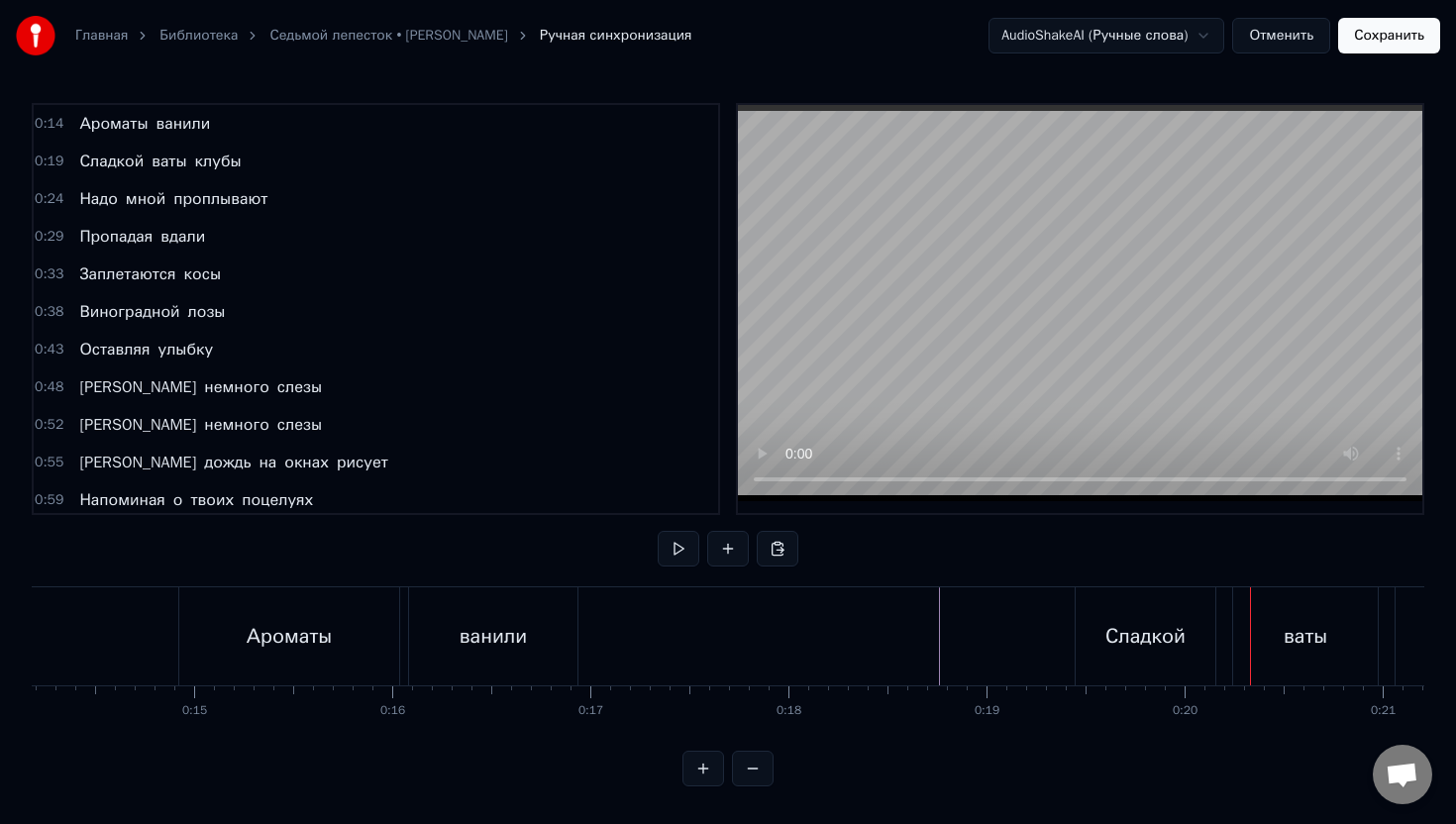 click on "Ароматы [PERSON_NAME] ваты клубы Надо мной проплывают Пропадая вдали Заплетаются косы Виноградной лозы Оставляя улыбку И немного слезы И немного слезы А дождь на окнах рисует [PERSON_NAME] о твоих поцелуях Все дело в том, что дождь ничем не рискует А я боюсь, что потерял тебя Я невозможно скучаю Я очень болен, я почти умираю А где- то ты и ничего не узнаешь А я боюсь, что потерял тебя Ты по Малой Ордынке По Крещатику я На веселых картинках Мы не находим себя Нам осталась в награду Может быть повезло Горы битого счастья Да седьмой лепесток Да седьмой лепесток А 0" at bounding box center (728, 661) 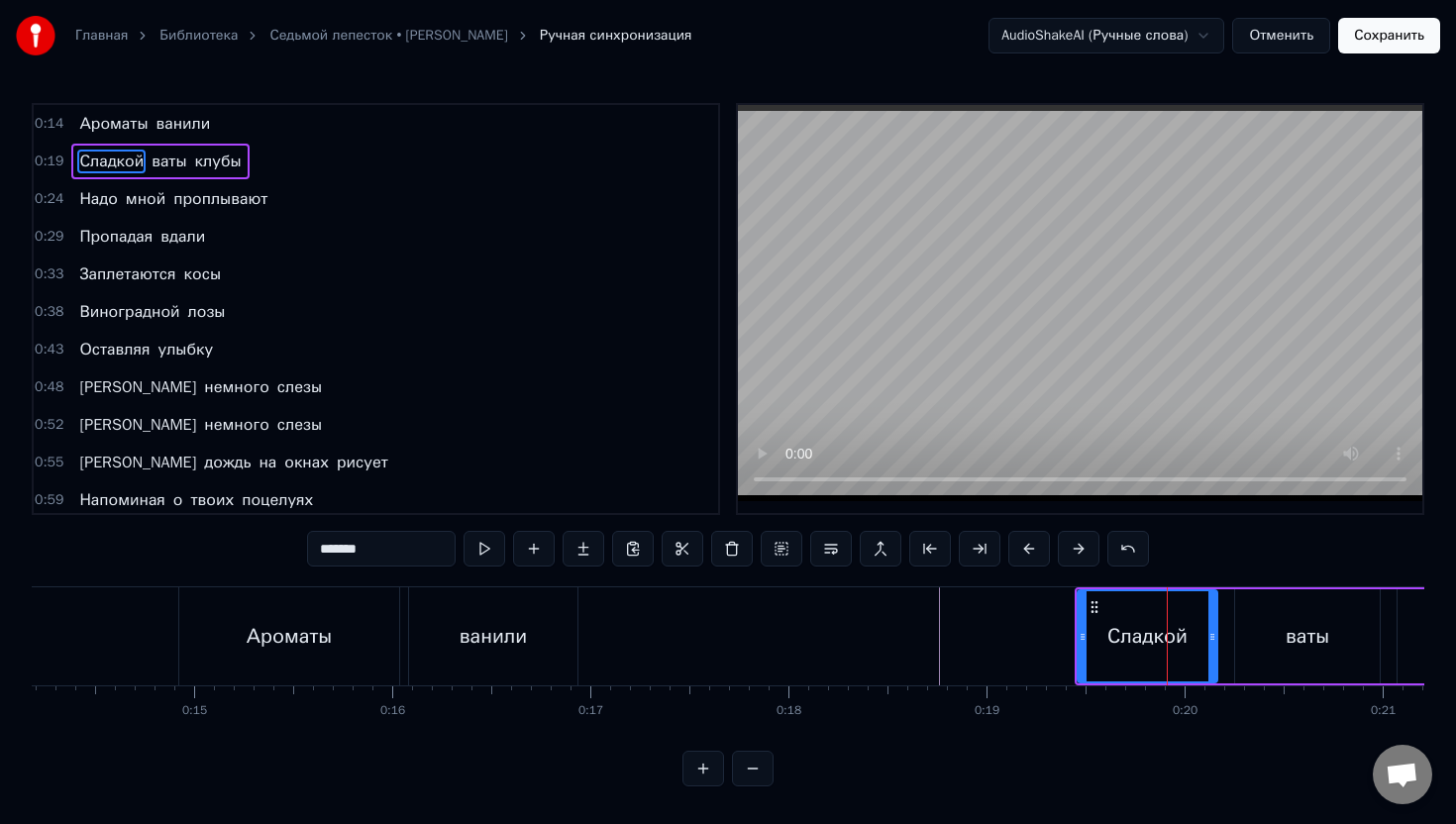 click on "0:14 Ароматы ванили 0:19 Сладкой ваты клубы 0:24 Надо мной проплывают 0:29 Пропадая вдали 0:33 Заплетаются косы 0:38 Виноградной лозы 0:43 Оставляя улыбку 0:48 И немного слезы 0:52 И немного слезы 0:55 А дождь на окнах рисует 0:59 Напоминая о твоих поцелуях 1:04 Все дело в том, что дождь ничем не рискует 1:08 А я боюсь, что потерял тебя 1:15 Я невозможно скучаю 1:18 Я очень болен, я почти умираю 1:23 А где- то ты и ничего не узнаешь 1:28 А я боюсь, что потерял тебя 1:40 Ты по Малой Ордынке 1:45 По Крещатику я 1:49 На веселых картинках 1:54 Мы не находим себя 1:59 Нам осталась в награду 2:04 Может быть повезло" at bounding box center [728, 445] 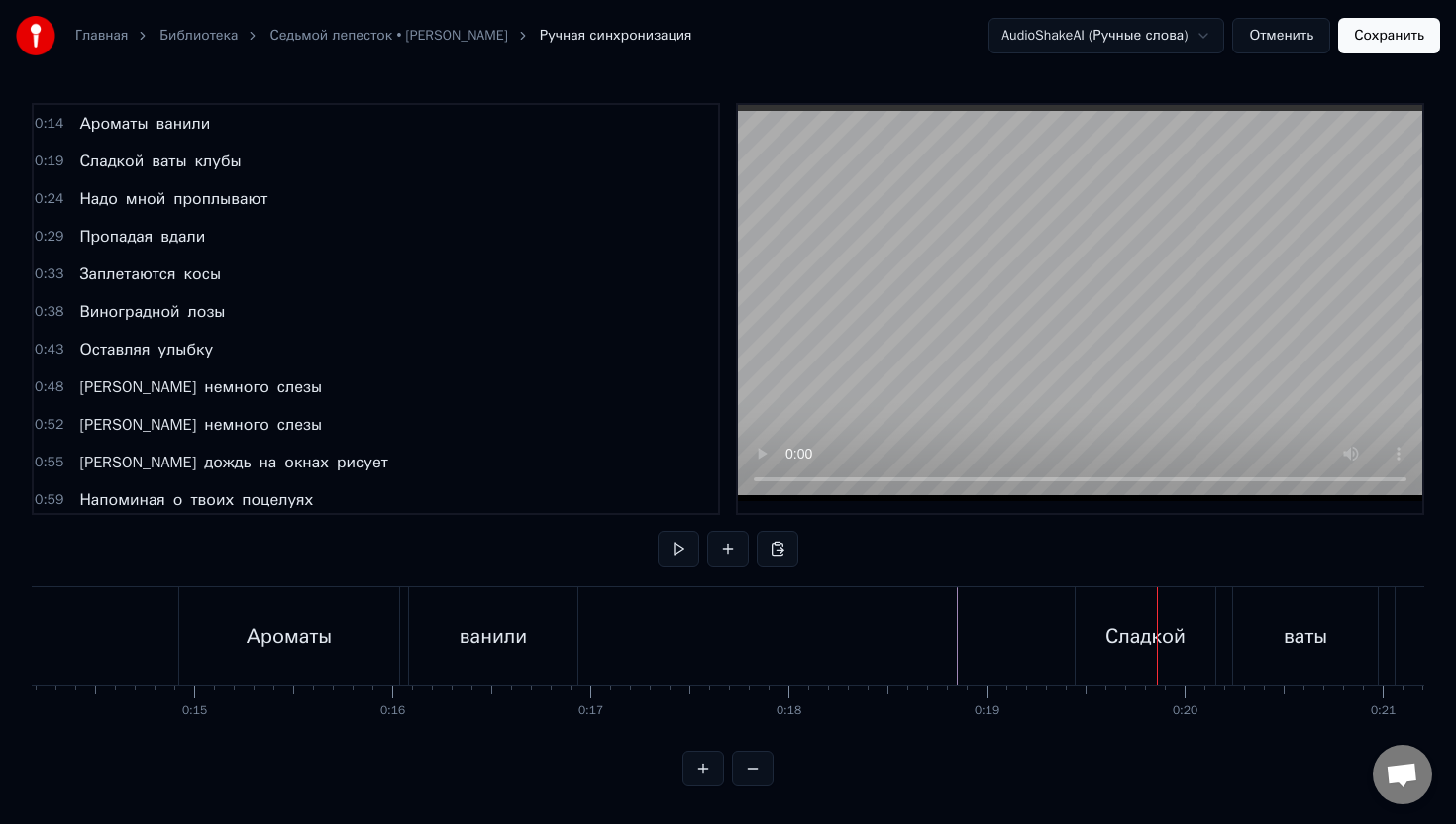 click on "Сладкой" at bounding box center (1145, 636) 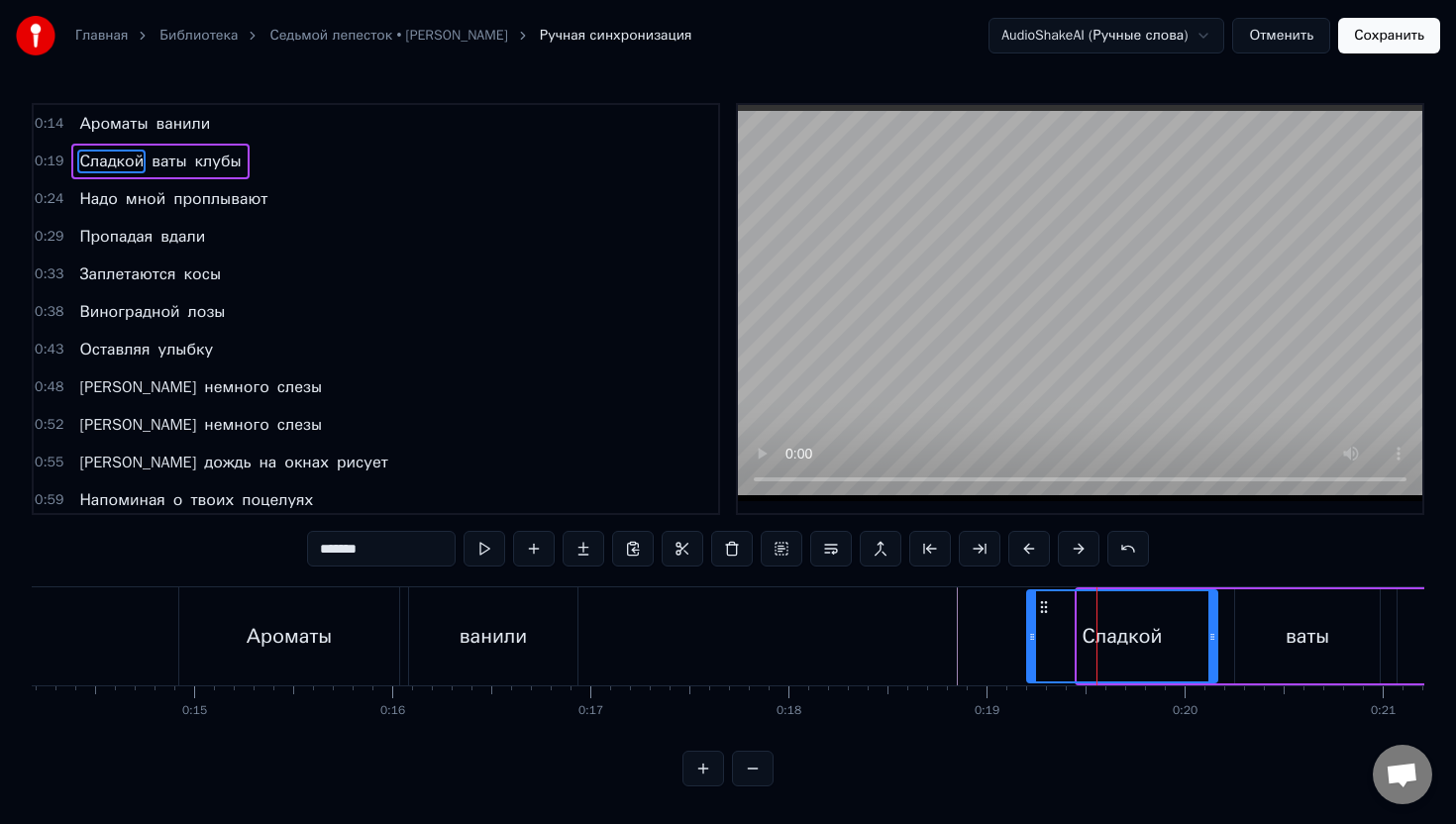 drag, startPoint x: 1079, startPoint y: 626, endPoint x: 1028, endPoint y: 625, distance: 51.009803 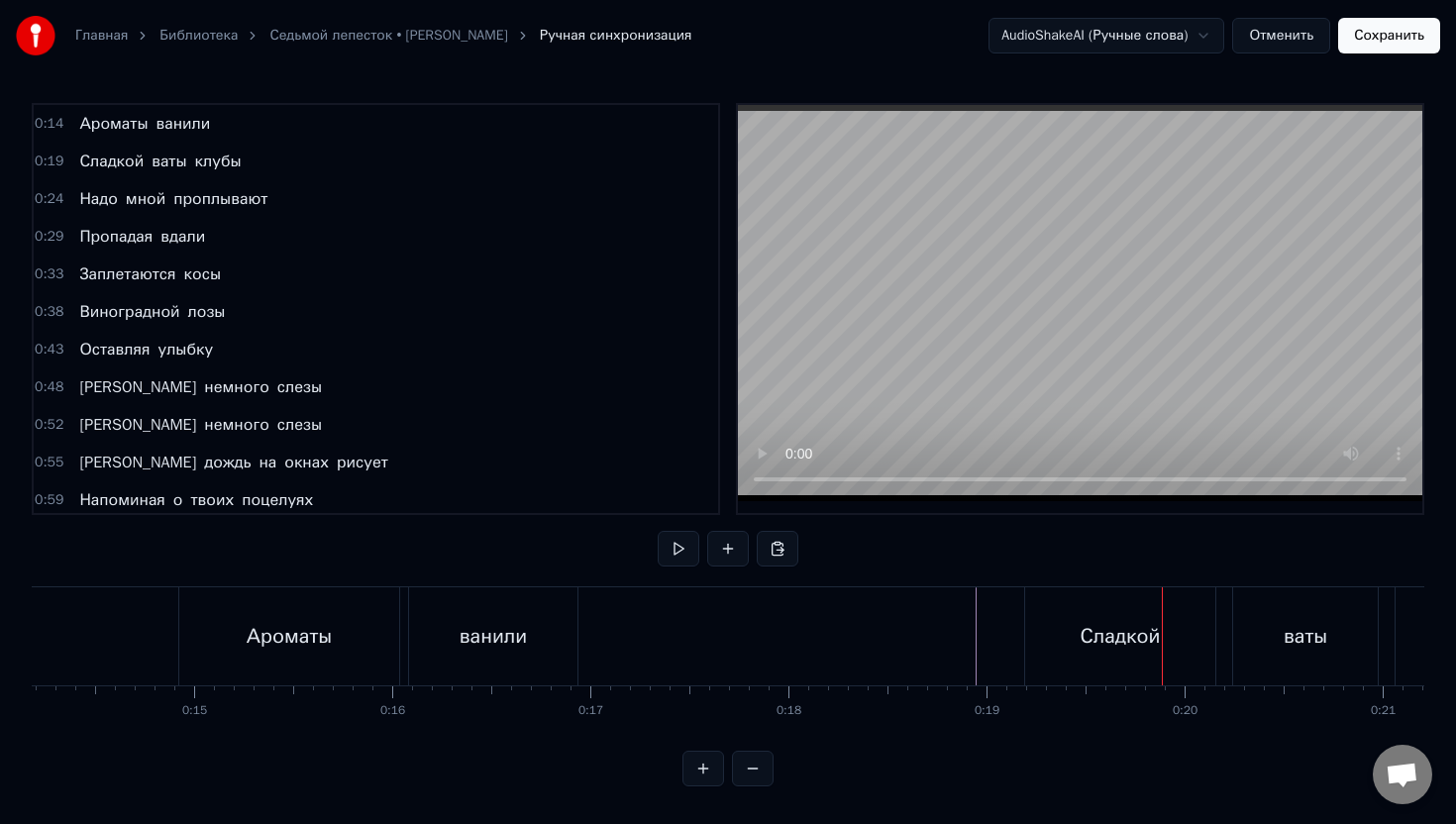 click at bounding box center (17001, 636) 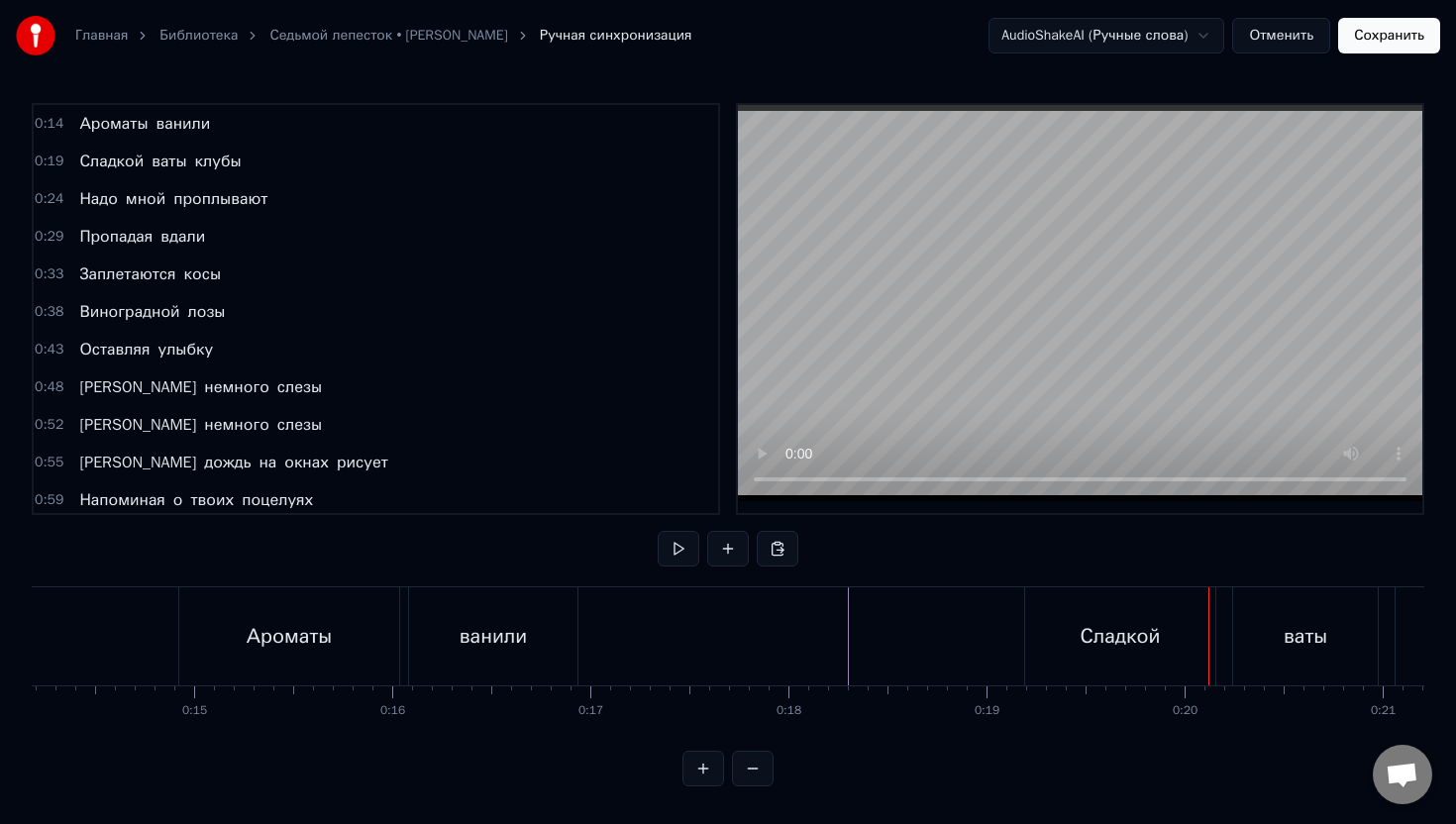 click on "Сладкой" at bounding box center (1120, 636) 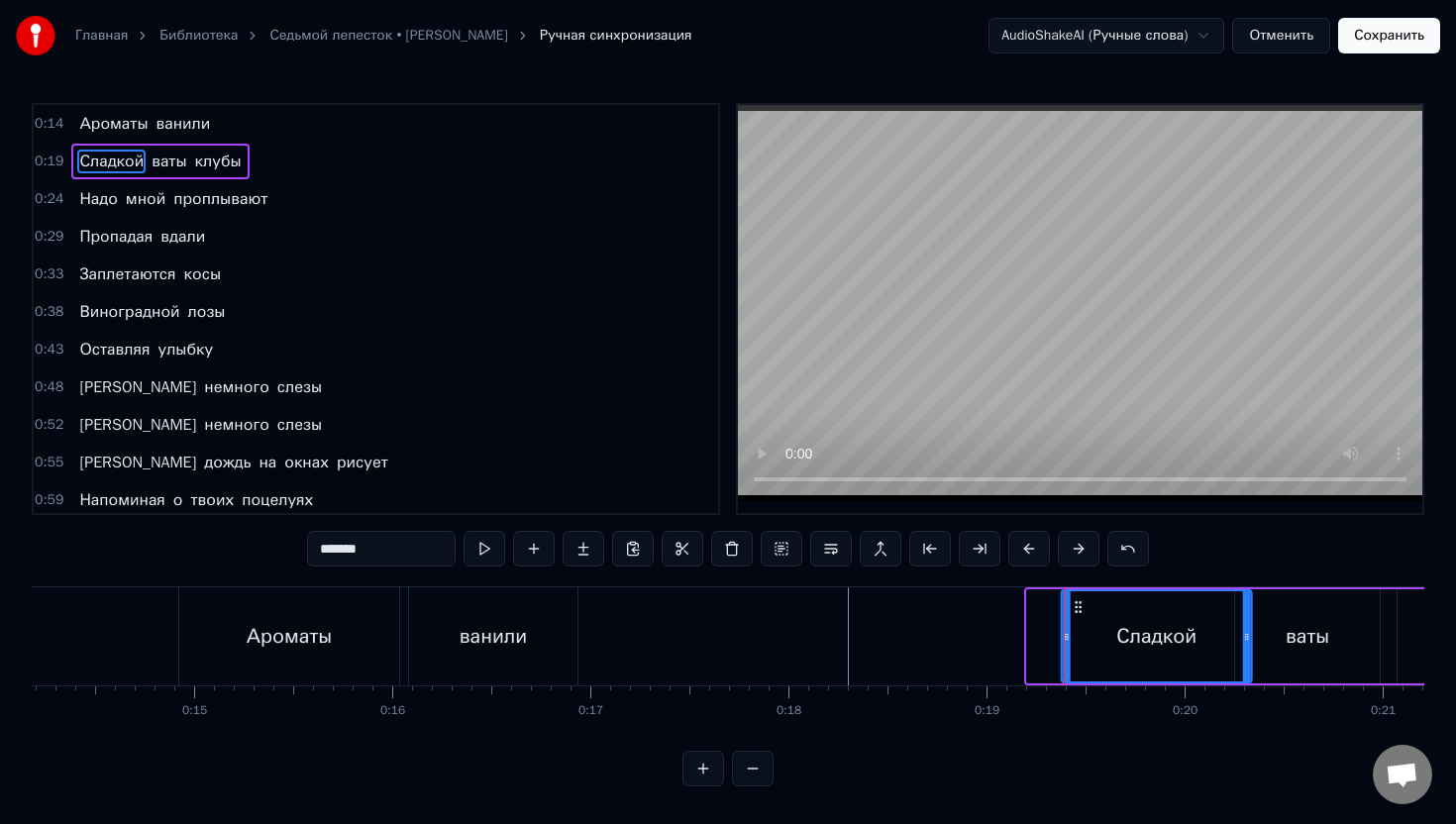 drag, startPoint x: 1046, startPoint y: 607, endPoint x: 1080, endPoint y: 605, distance: 34.058773 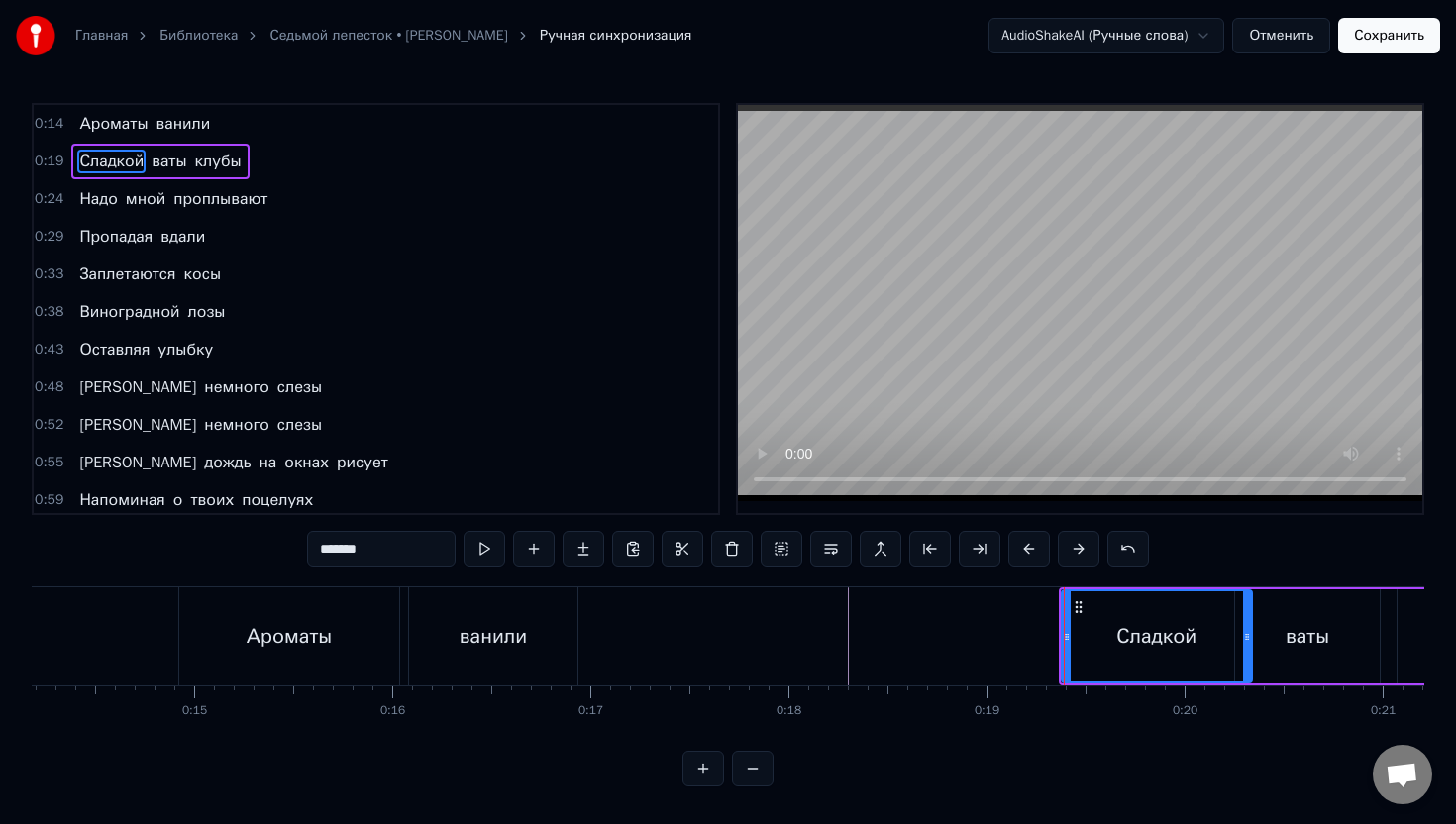 click on "0:14 Ароматы ванили 0:19 Сладкой ваты клубы 0:24 Надо мной проплывают 0:29 Пропадая вдали 0:33 Заплетаются косы 0:38 Виноградной лозы 0:43 Оставляя улыбку 0:48 И немного слезы 0:52 И немного слезы 0:55 А дождь на окнах рисует 0:59 Напоминая о твоих поцелуях 1:04 Все дело в том, что дождь ничем не рискует 1:08 А я боюсь, что потерял тебя 1:15 Я невозможно скучаю 1:18 Я очень болен, я почти умираю 1:23 А где- то ты и ничего не узнаешь 1:28 А я боюсь, что потерял тебя 1:40 Ты по Малой Ордынке 1:45 По Крещатику я 1:49 На веселых картинках 1:54 Мы не находим себя 1:59 Нам осталась в награду 2:04 Может быть повезло" at bounding box center [728, 445] 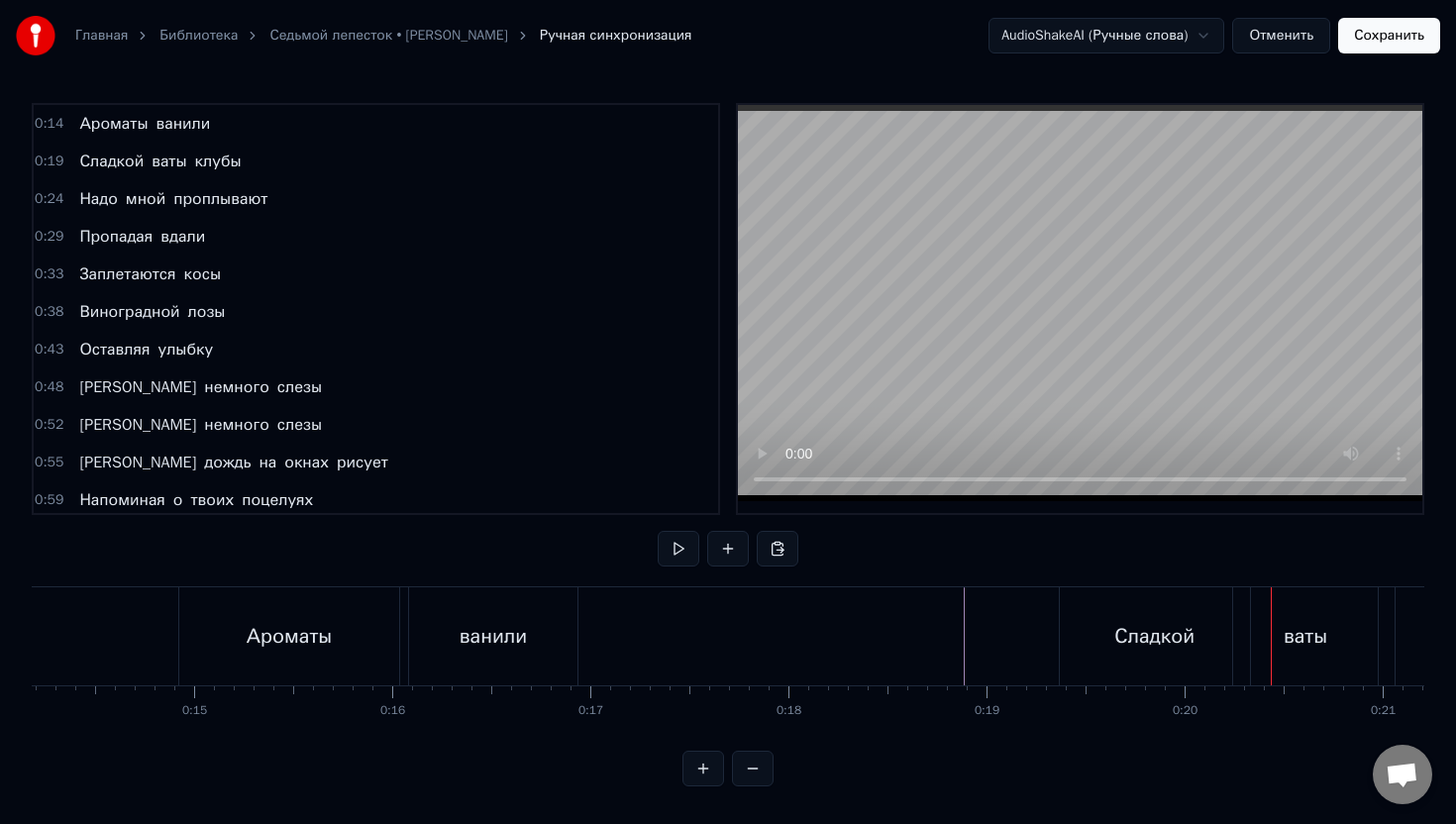 click on "Отменить" at bounding box center (1281, 36) 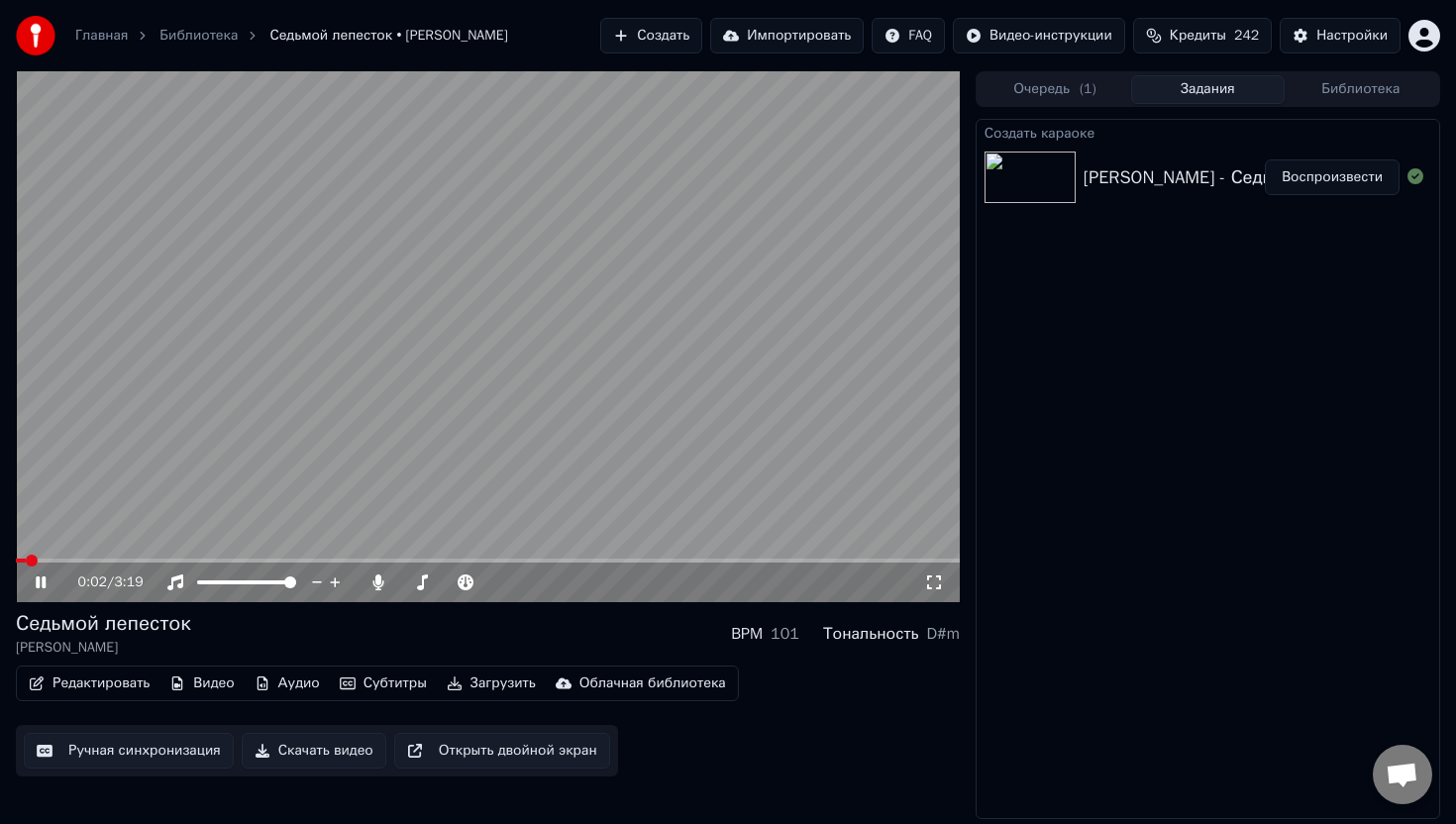 click on "Редактировать" at bounding box center (89, 683) 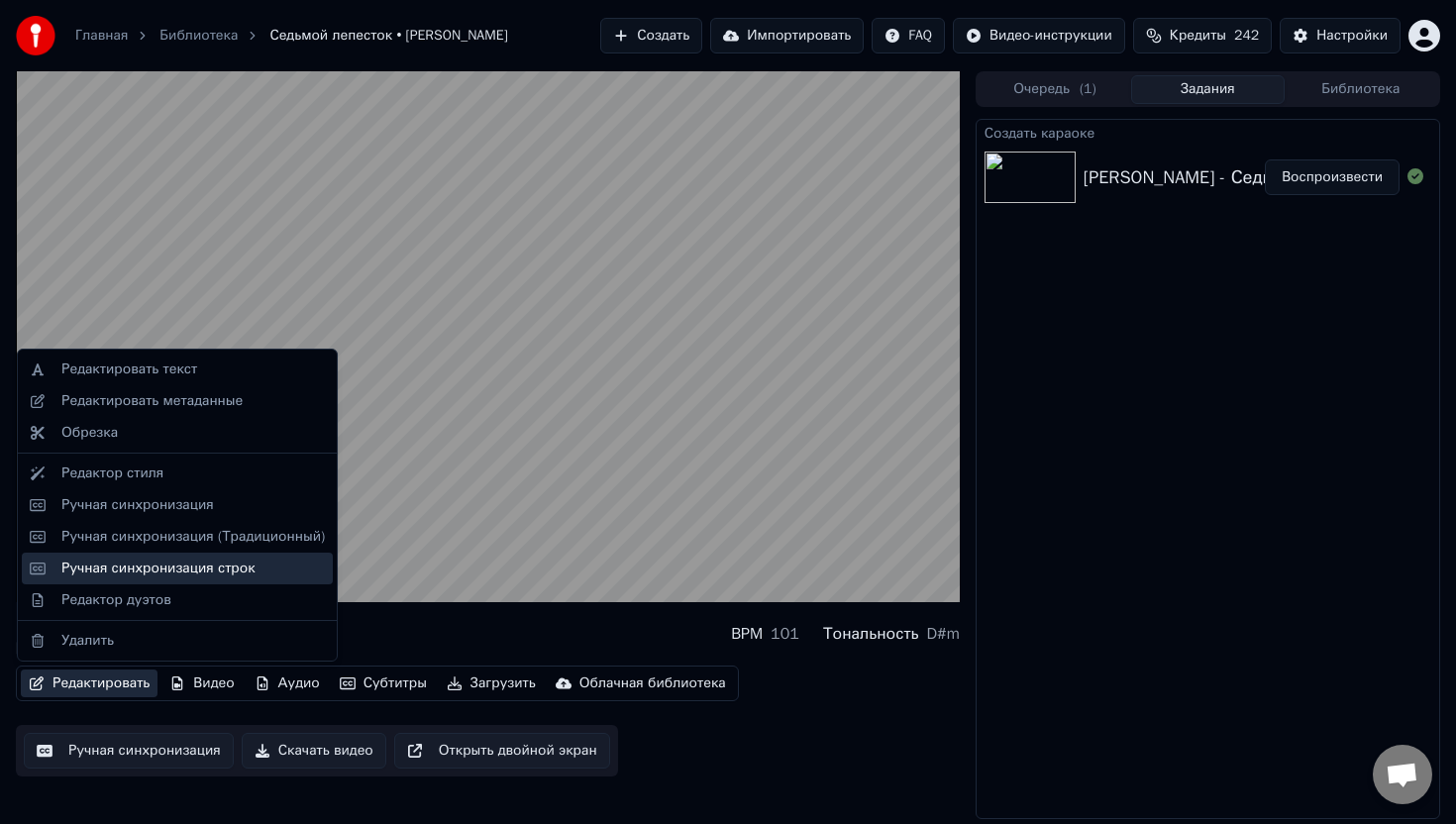 click on "Ручная синхронизация строк" at bounding box center [158, 568] 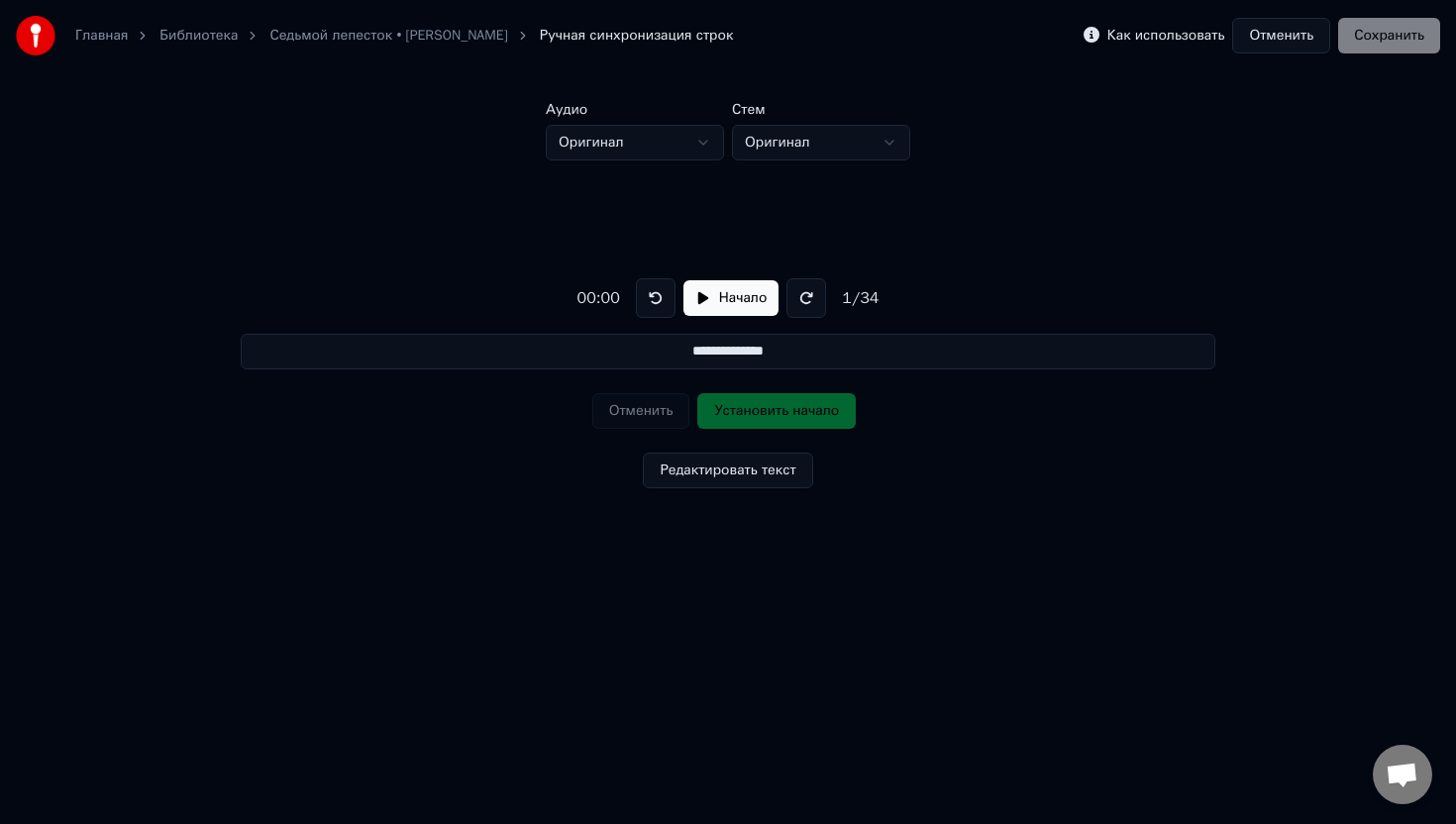 click on "Начало" at bounding box center (731, 298) 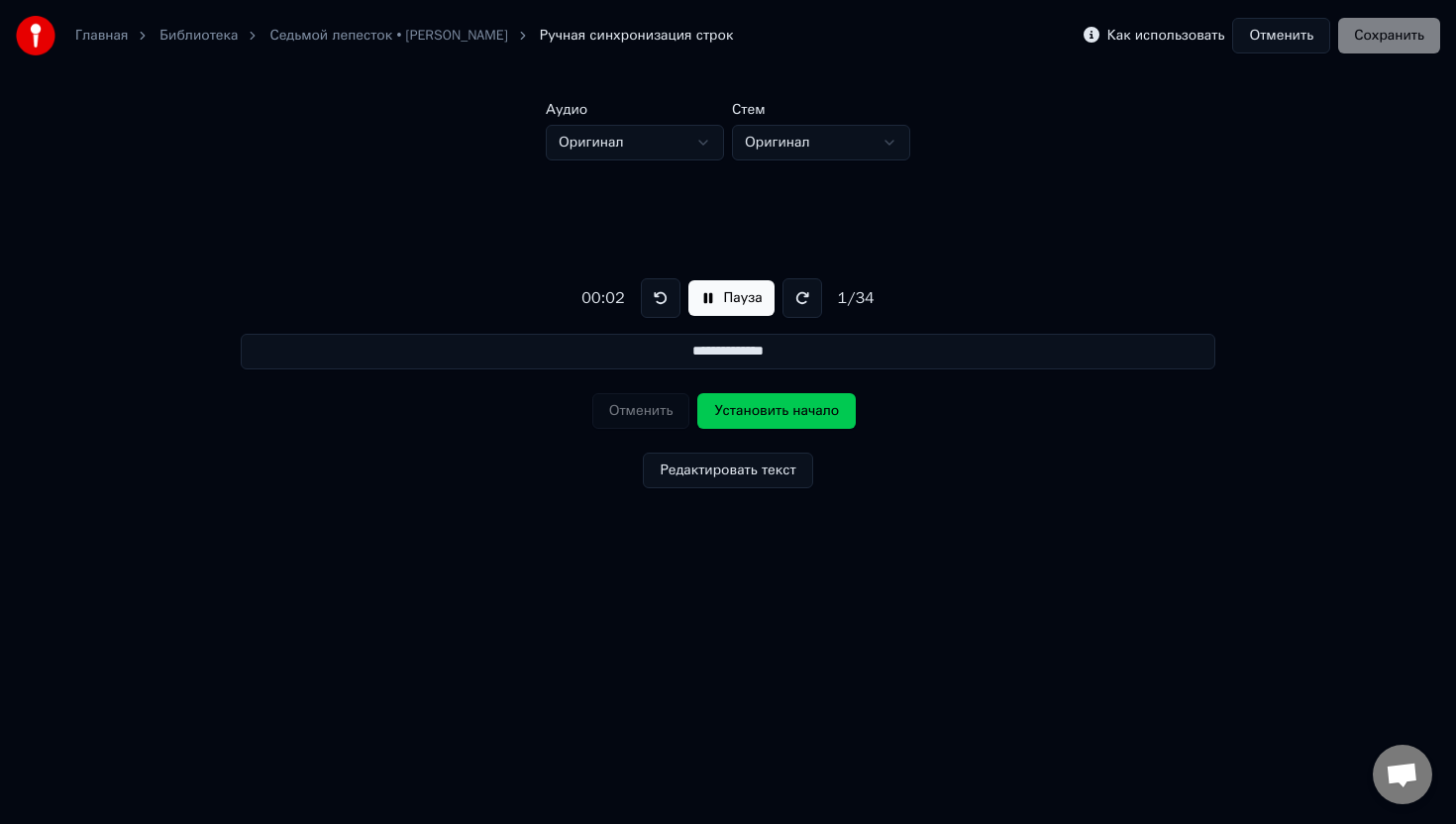 click on "Установить начало" at bounding box center (777, 411) 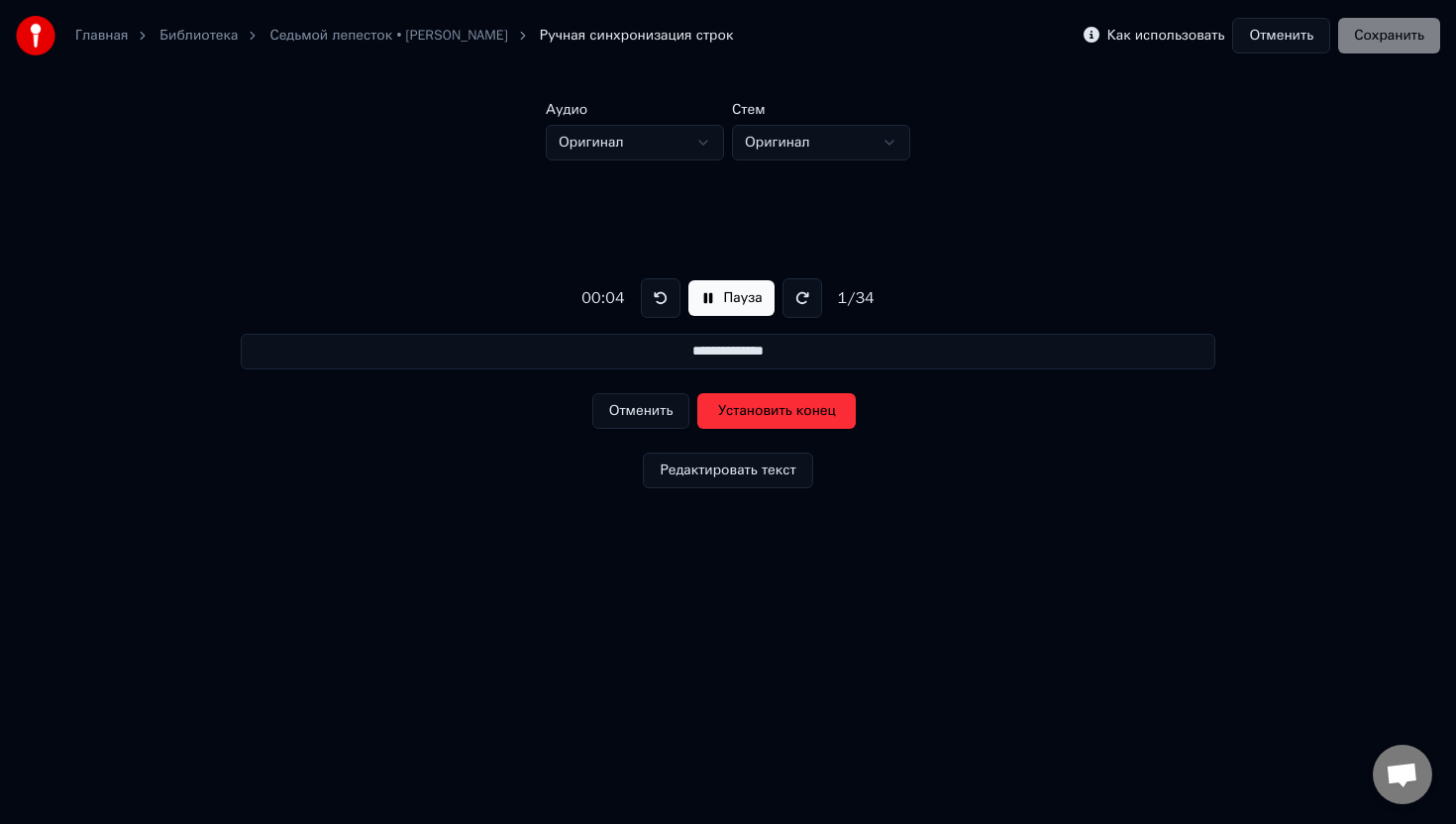 click at bounding box center (661, 298) 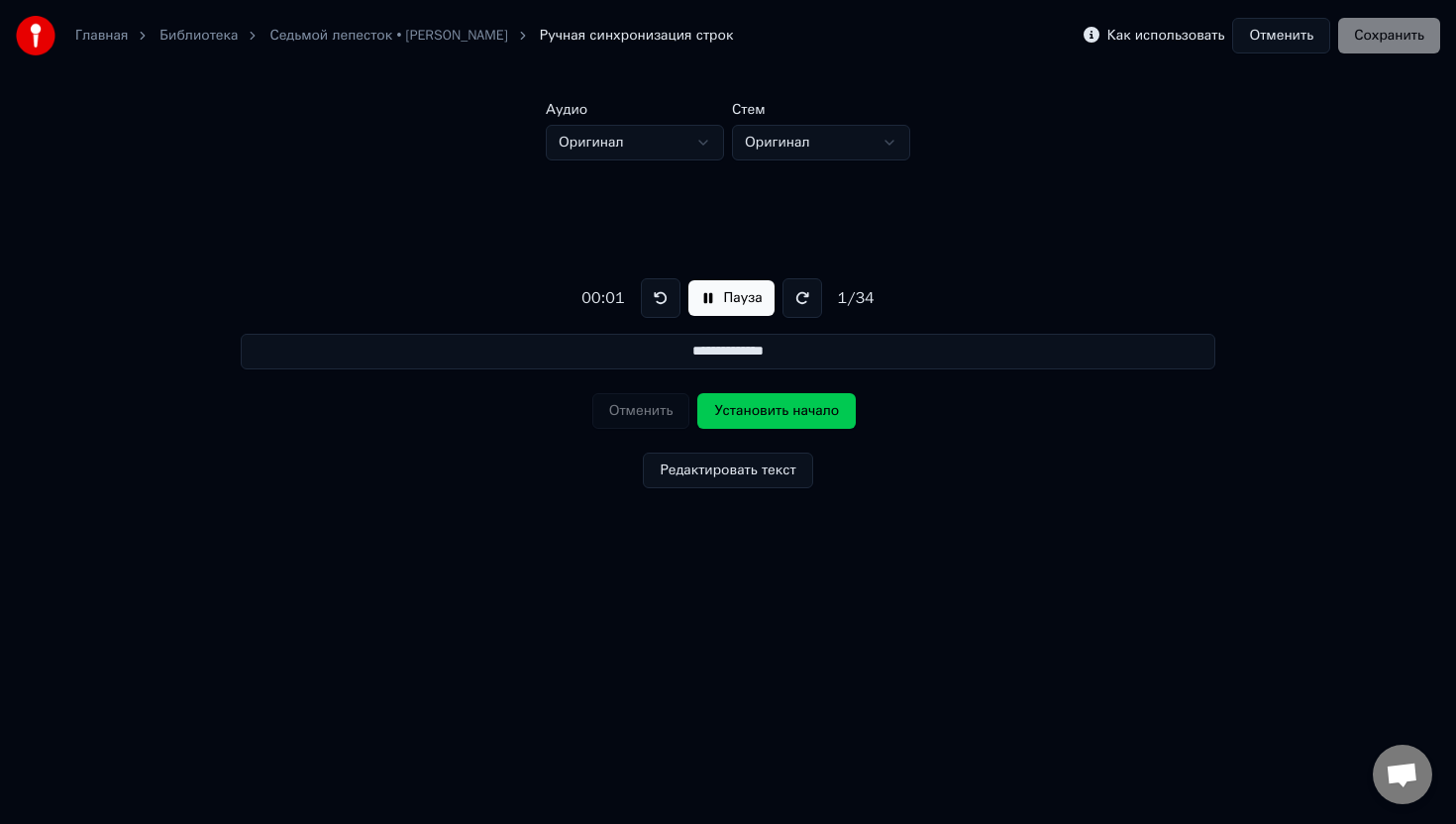 click at bounding box center (661, 298) 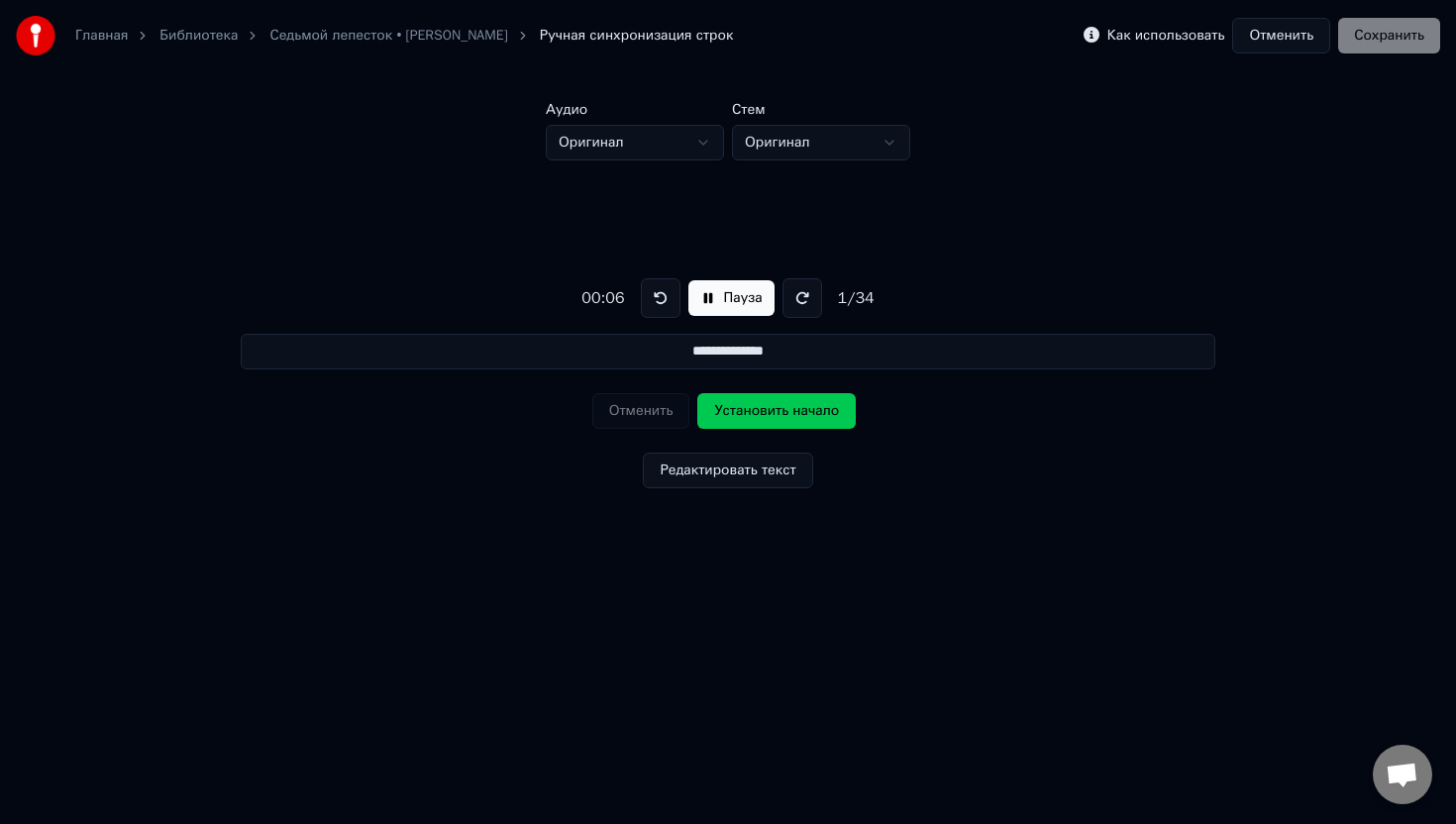 click on "**********" at bounding box center [728, 352] 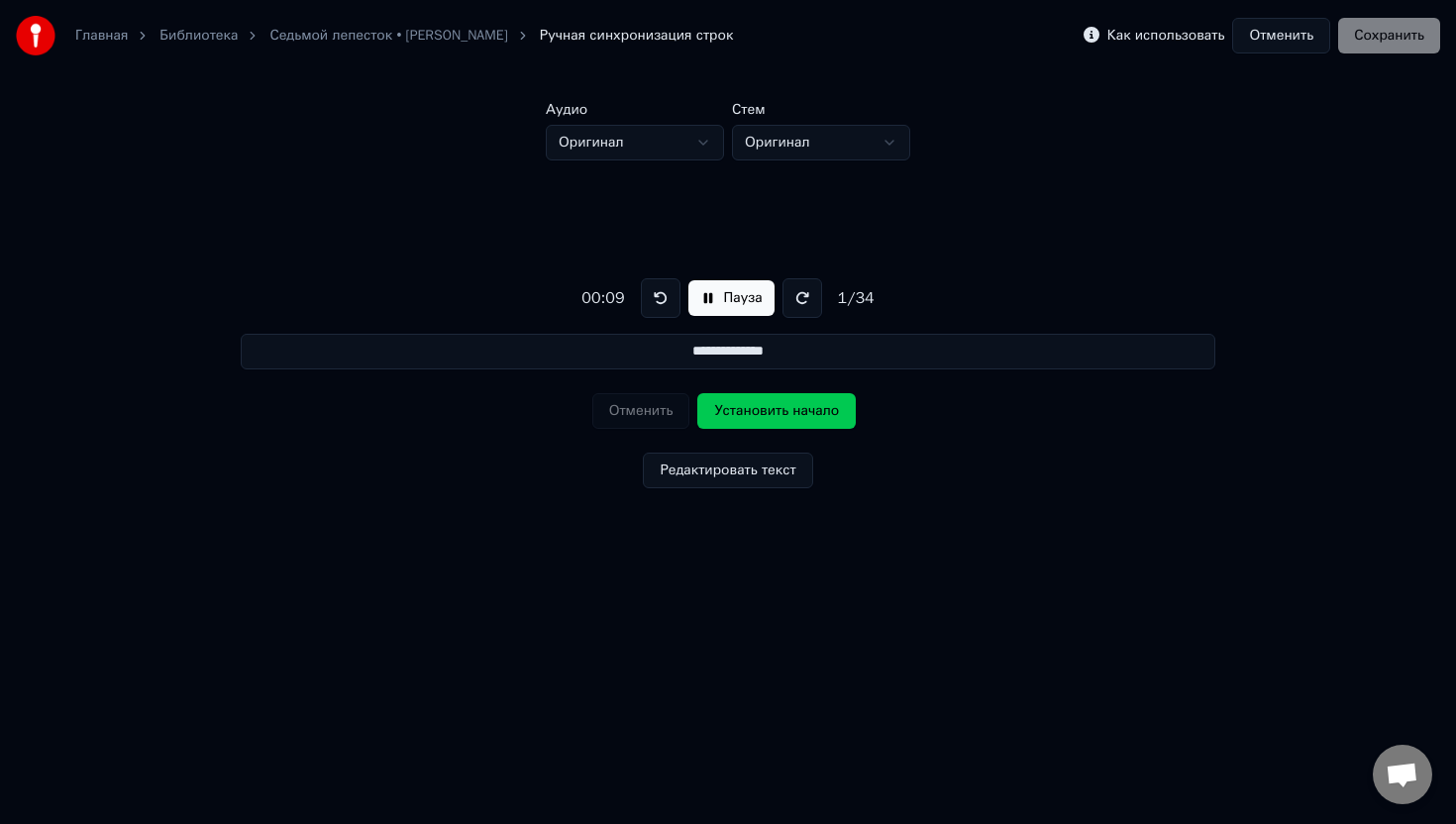 click on "Редактировать текст" at bounding box center [727, 470] 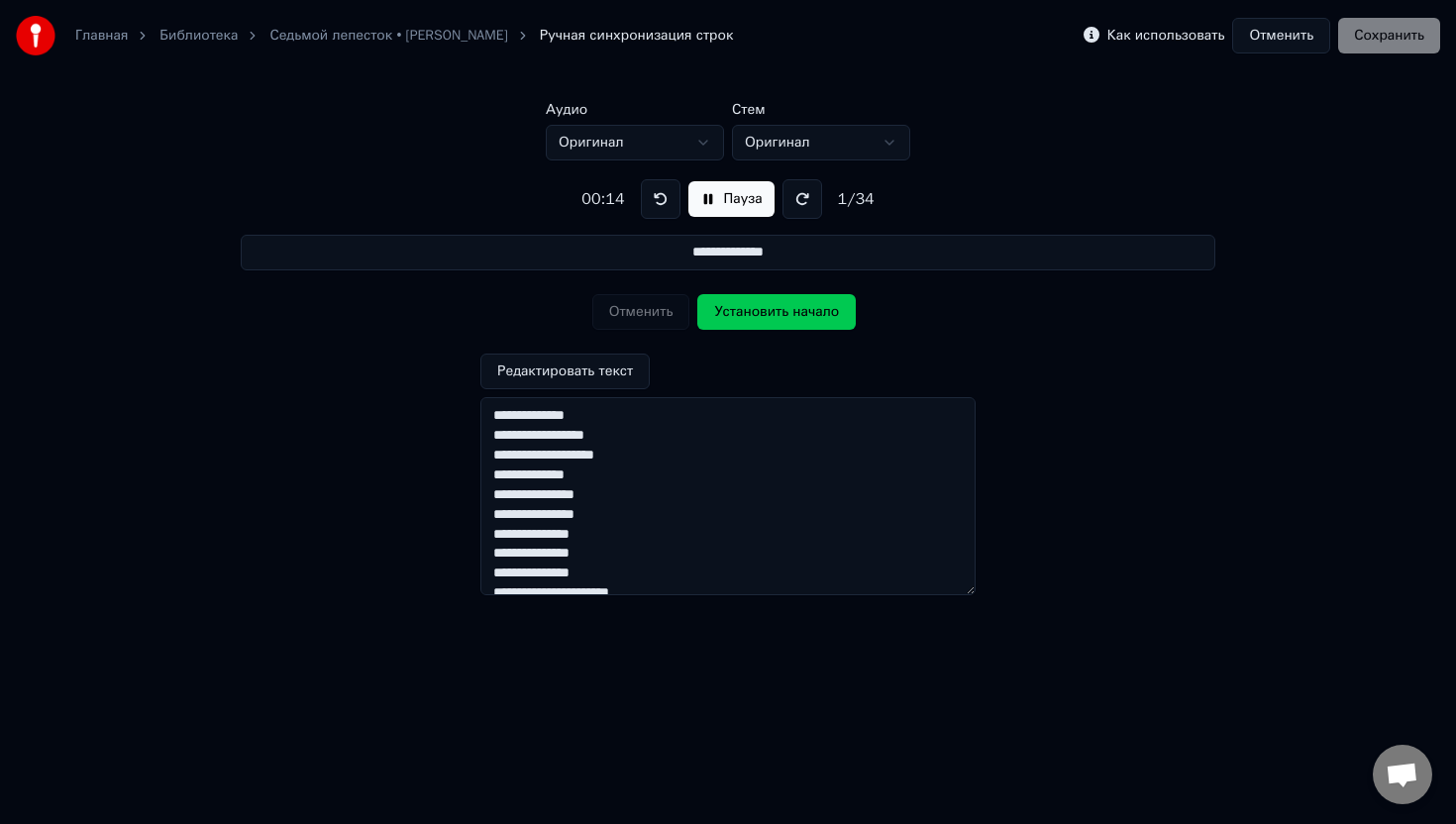 click on "Установить начало" at bounding box center (777, 312) 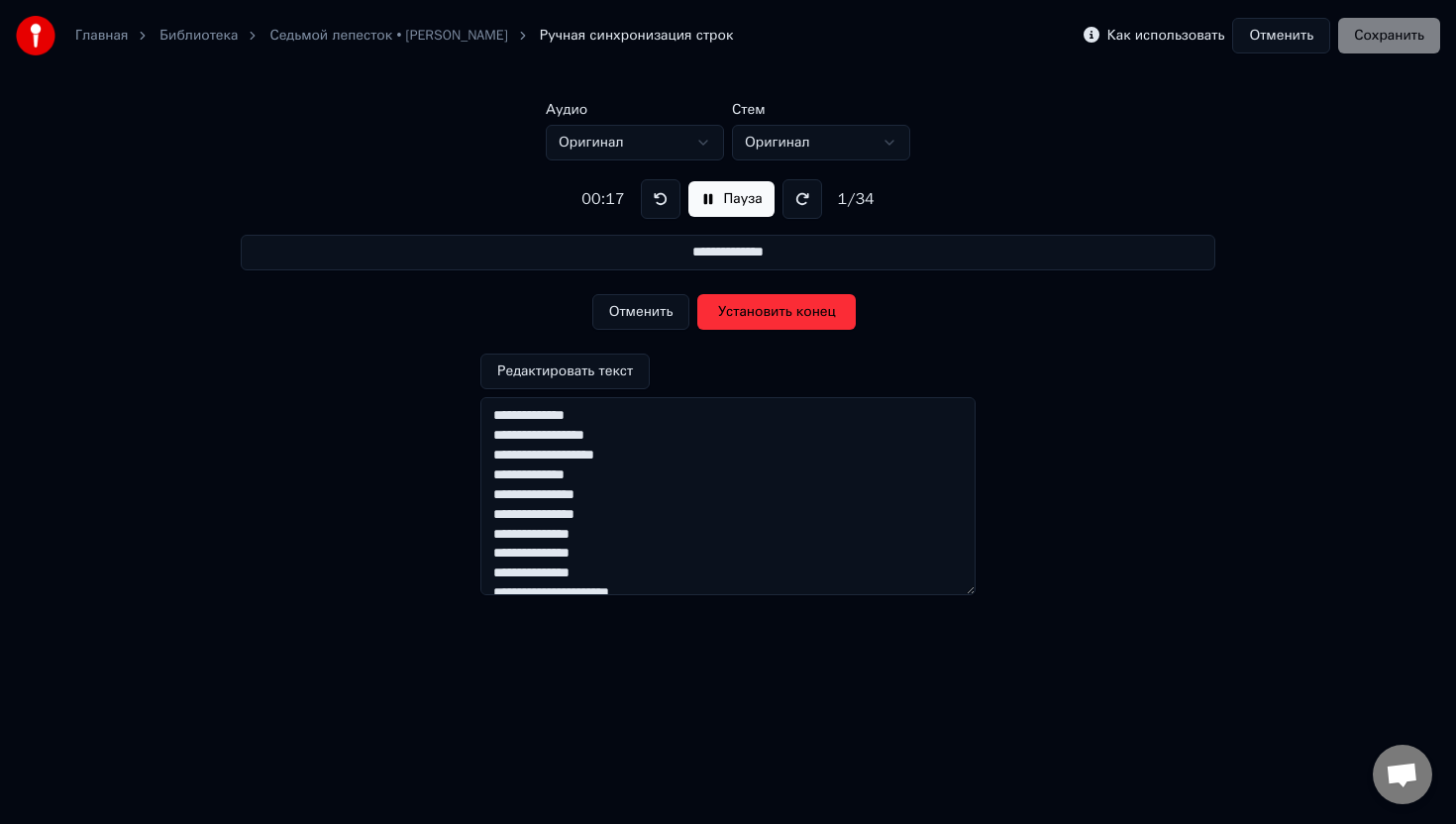 click on "Отменить" at bounding box center (1281, 36) 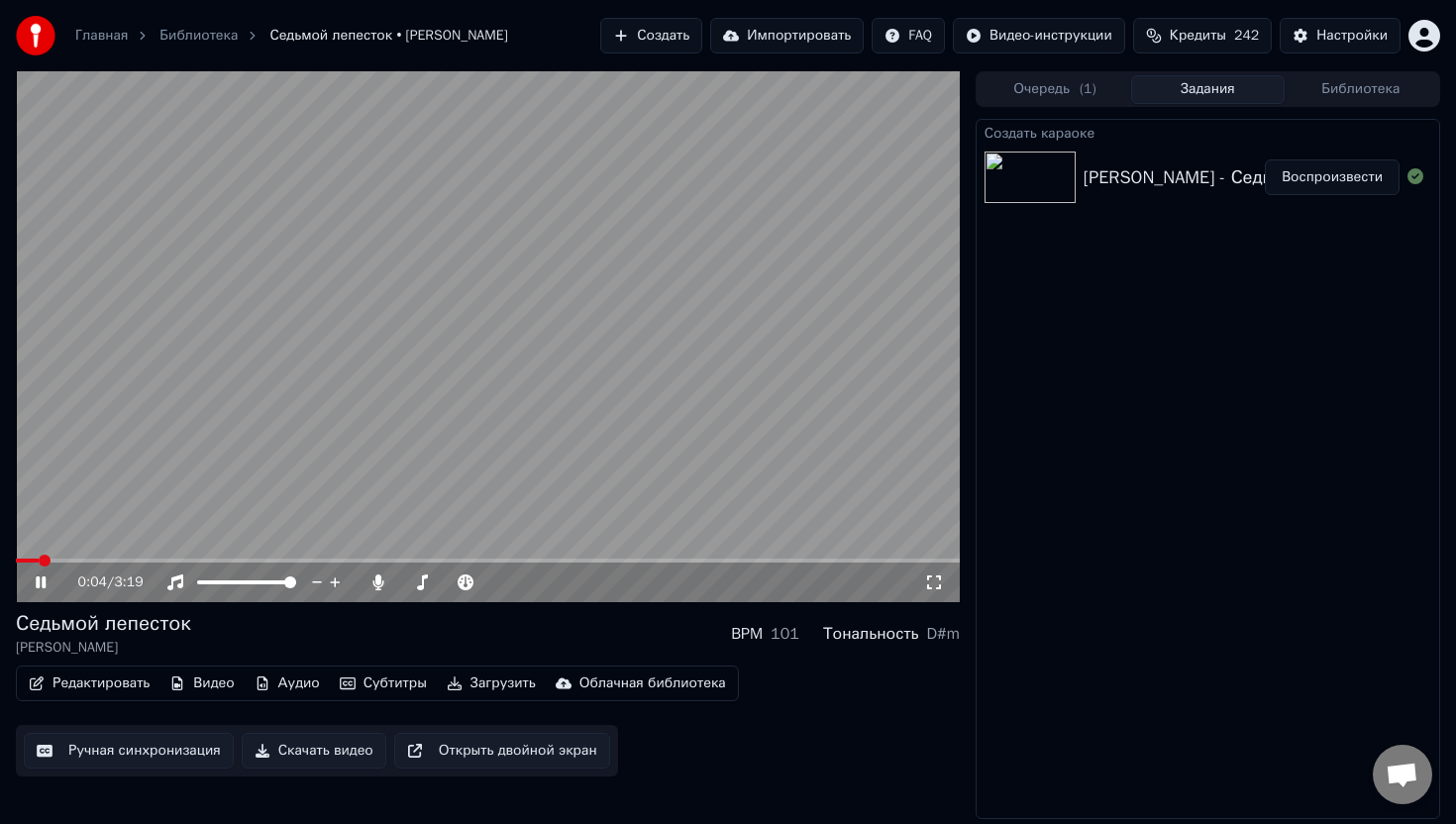 click on "Субтитры" at bounding box center [383, 683] 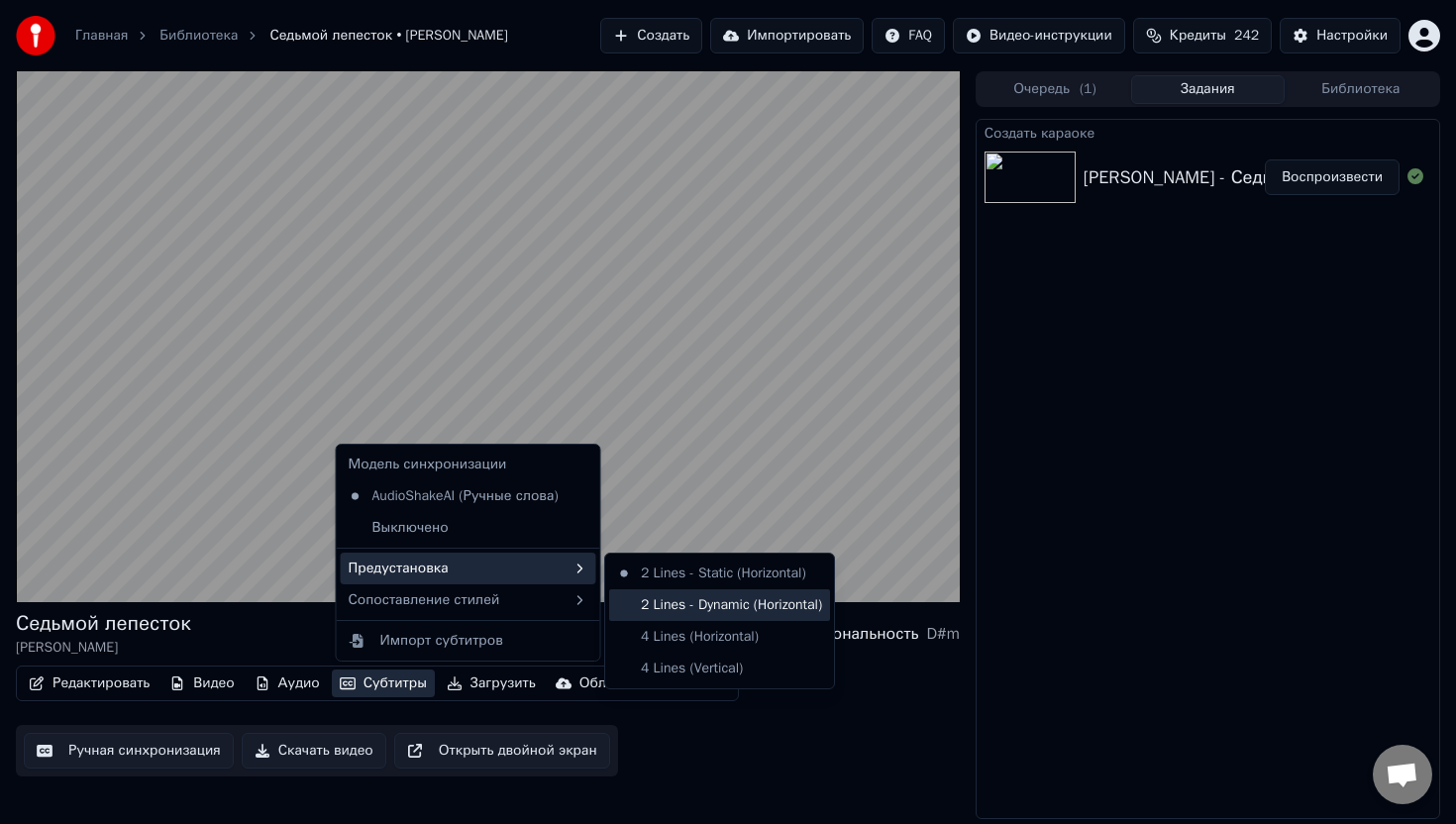 click on "2 Lines - Dynamic (Horizontal)" at bounding box center (719, 605) 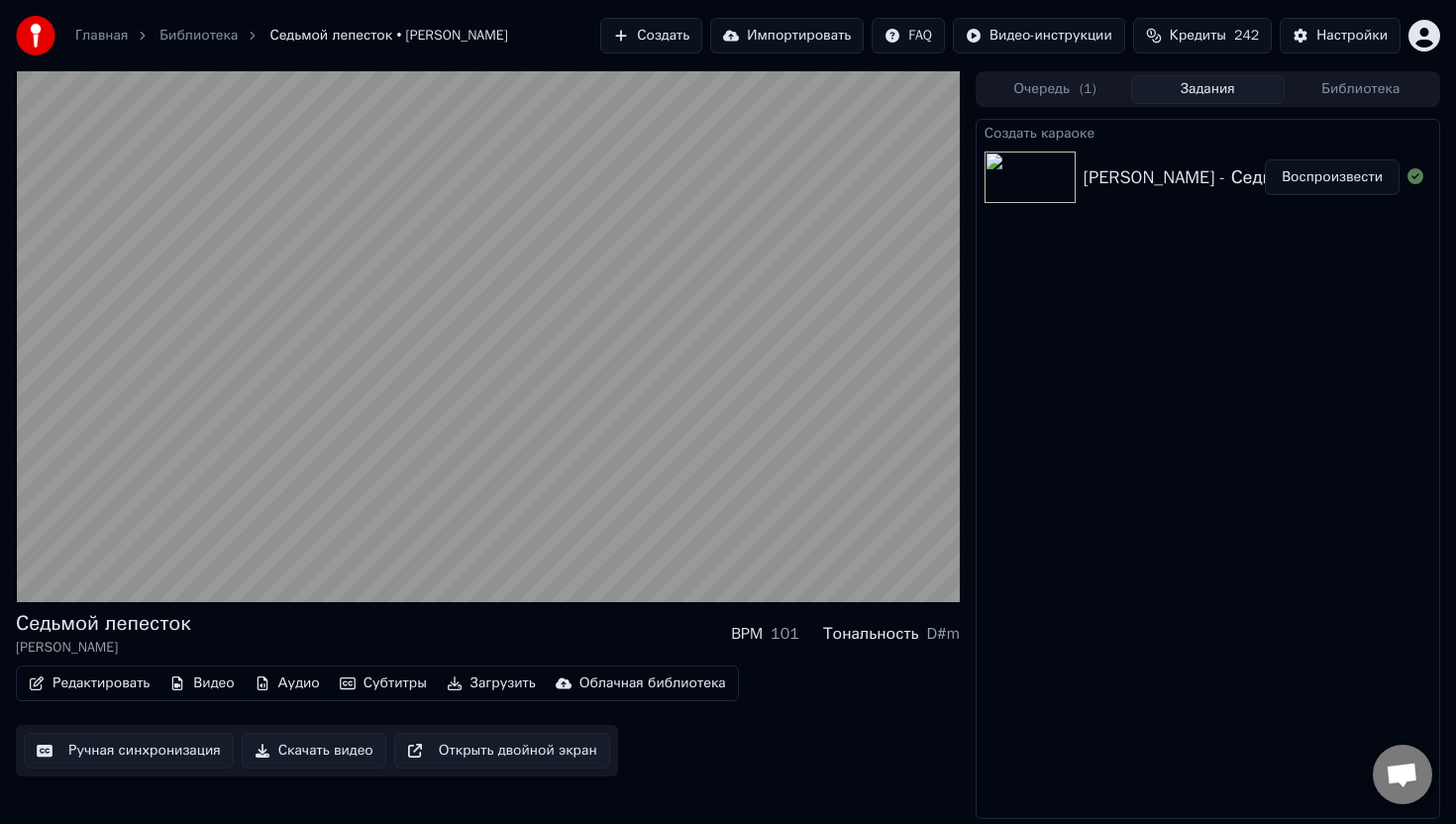 click on "Редактировать" at bounding box center [89, 683] 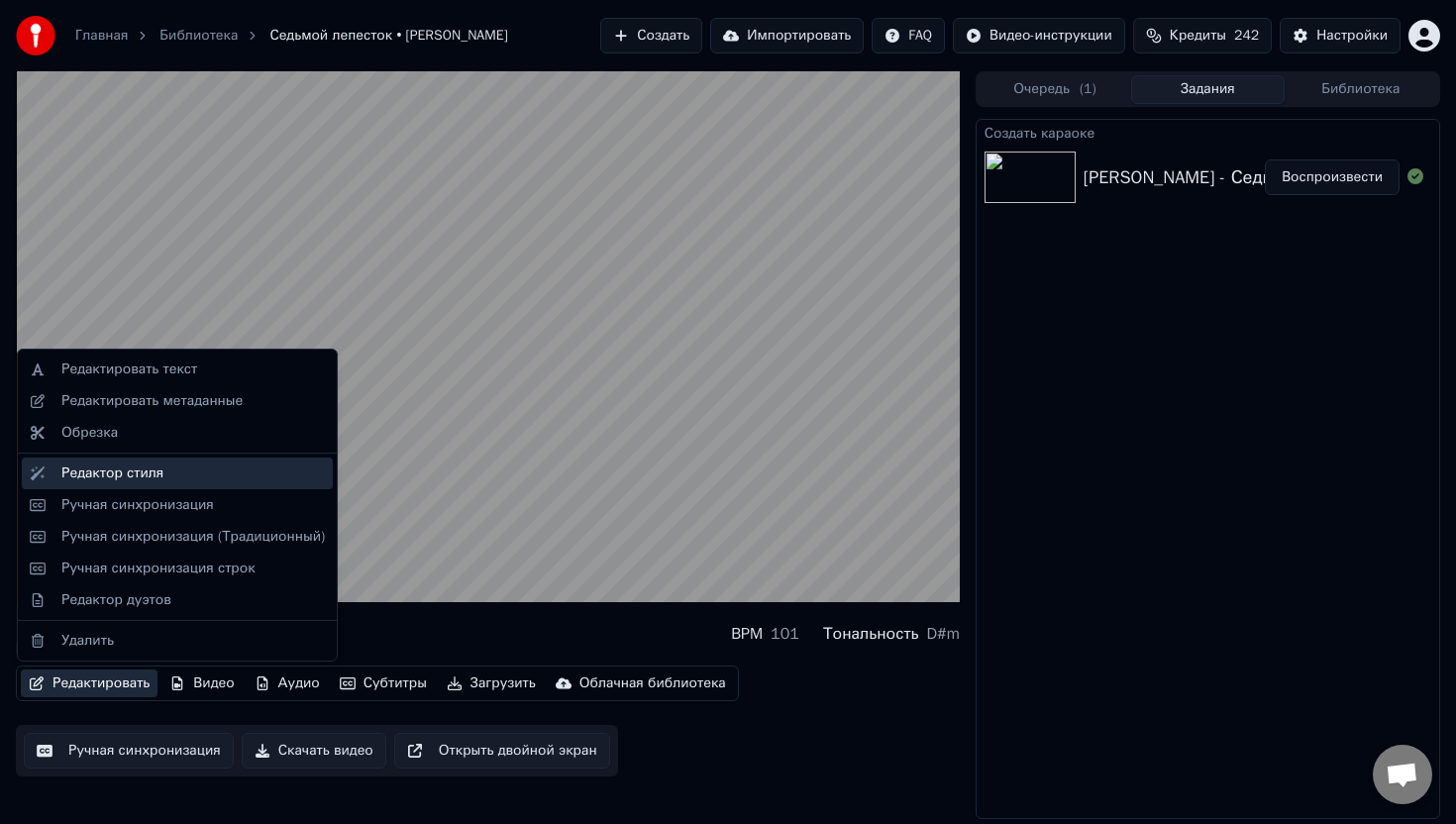 click on "Редактор стиля" at bounding box center (112, 473) 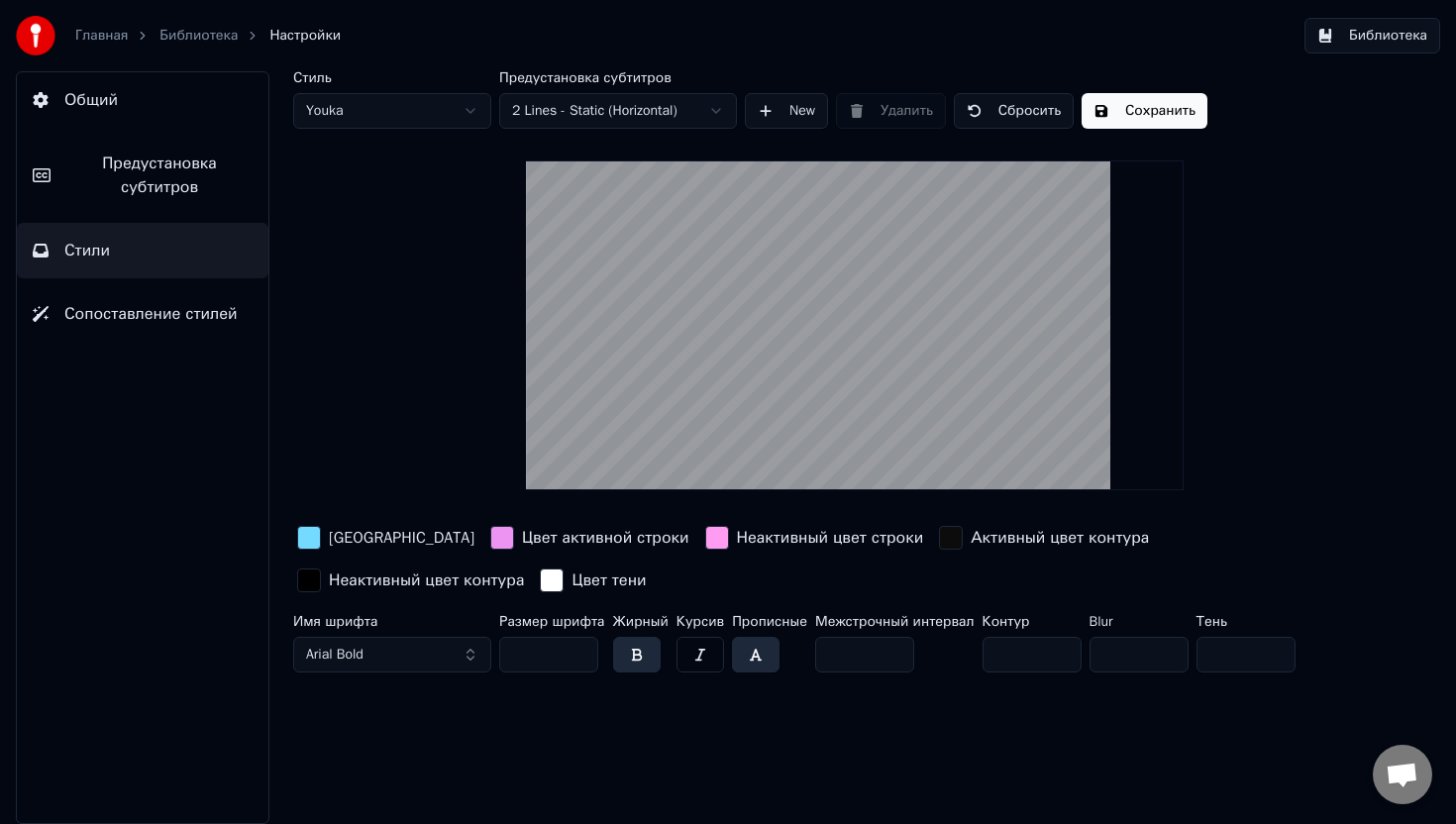drag, startPoint x: 547, startPoint y: 658, endPoint x: 496, endPoint y: 658, distance: 51 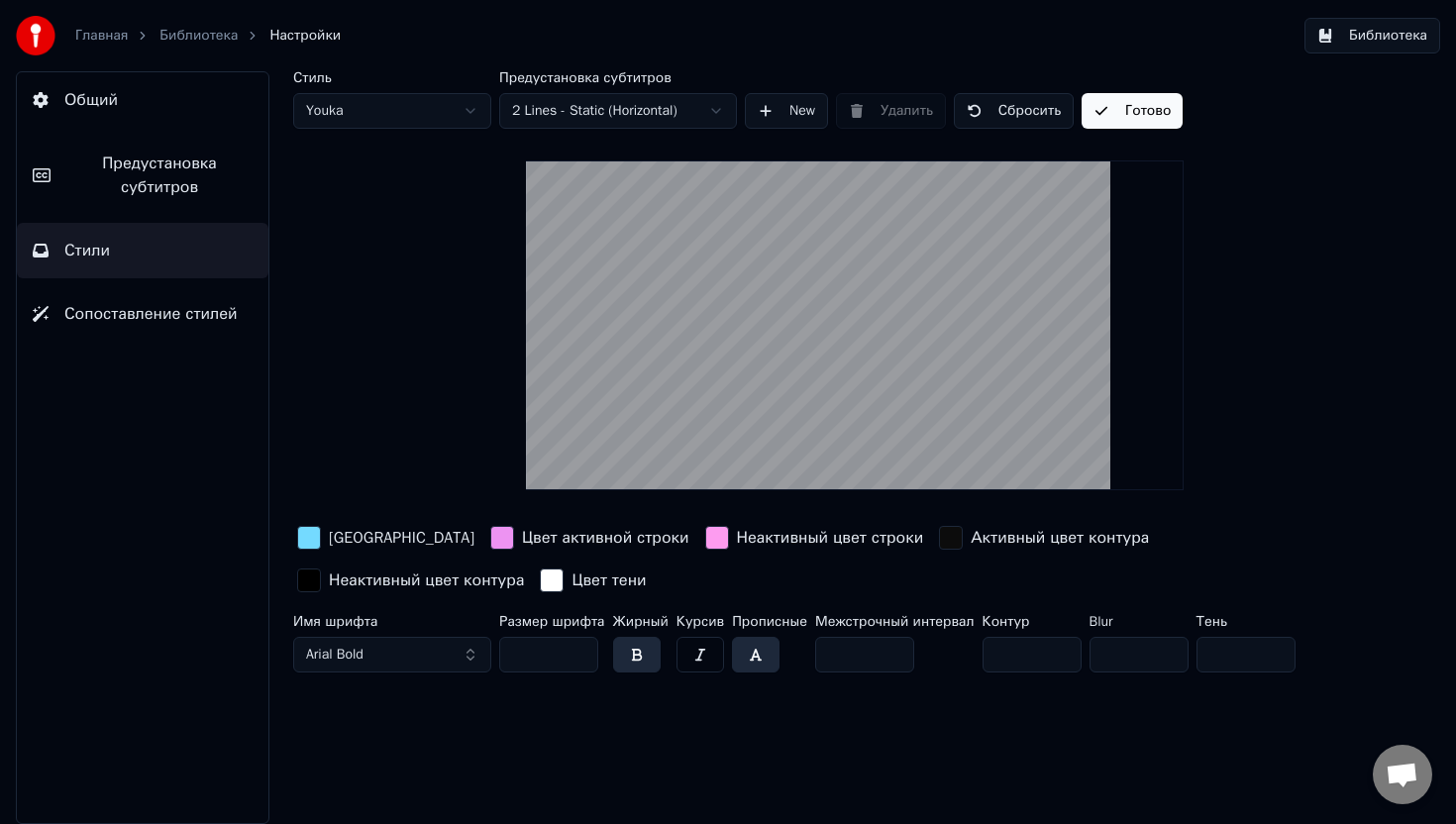 click on "Библиотека" at bounding box center [198, 36] 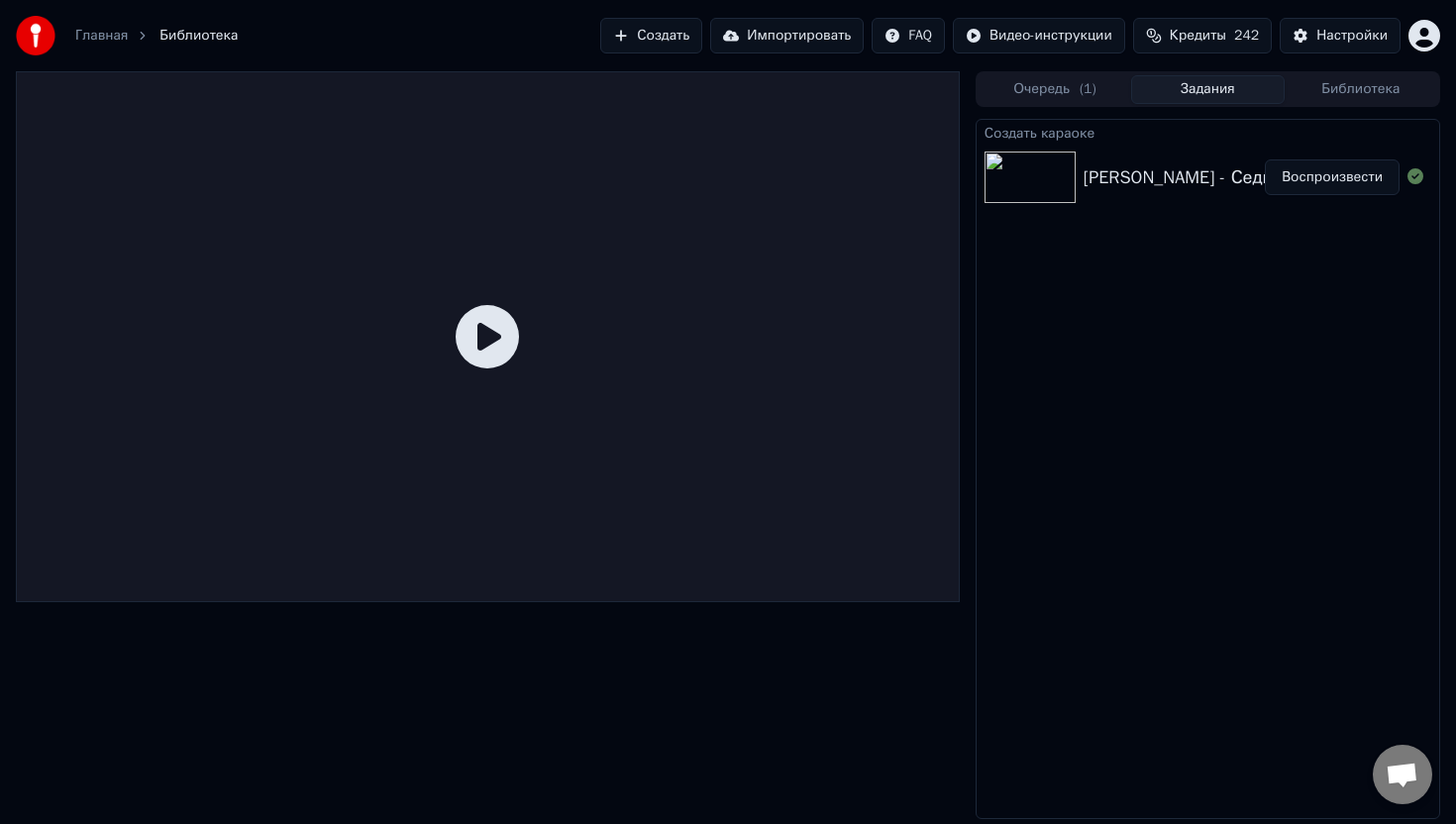 click on "Воспроизвести" at bounding box center (1332, 177) 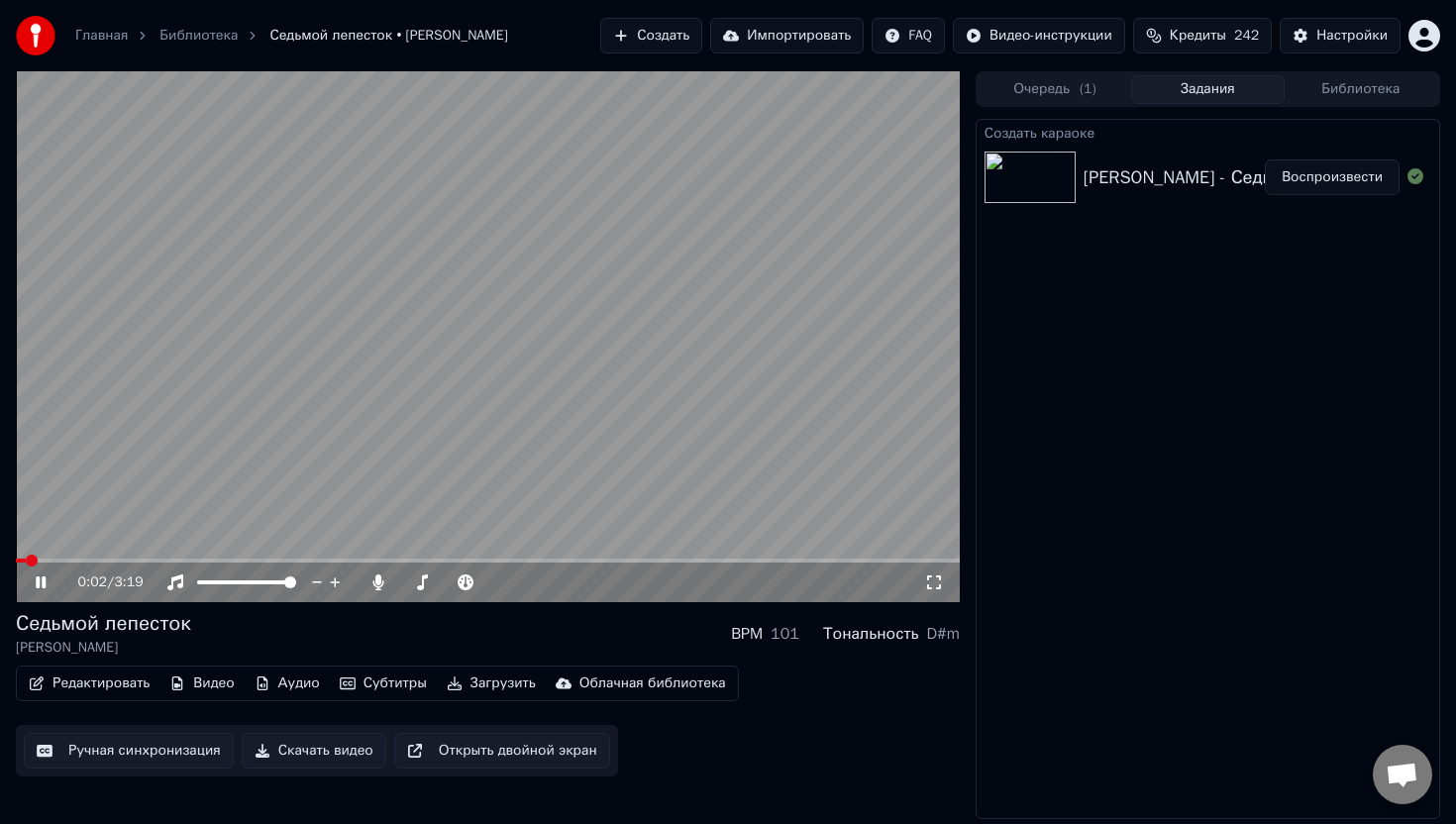 click at bounding box center (487, 337) 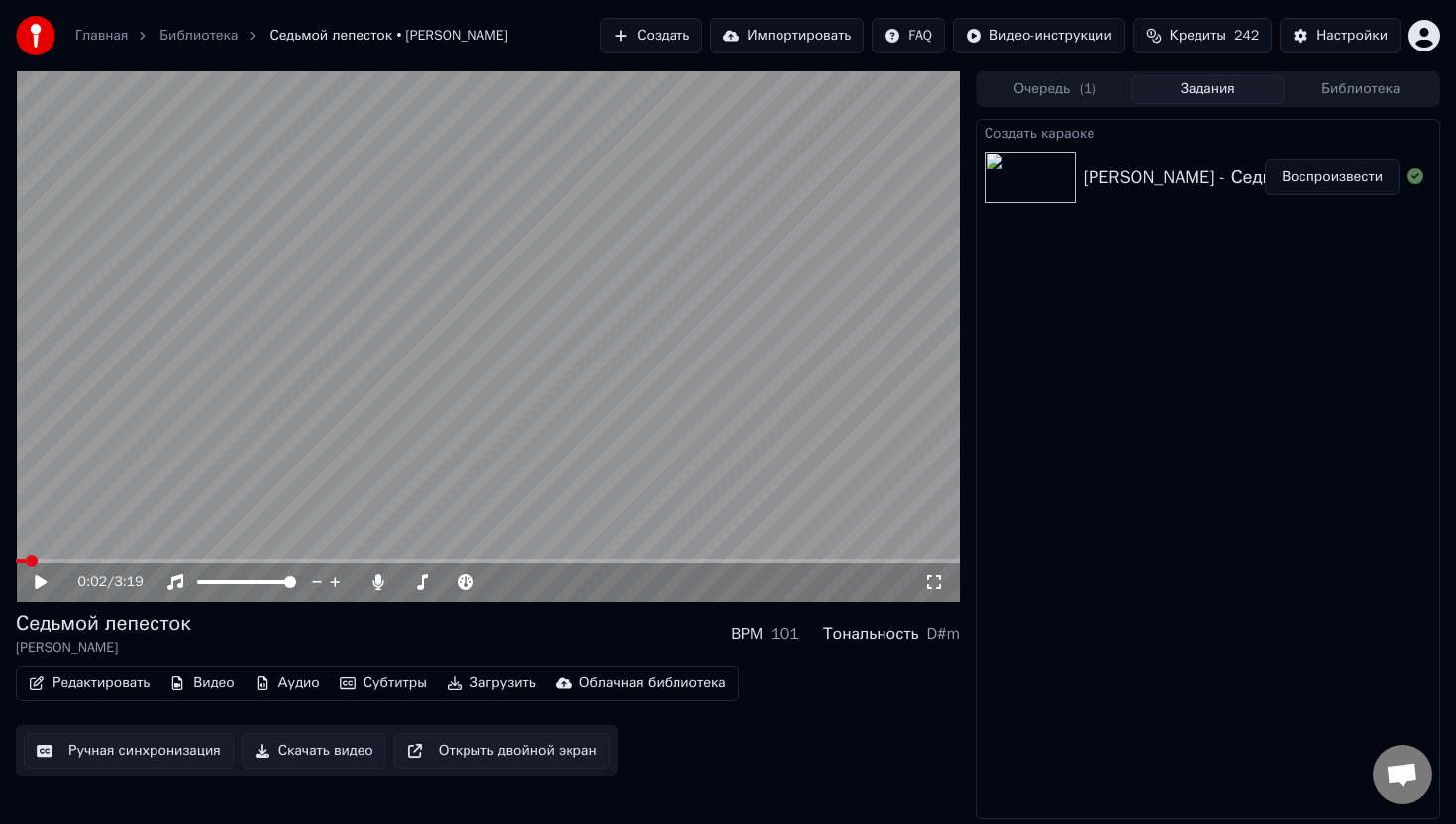 click at bounding box center (487, 561) 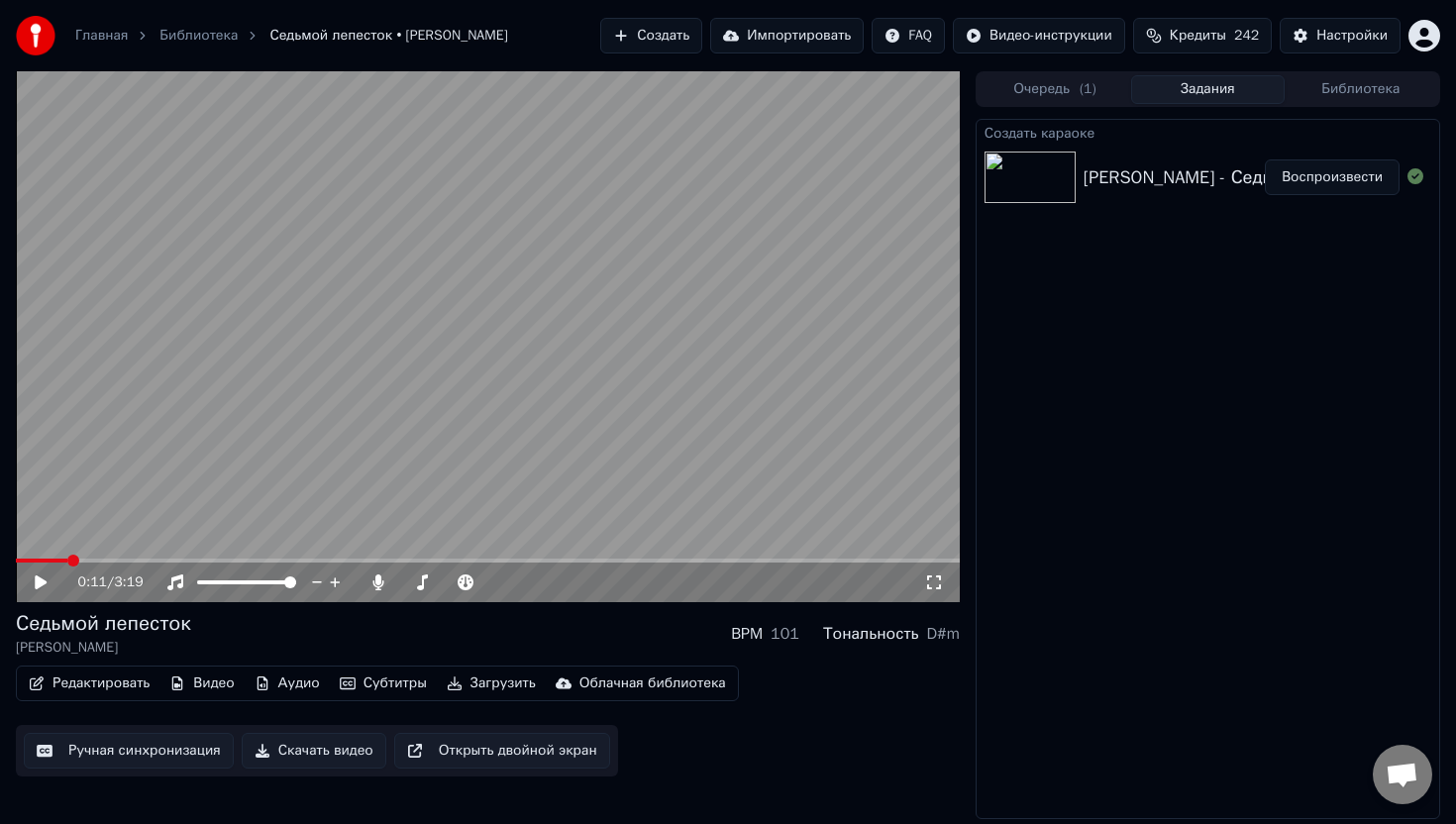 click on "0:11  /  3:19" at bounding box center [487, 582] 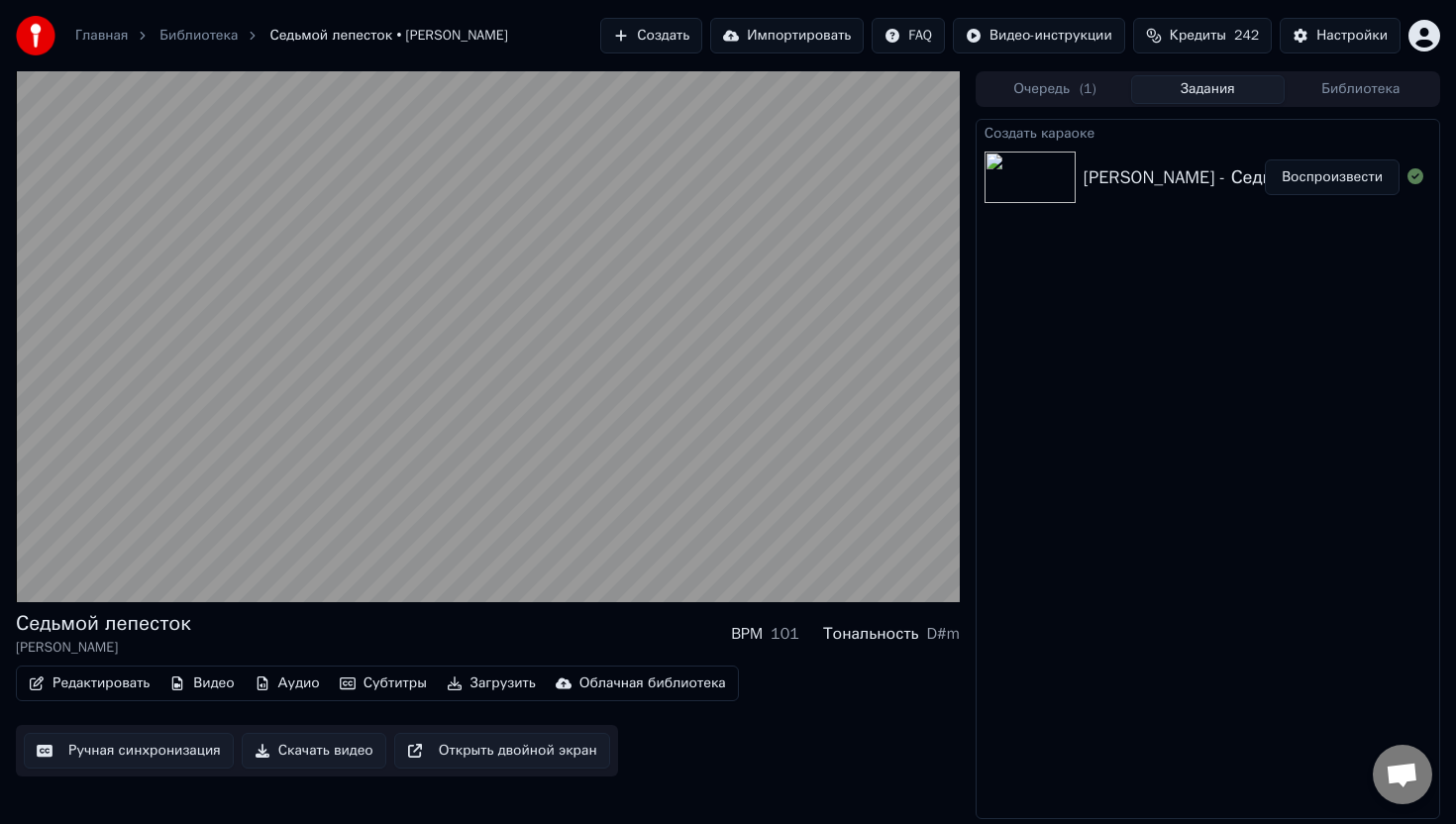 click on "Субтитры" at bounding box center (383, 683) 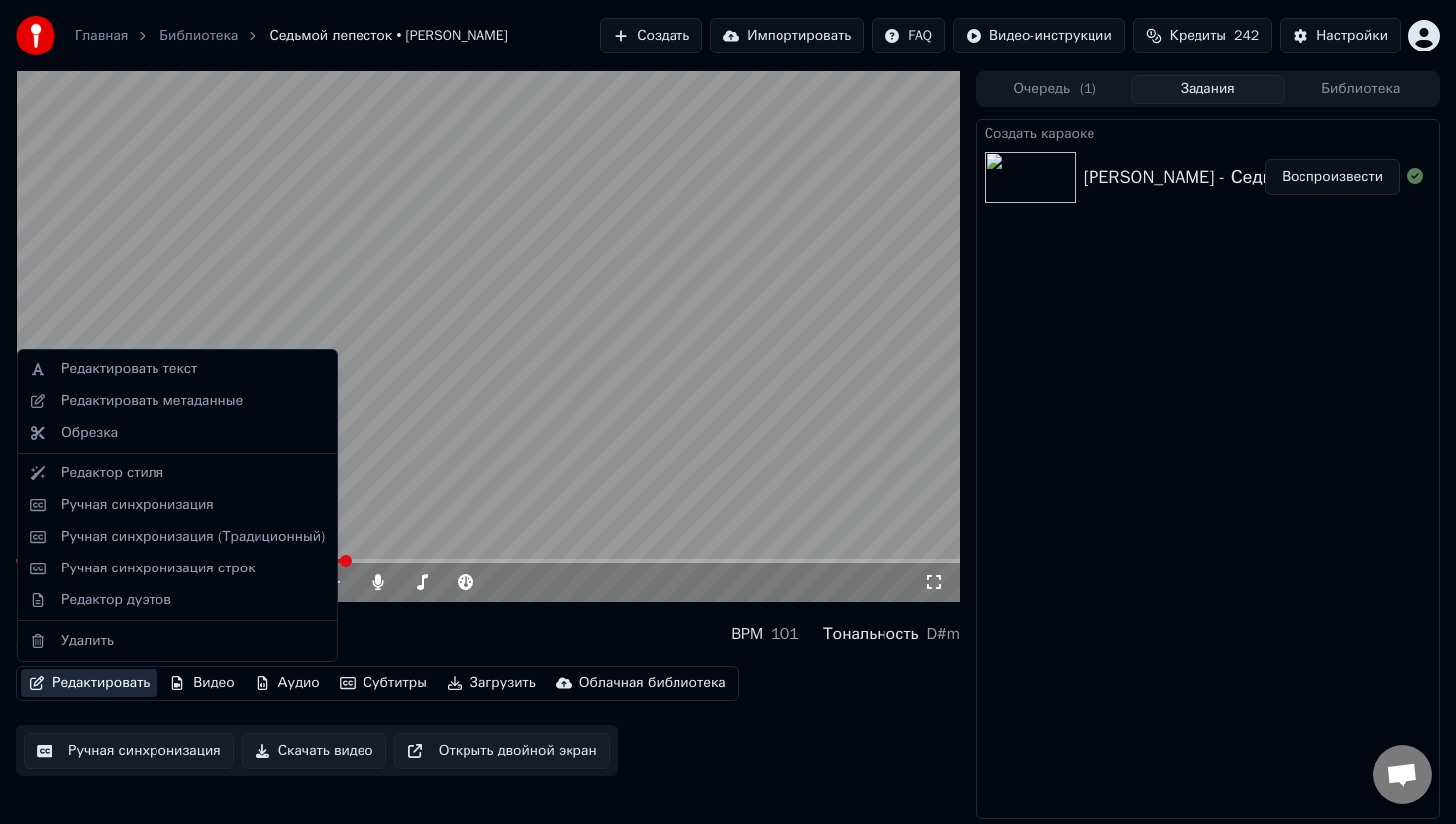 click on "Редактировать" at bounding box center [89, 683] 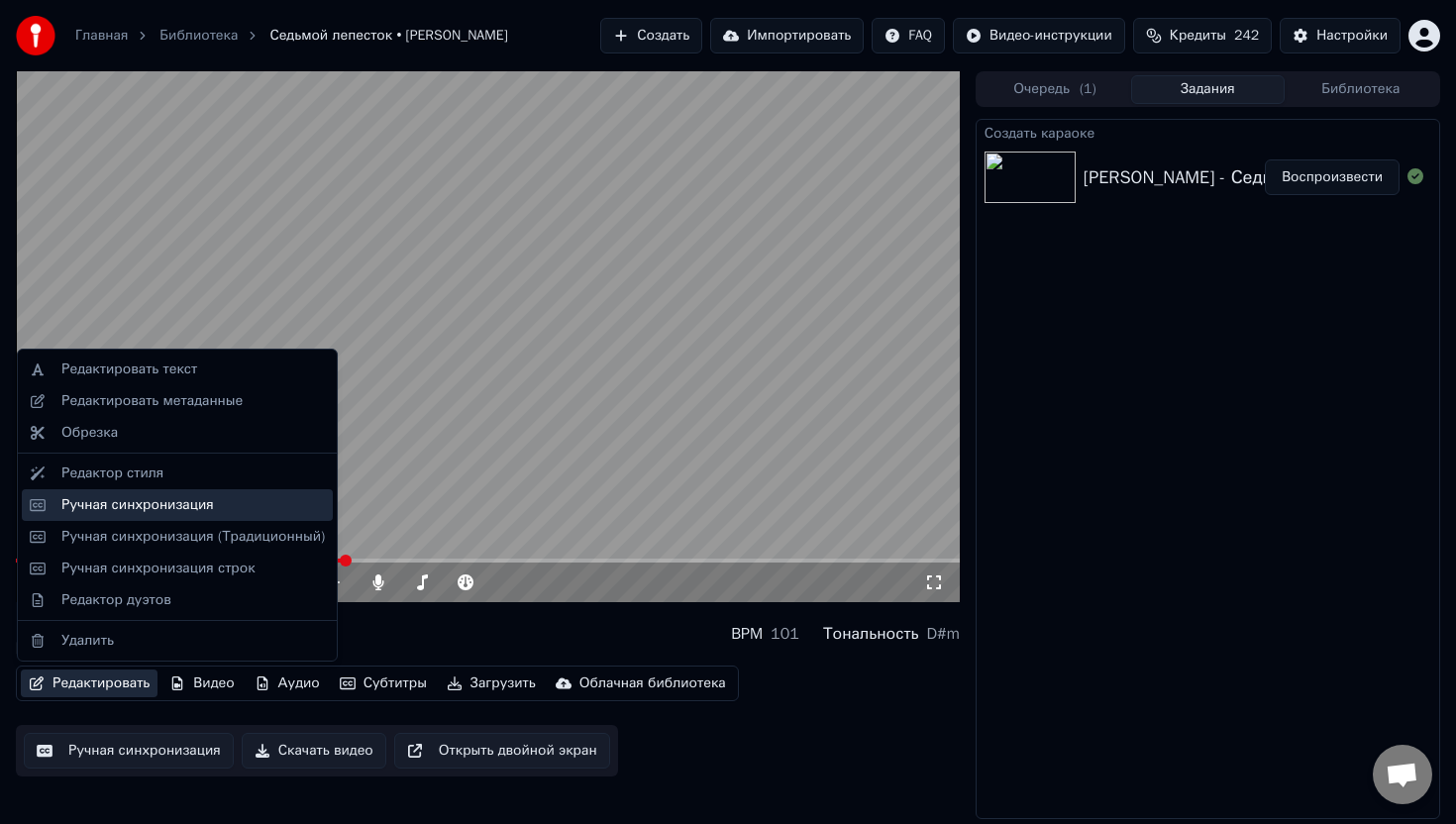 click on "Ручная синхронизация" at bounding box center (138, 505) 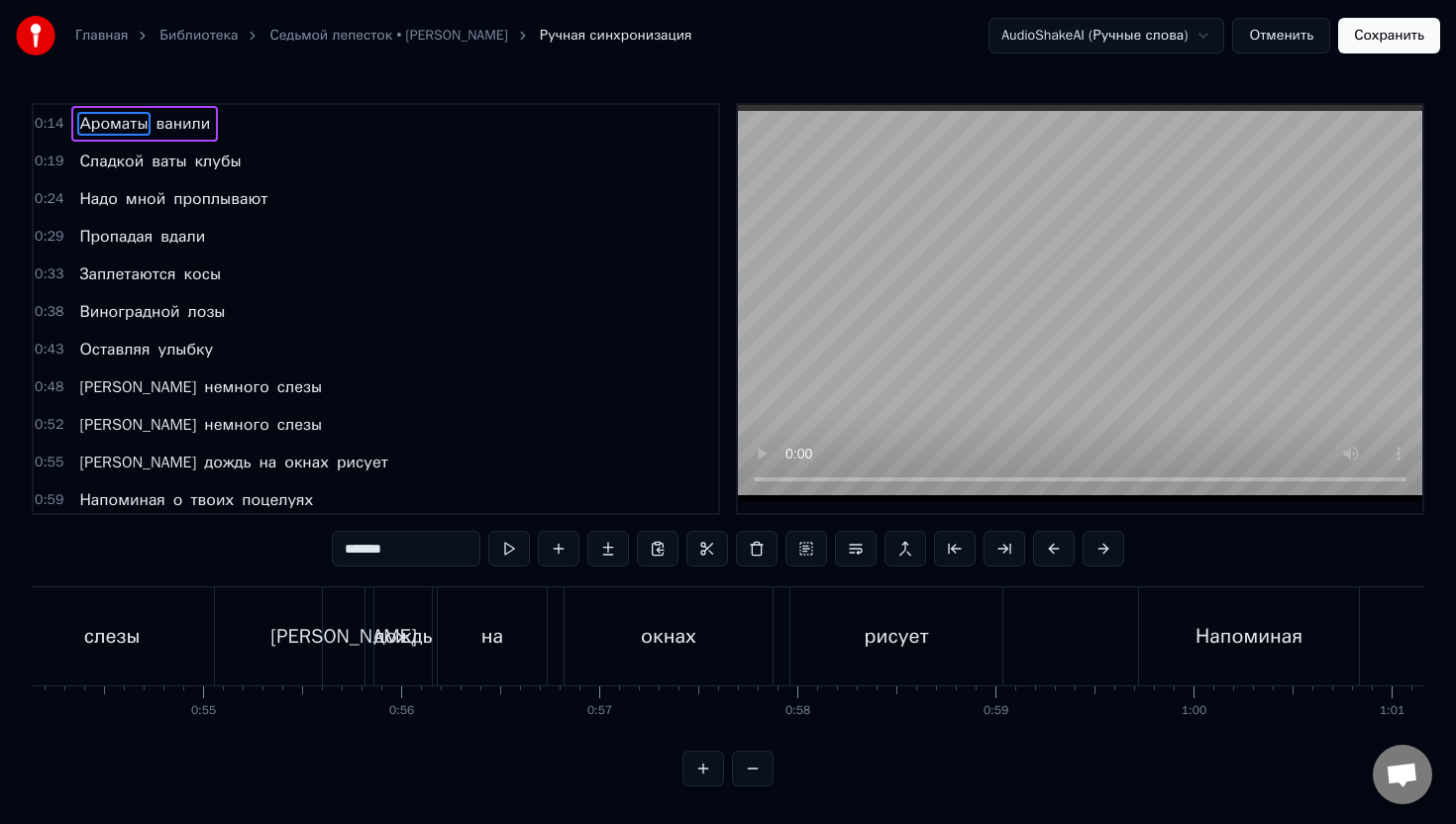 scroll, scrollTop: 0, scrollLeft: 10608, axis: horizontal 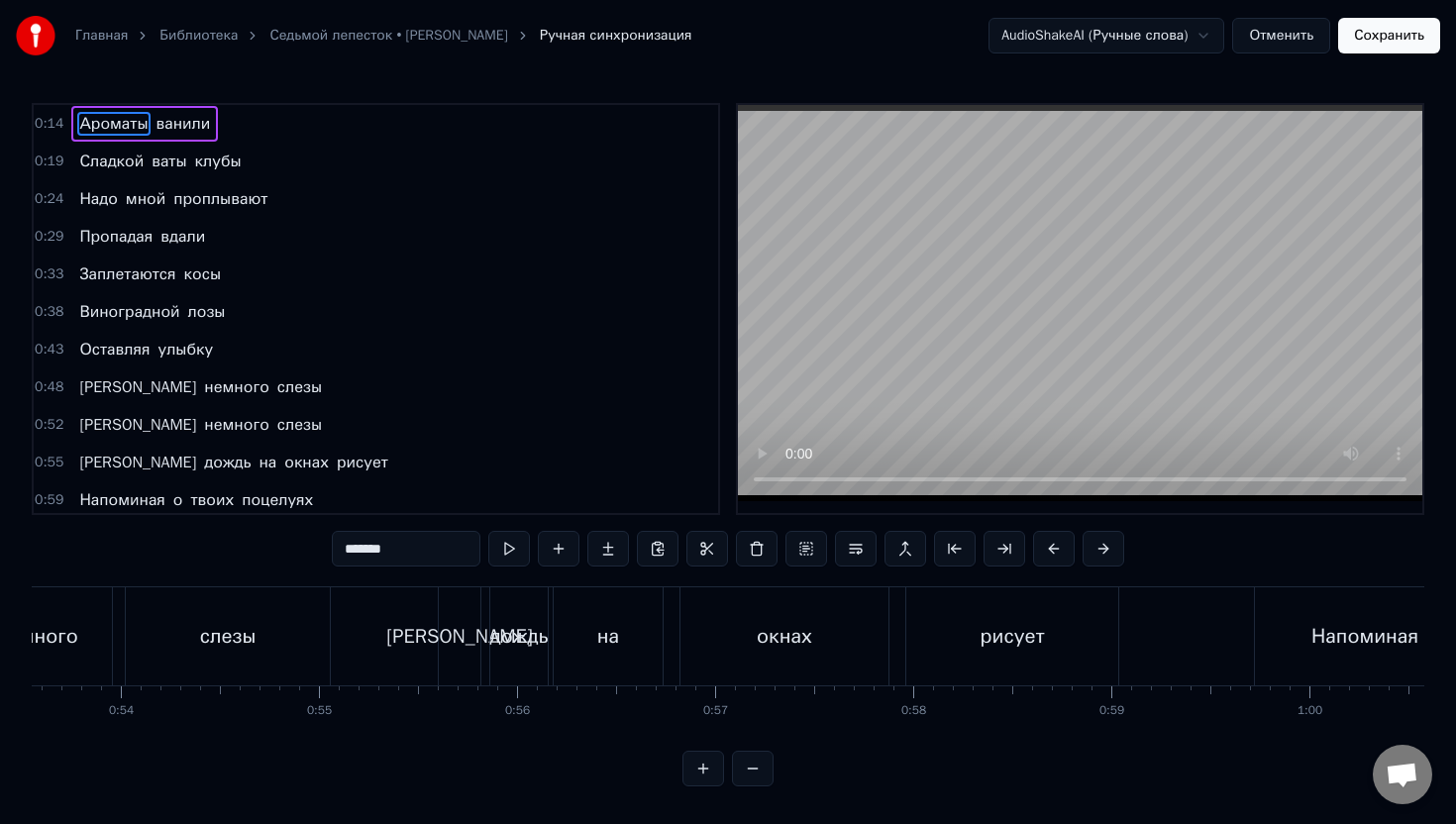 click on "0:14 Ароматы ванили 0:19 Сладкой ваты клубы 0:24 Надо мной проплывают 0:29 Пропадая вдали 0:33 Заплетаются косы 0:38 Виноградной лозы 0:43 Оставляя улыбку 0:48 И немного слезы 0:52 И немного слезы 0:55 А дождь на окнах рисует 0:59 Напоминая о твоих поцелуях 1:04 Все дело в том, что дождь ничем не рискует 1:08 А я боюсь, что потерял тебя 1:15 Я невозможно скучаю 1:18 Я очень болен, я почти умираю 1:23 А где- то ты и ничего не узнаешь 1:28 А я боюсь, что потерял тебя 1:40 Ты по Малой Ордынке 1:45 По Крещатику я 1:49 На веселых картинках 1:54 Мы не находим себя 1:59 Нам осталась в награду 2:04 Может быть повезло" at bounding box center (728, 445) 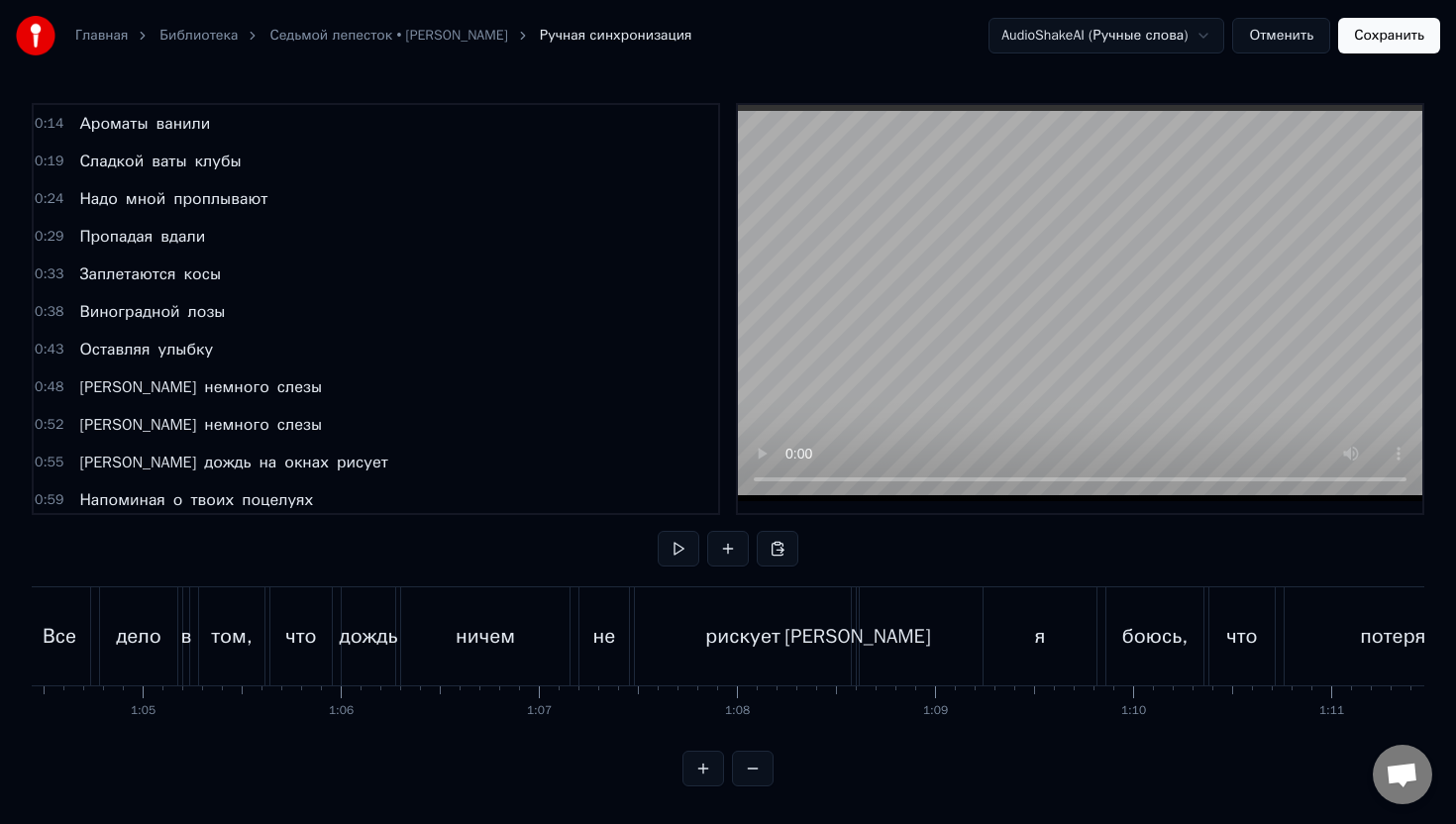 scroll, scrollTop: 0, scrollLeft: 12791, axis: horizontal 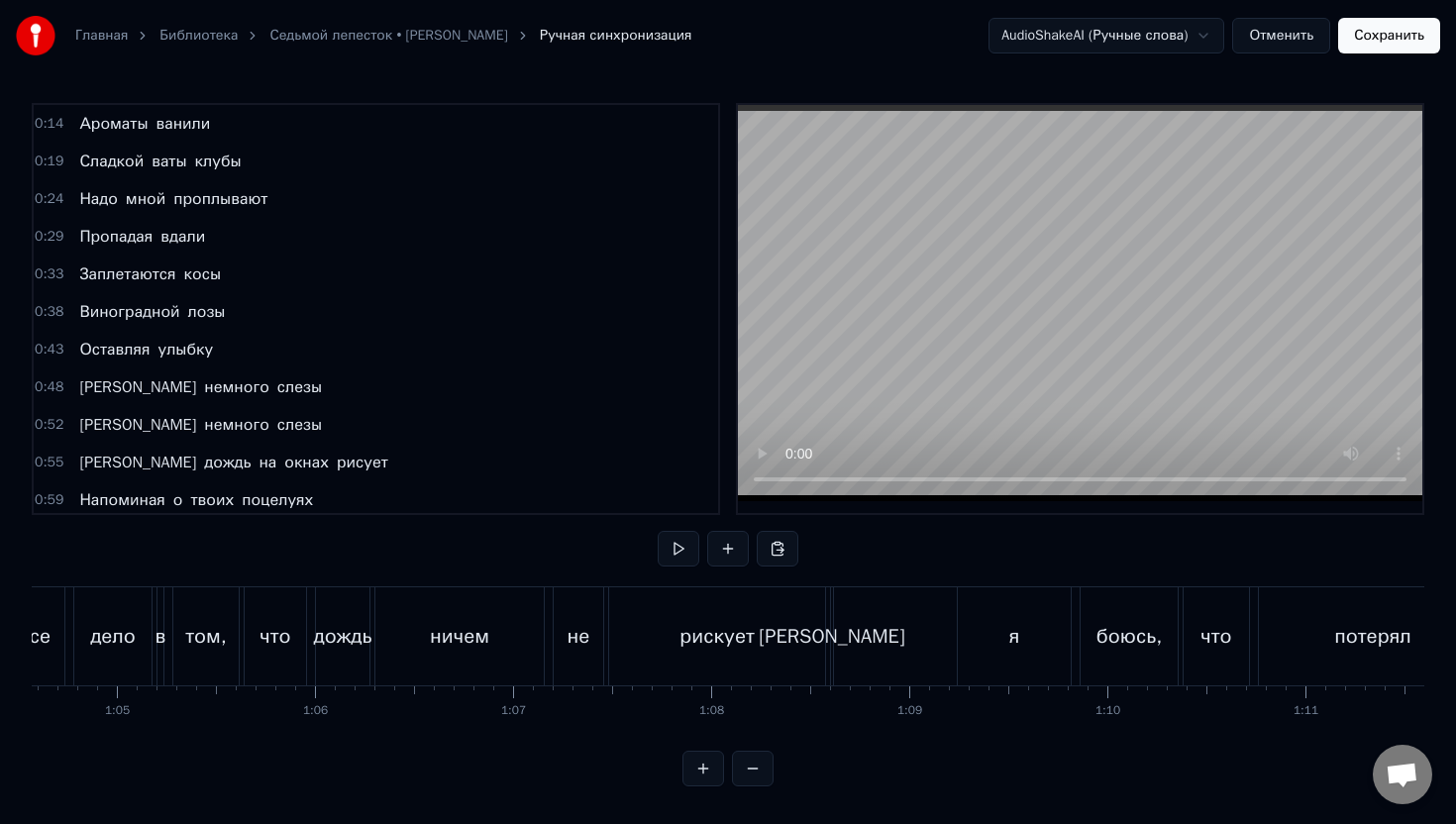 click on "А я боюсь, что потерял тебя" at bounding box center (1315, 636) 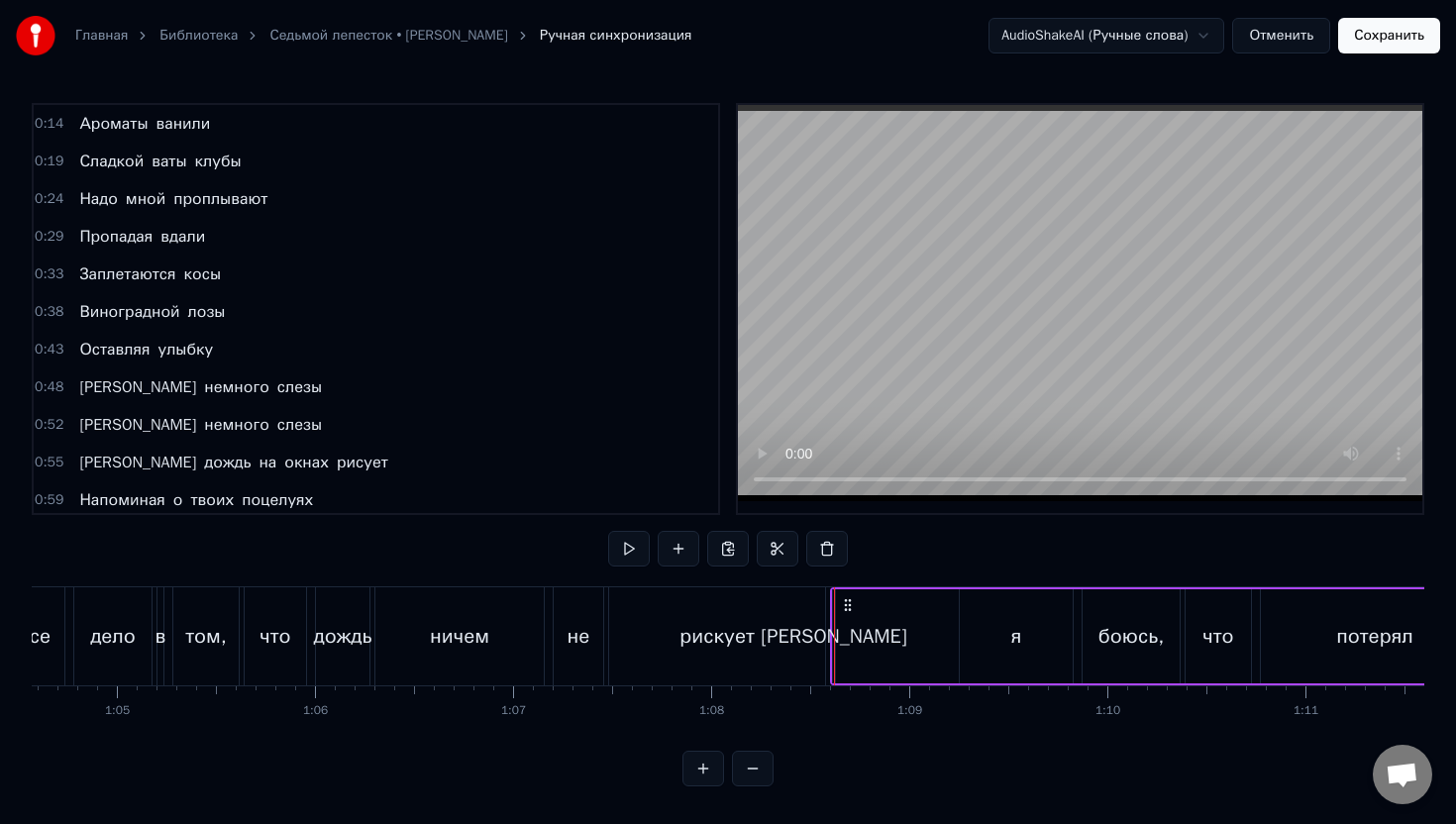 drag, startPoint x: 831, startPoint y: 611, endPoint x: 856, endPoint y: 610, distance: 25.019992 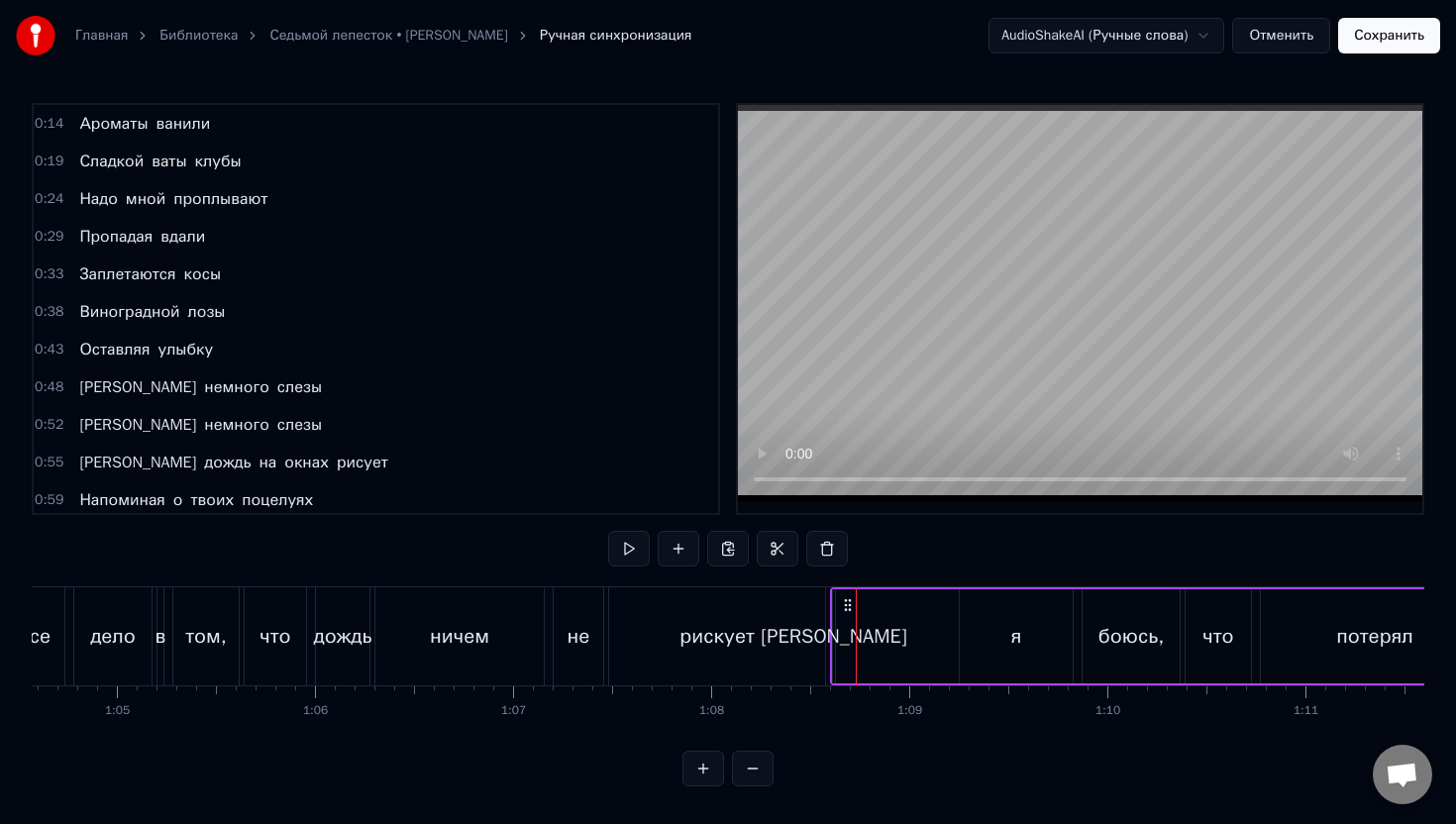 drag, startPoint x: 832, startPoint y: 602, endPoint x: 890, endPoint y: 601, distance: 58.00862 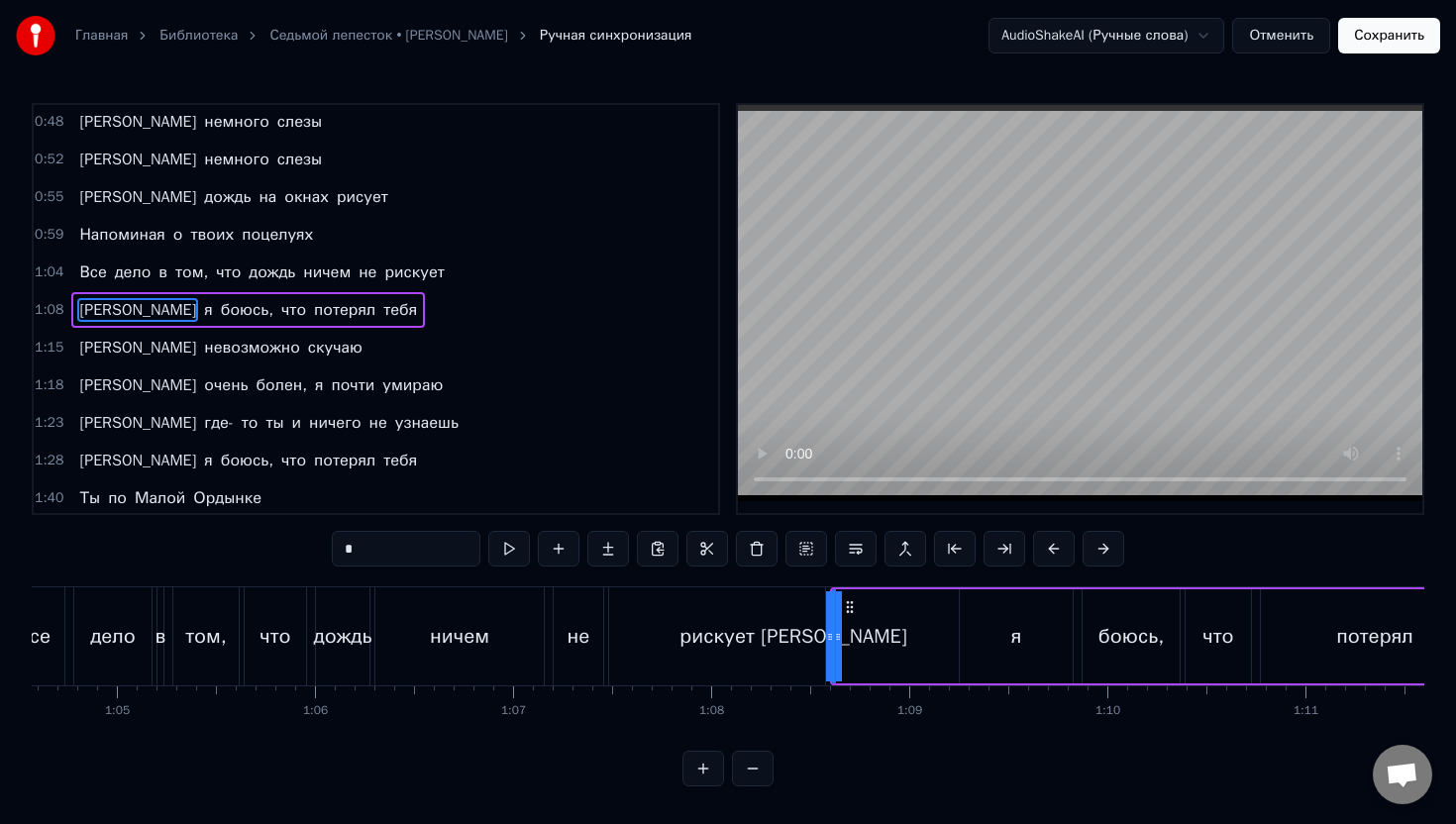 scroll, scrollTop: 266, scrollLeft: 0, axis: vertical 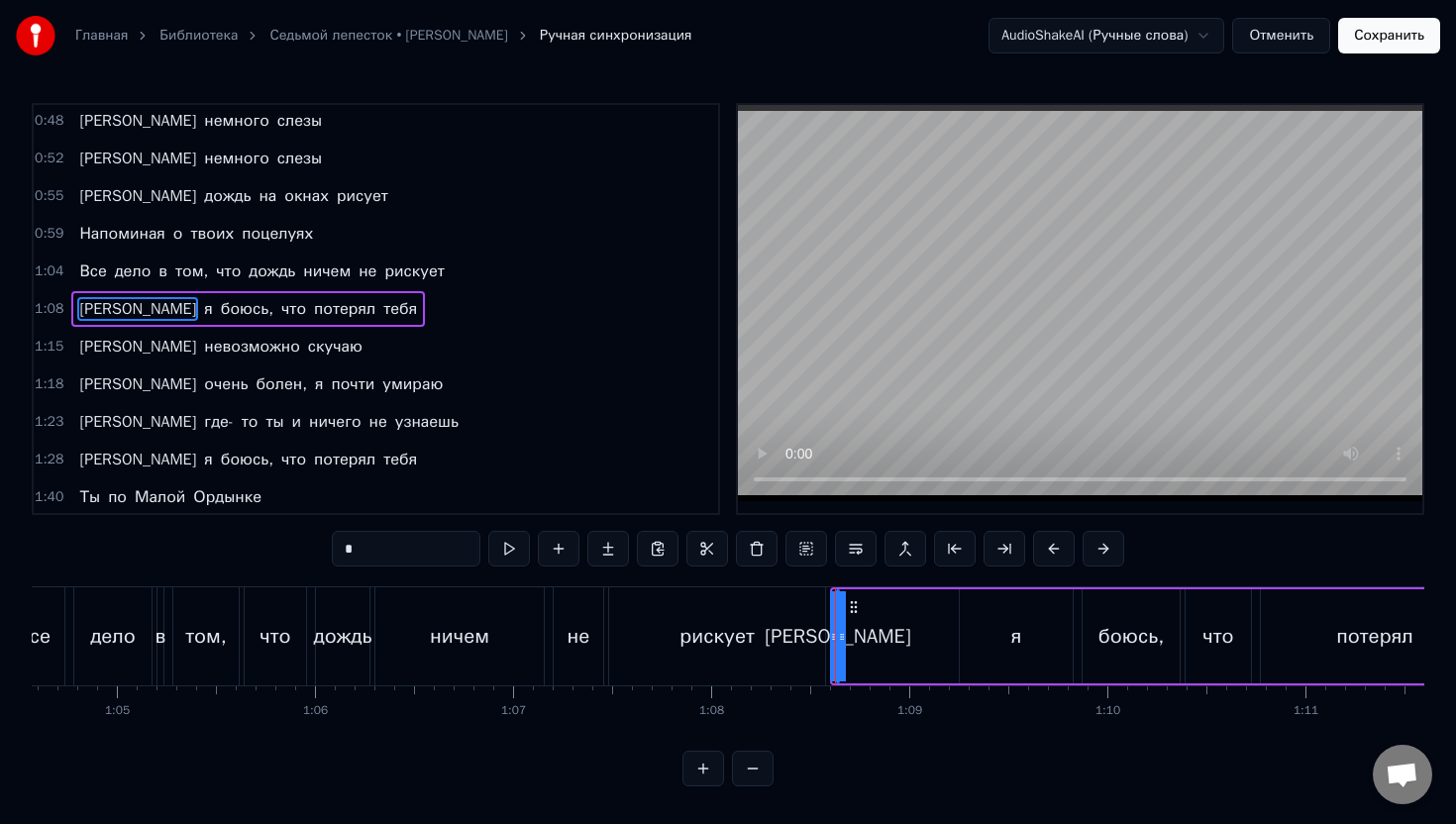 drag, startPoint x: 837, startPoint y: 638, endPoint x: 942, endPoint y: 633, distance: 105.11898 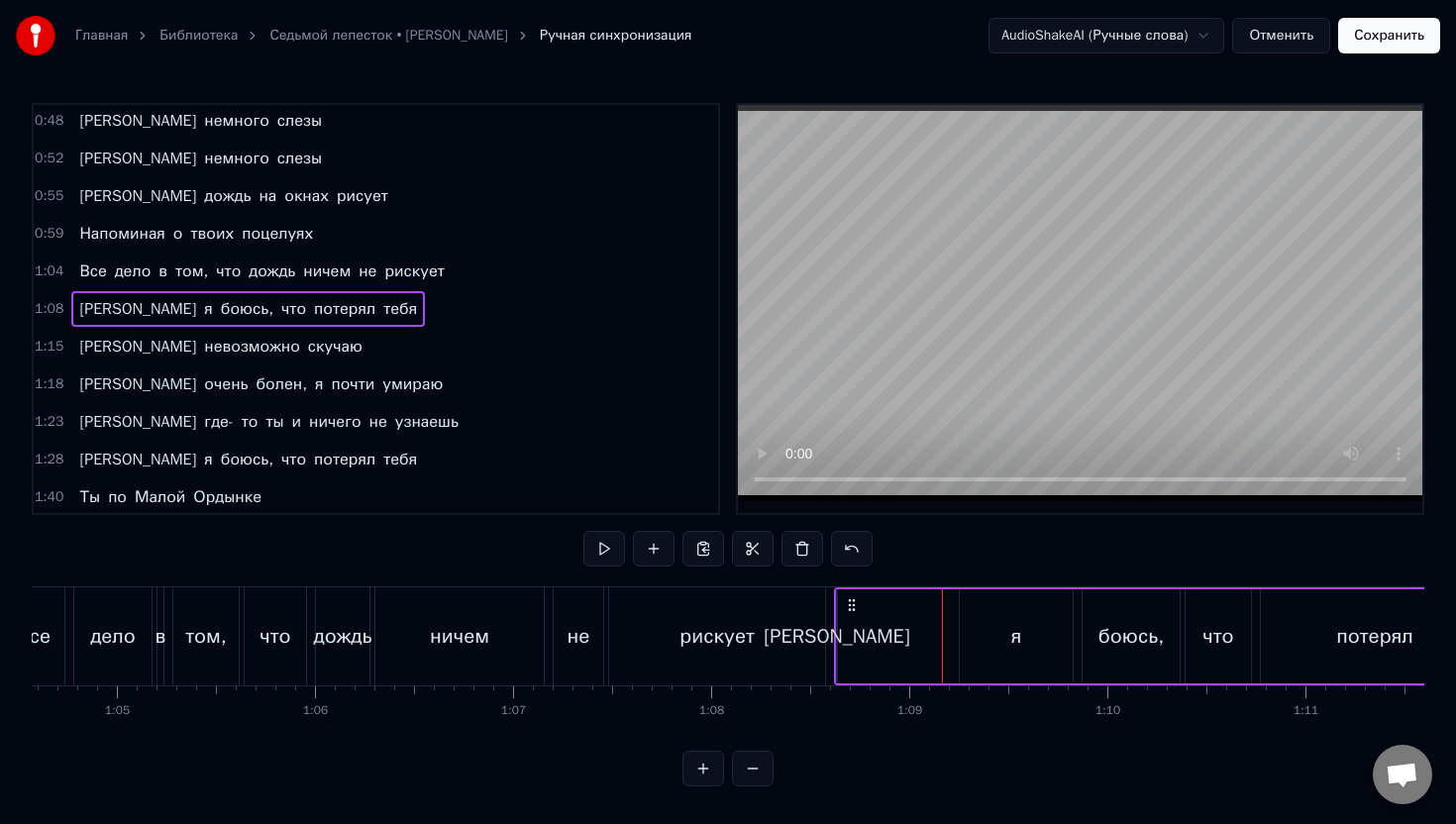 click on "я" at bounding box center (1016, 636) 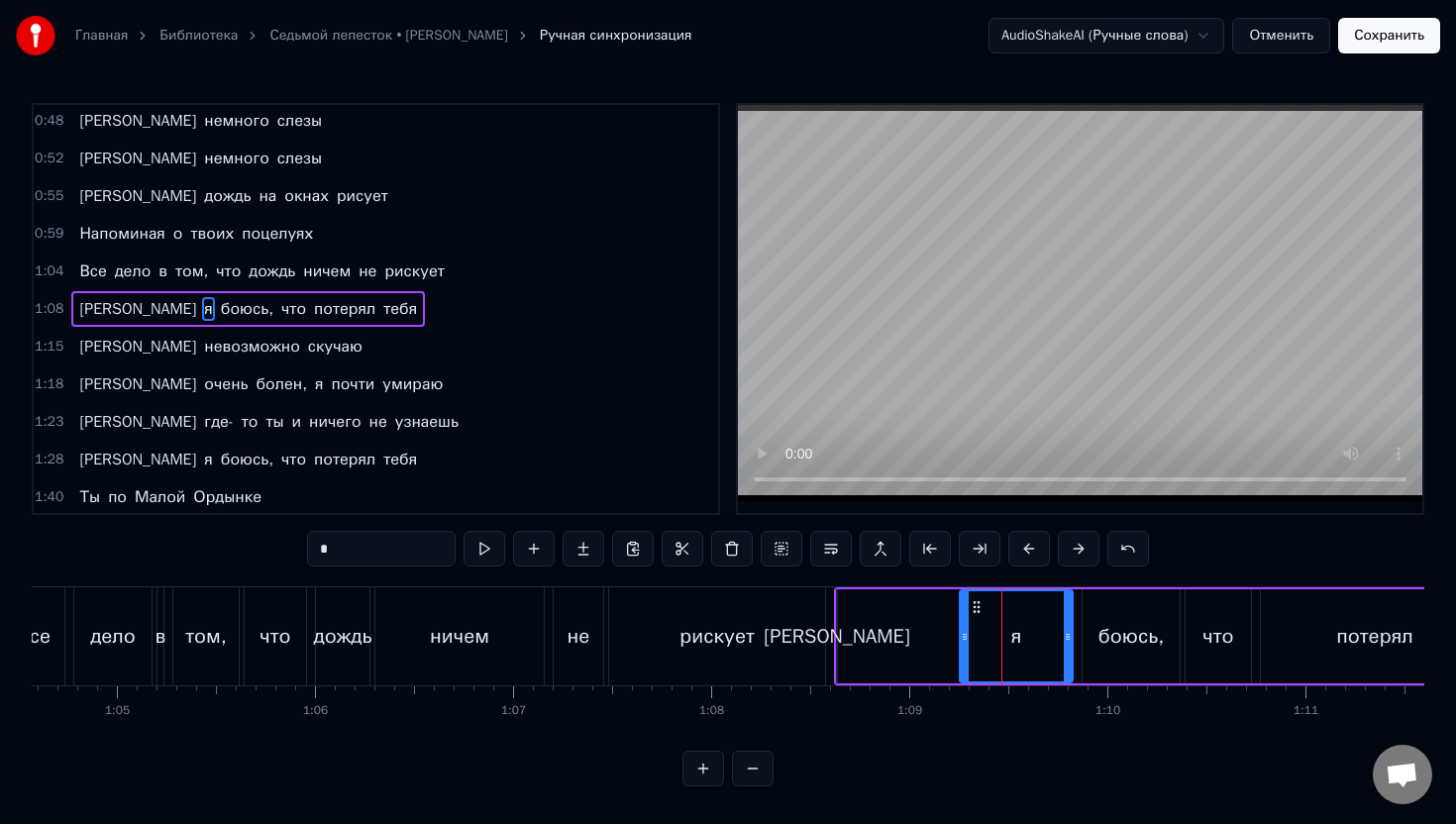click on "я" at bounding box center (1016, 636) 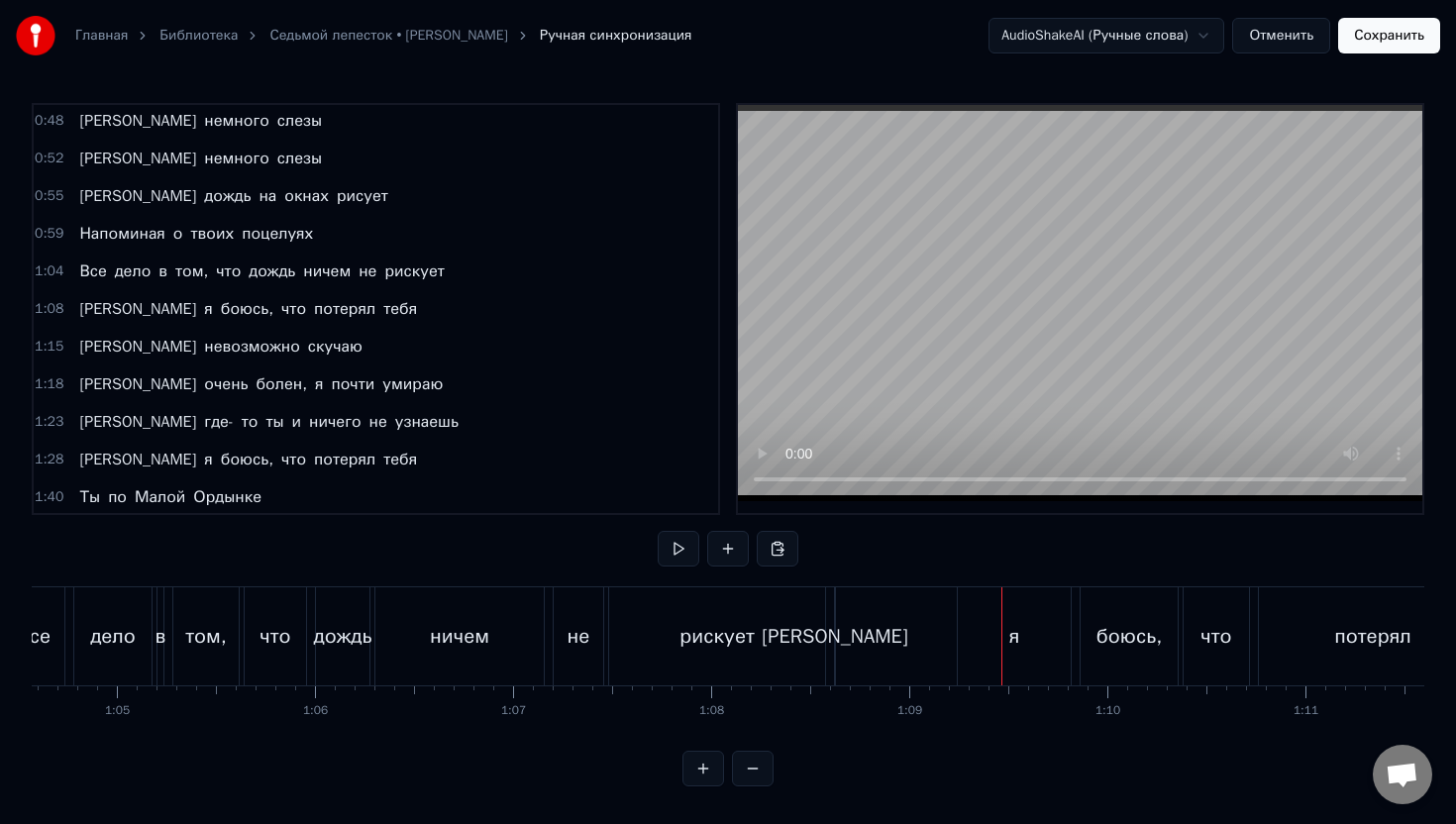 click at bounding box center [1001, 636] 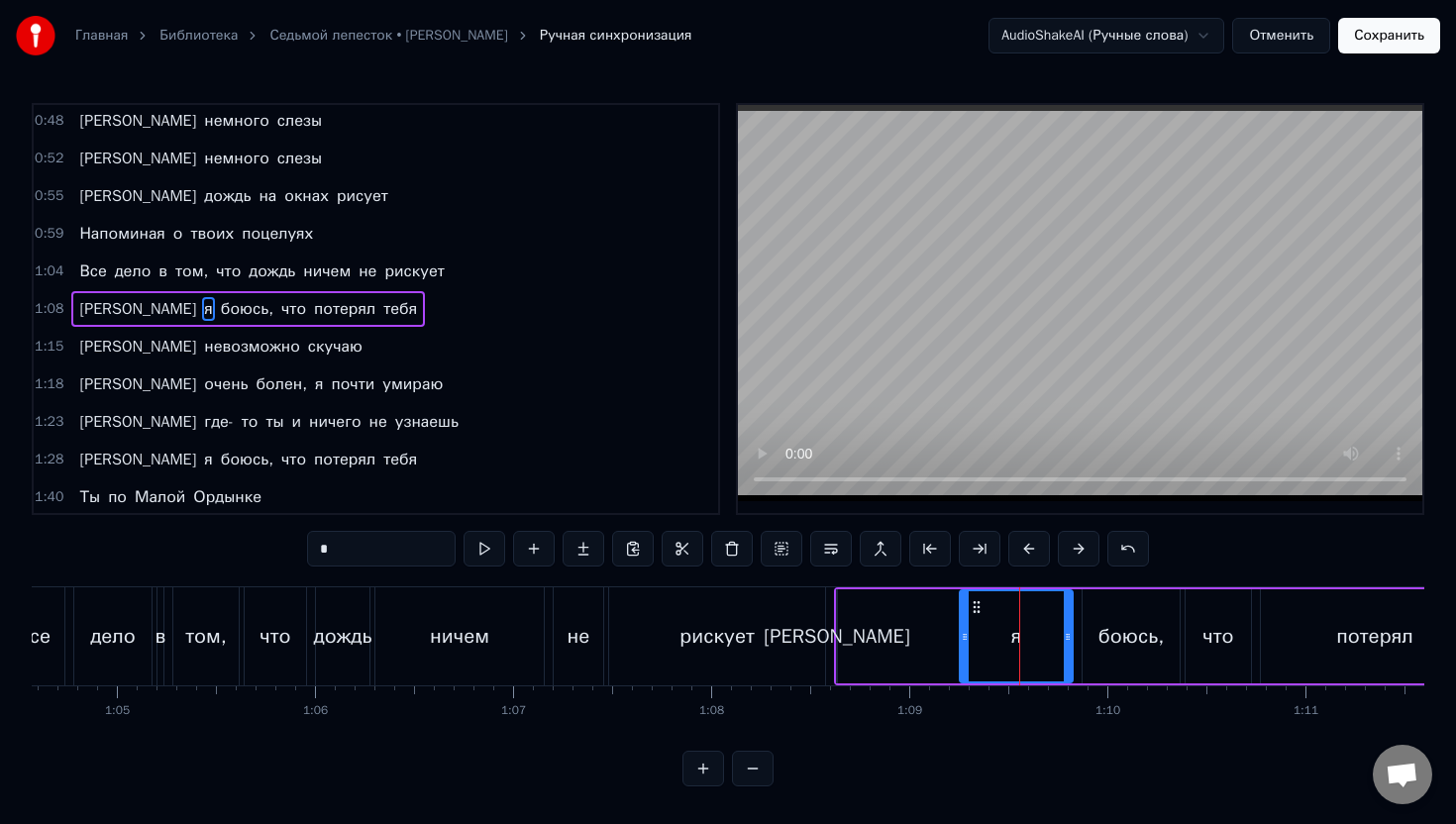 click at bounding box center (1019, 636) 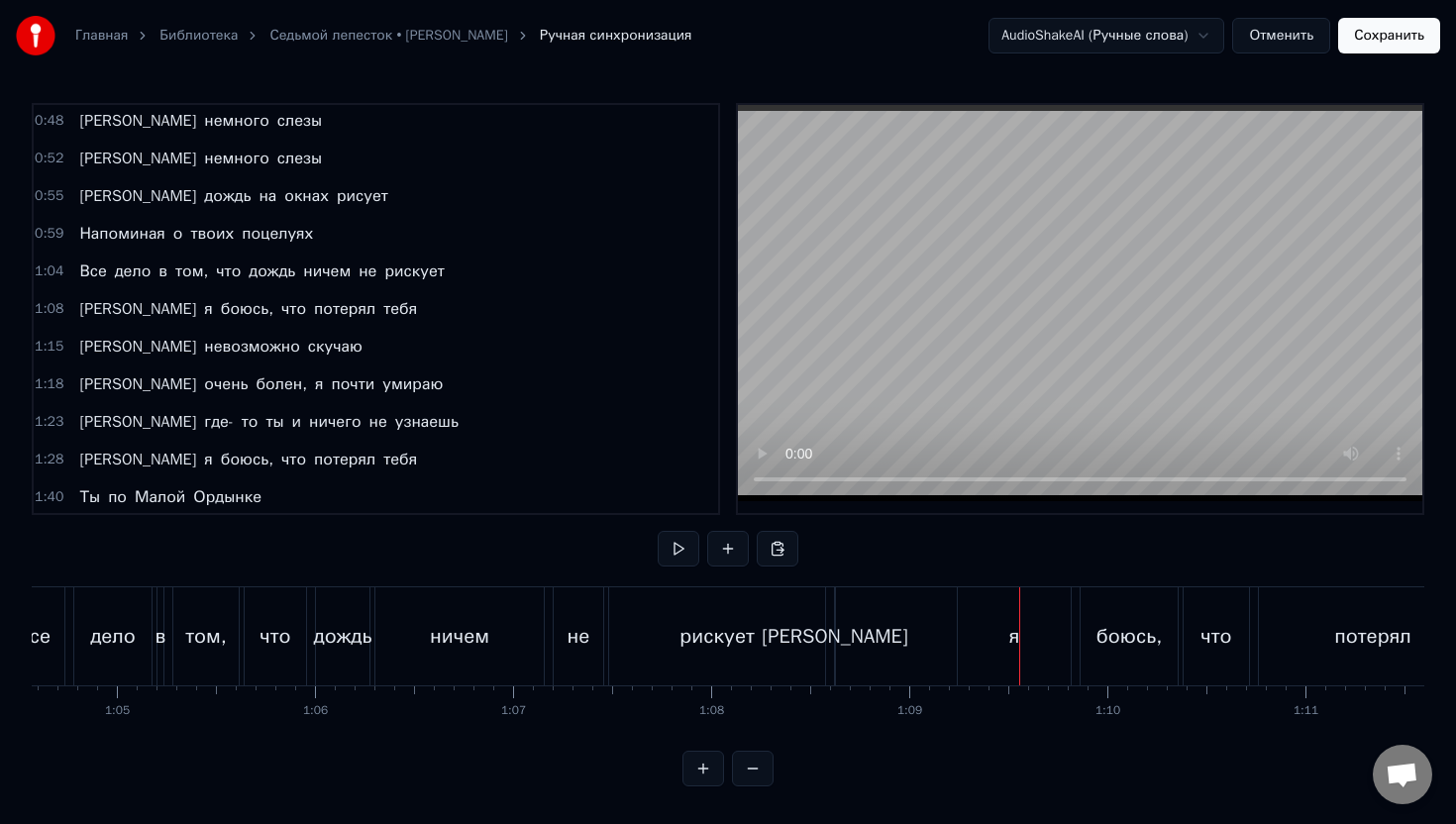 click at bounding box center (1019, 636) 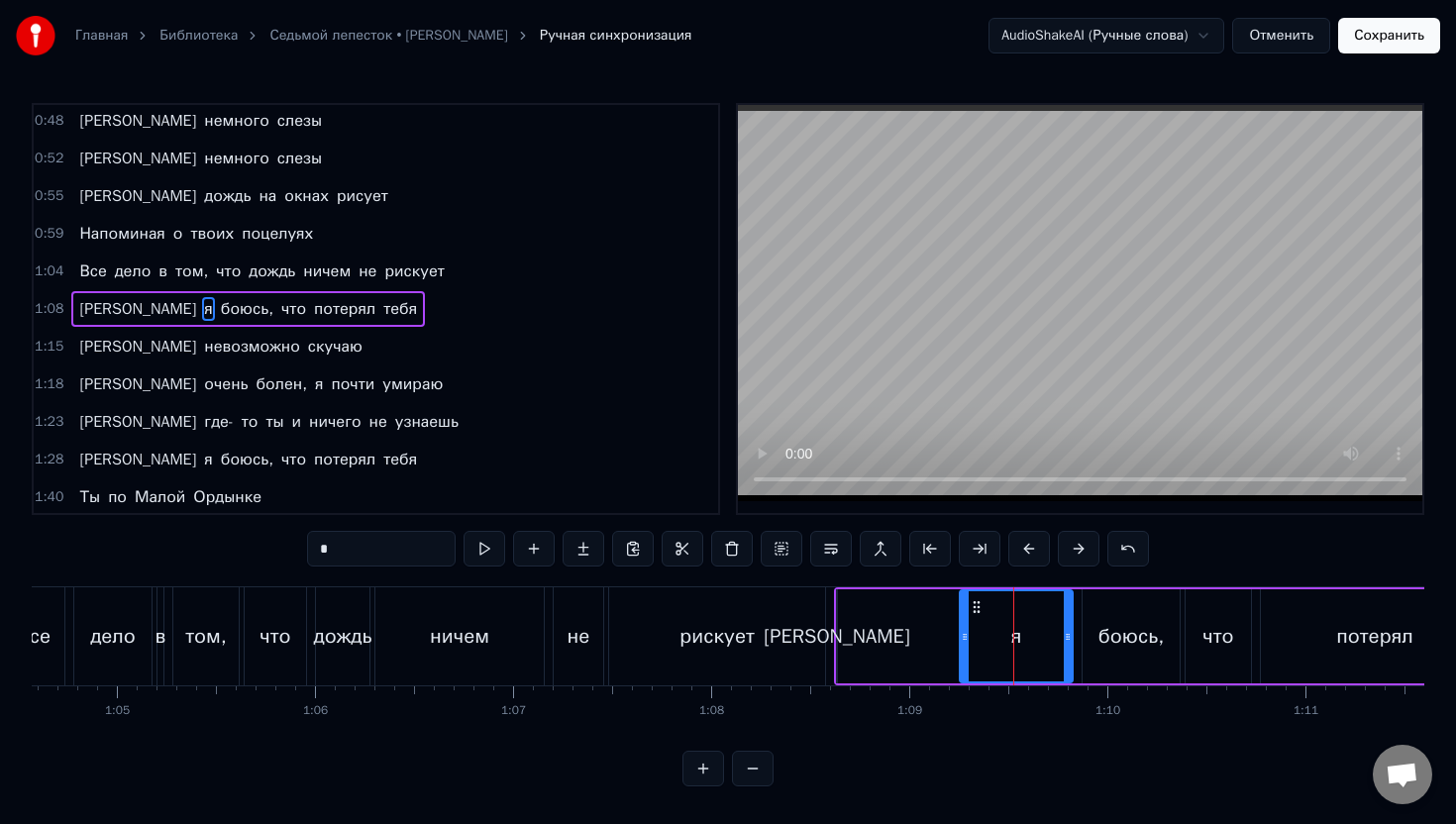 click at bounding box center (1013, 636) 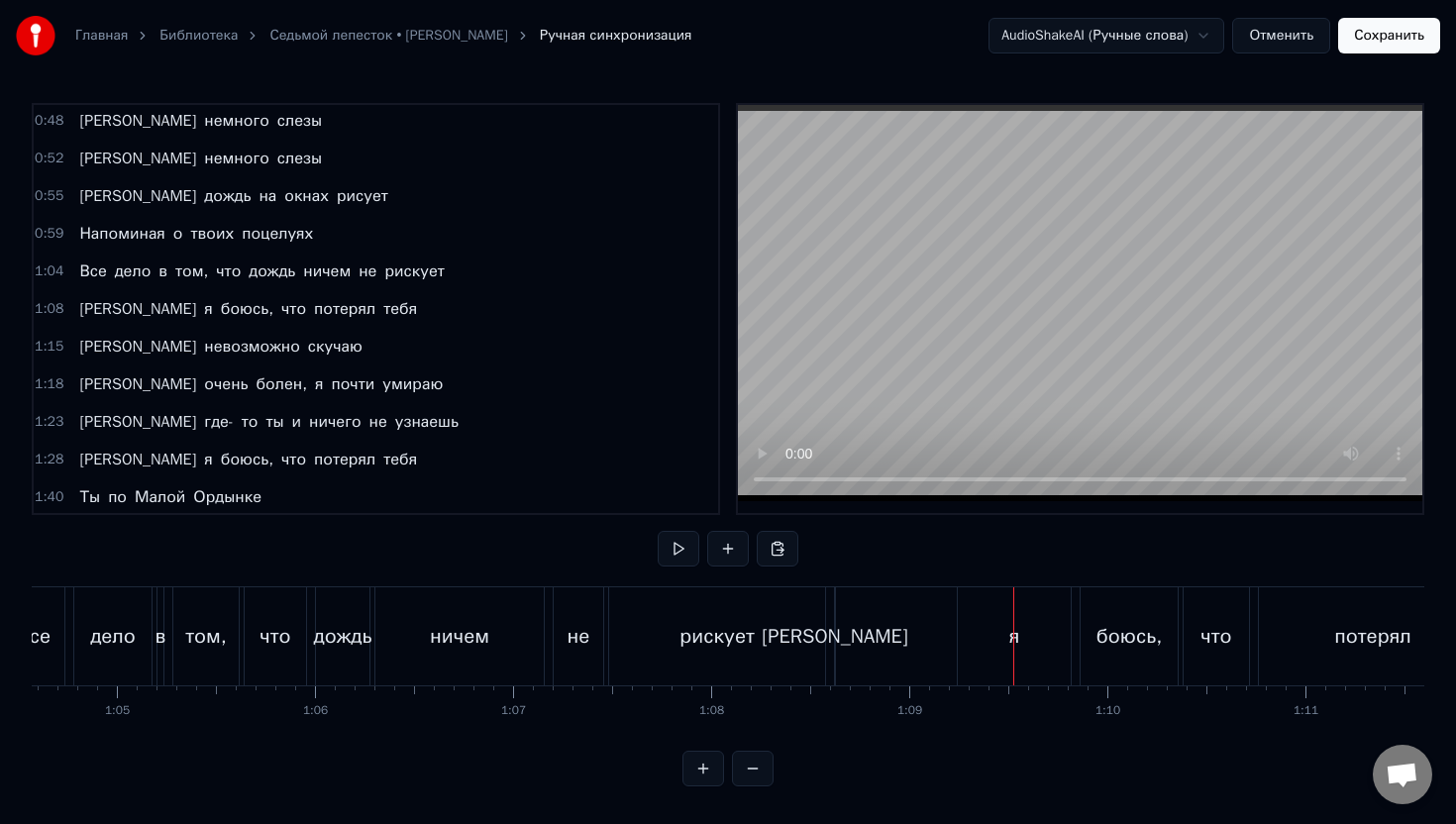 click at bounding box center [1013, 636] 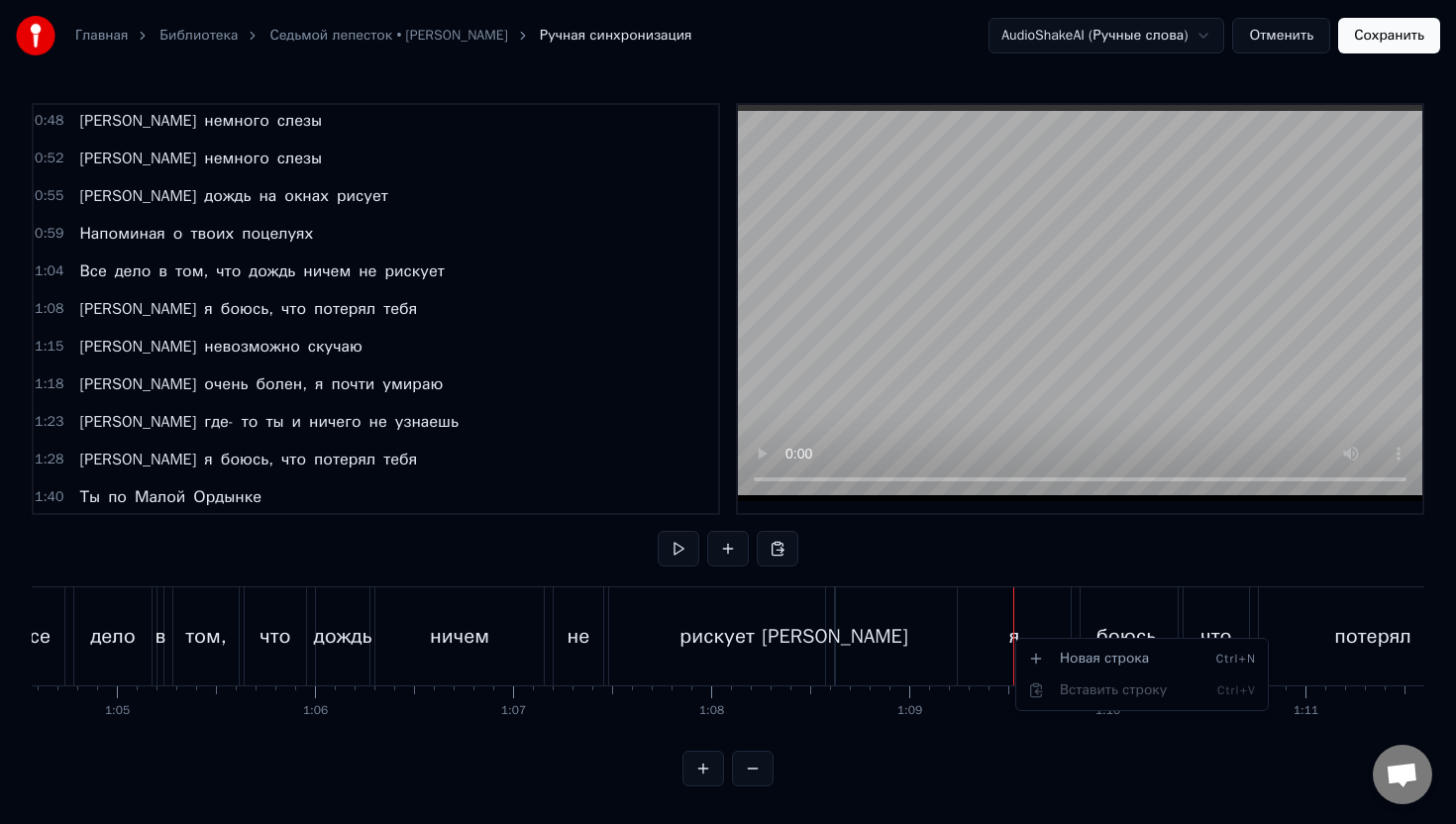 click on "Главная Библиотека Седьмой лепесток • [PERSON_NAME] Ручная синхронизация AudioShakeAI (Ручные слова) Отменить Сохранить 0:14 Ароматы ванили 0:19 Сладкой ваты клубы 0:24 Надо мной проплывают 0:29 Пропадая вдали 0:33 Заплетаются косы 0:38 Виноградной лозы 0:43 Оставляя улыбку 0:48 И немного слезы 0:52 И немного слезы 0:55 А дождь на окнах рисует 0:59 Напоминая о твоих поцелуях 1:04 Все дело в том, что дождь ничем не рискует 1:08 А я боюсь, что потерял тебя 1:15 Я невозможно скучаю 1:18 Я очень болен, я почти умираю 1:23 А где- то ты и ничего не узнаешь 1:28 А я боюсь, что потерял тебя 1:40 Ты по Малой я" at bounding box center (728, 409) 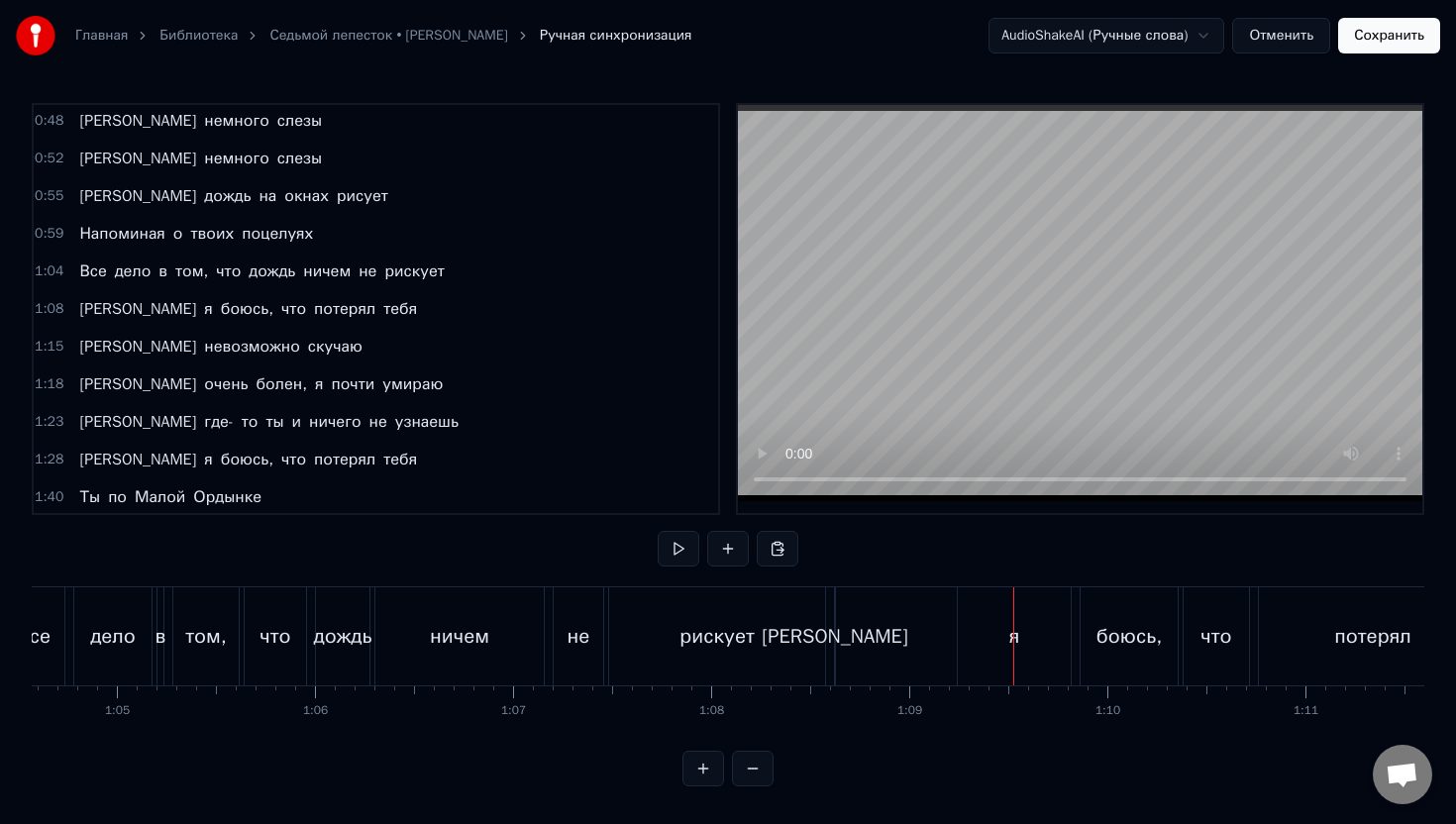 click on "я" at bounding box center (1014, 636) 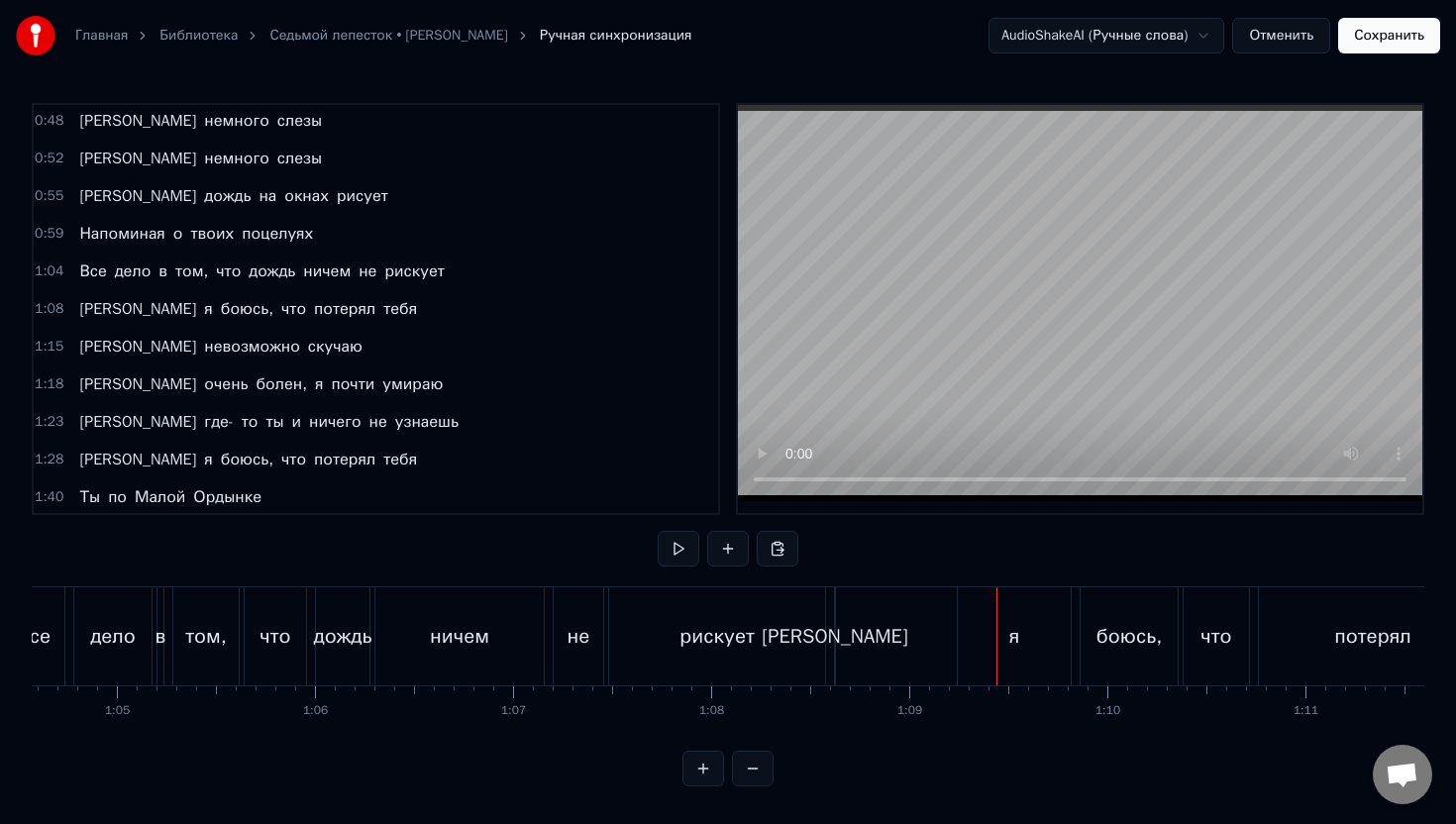 click at bounding box center [996, 636] 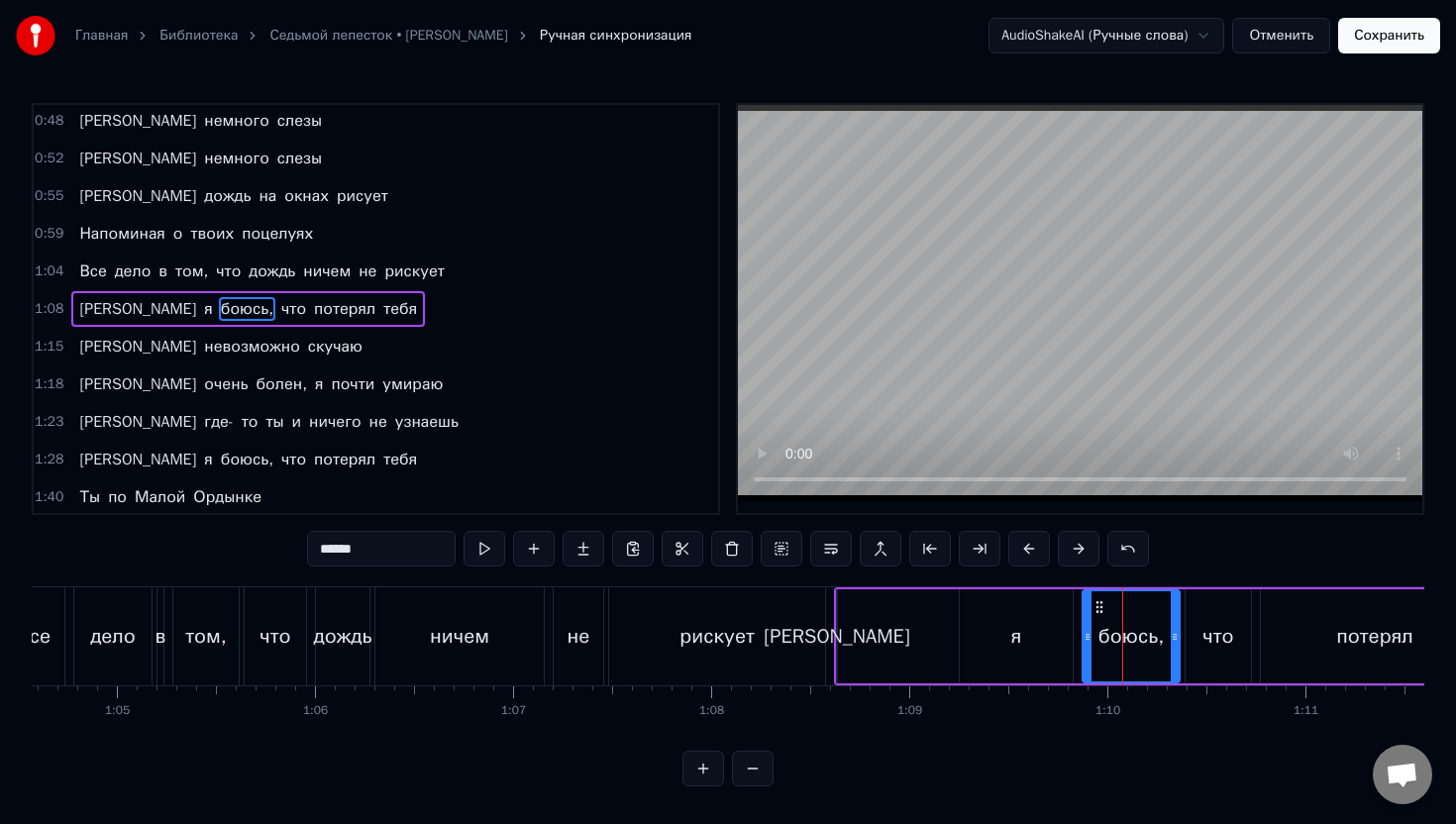 click at bounding box center (1122, 636) 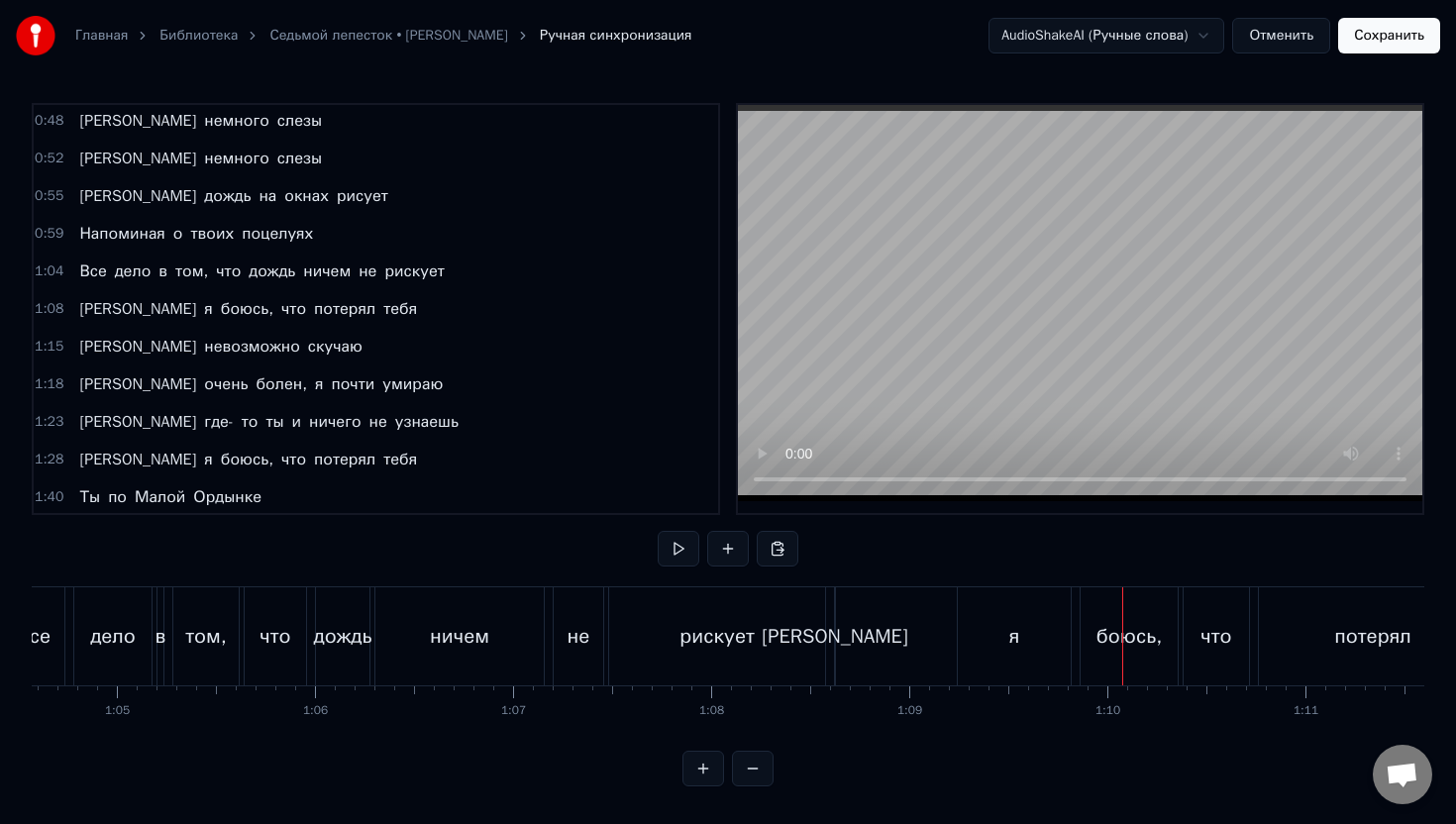 click at bounding box center (1122, 636) 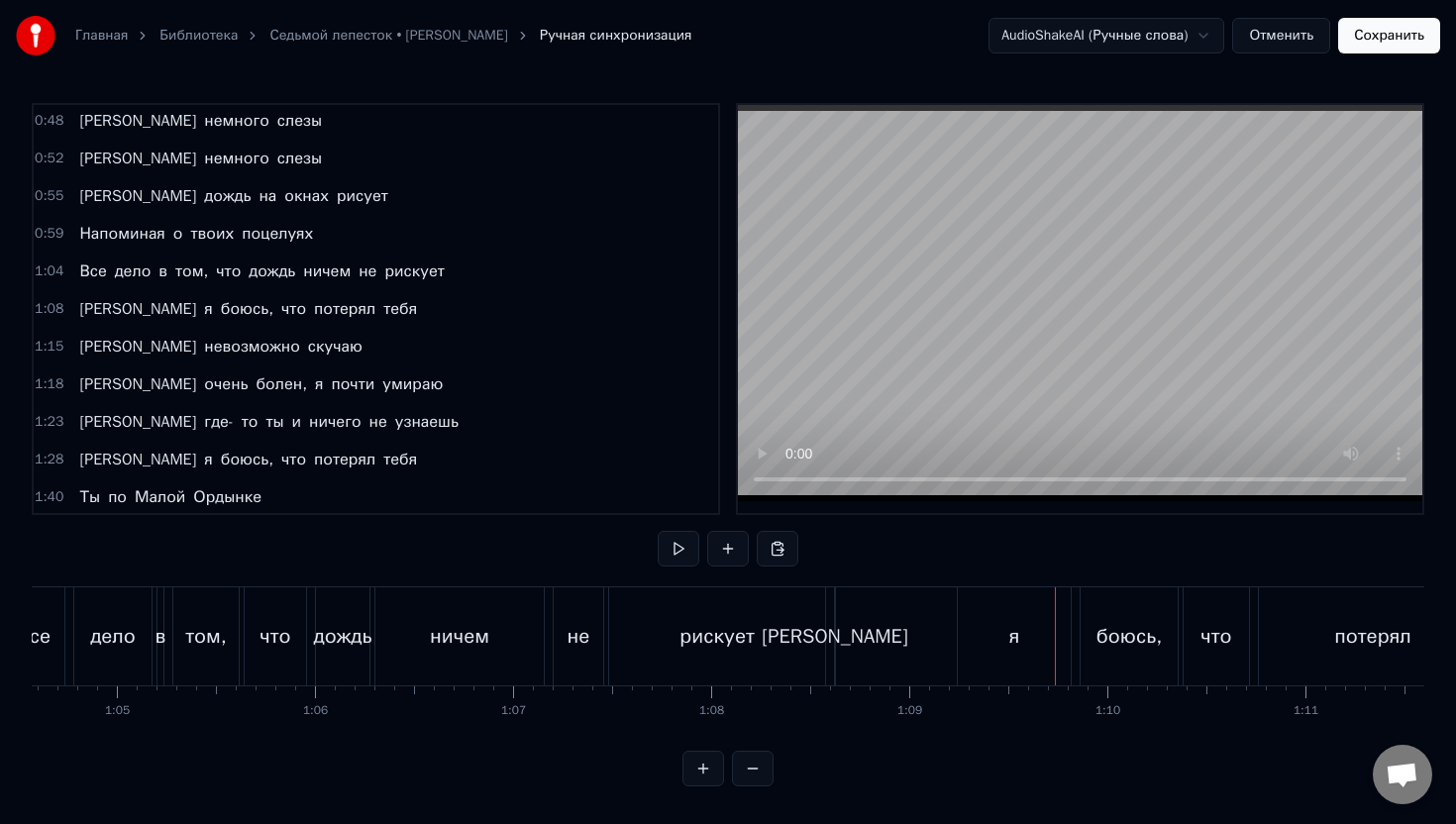 click at bounding box center (1055, 636) 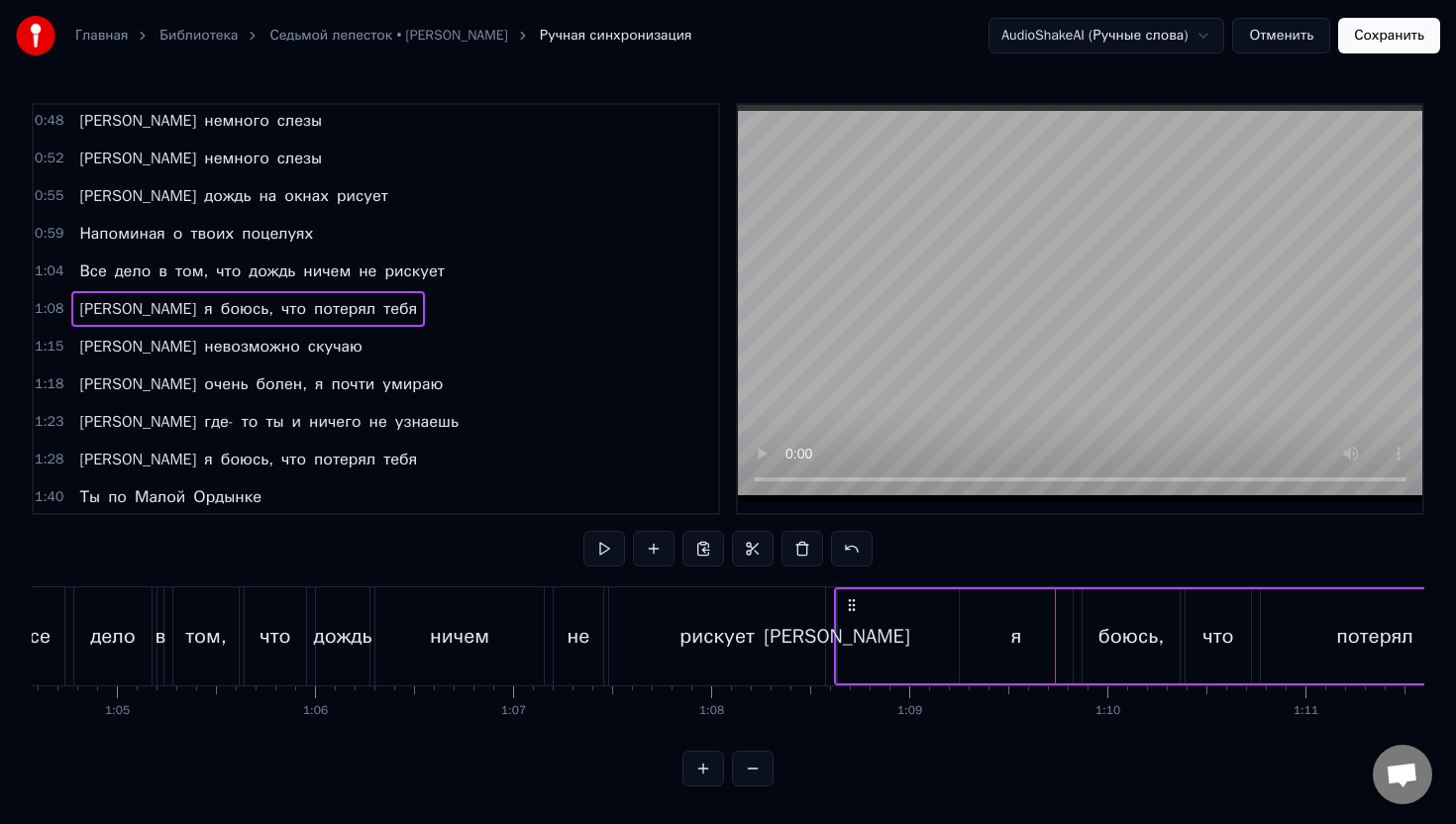 drag, startPoint x: 836, startPoint y: 633, endPoint x: 882, endPoint y: 630, distance: 46.09772 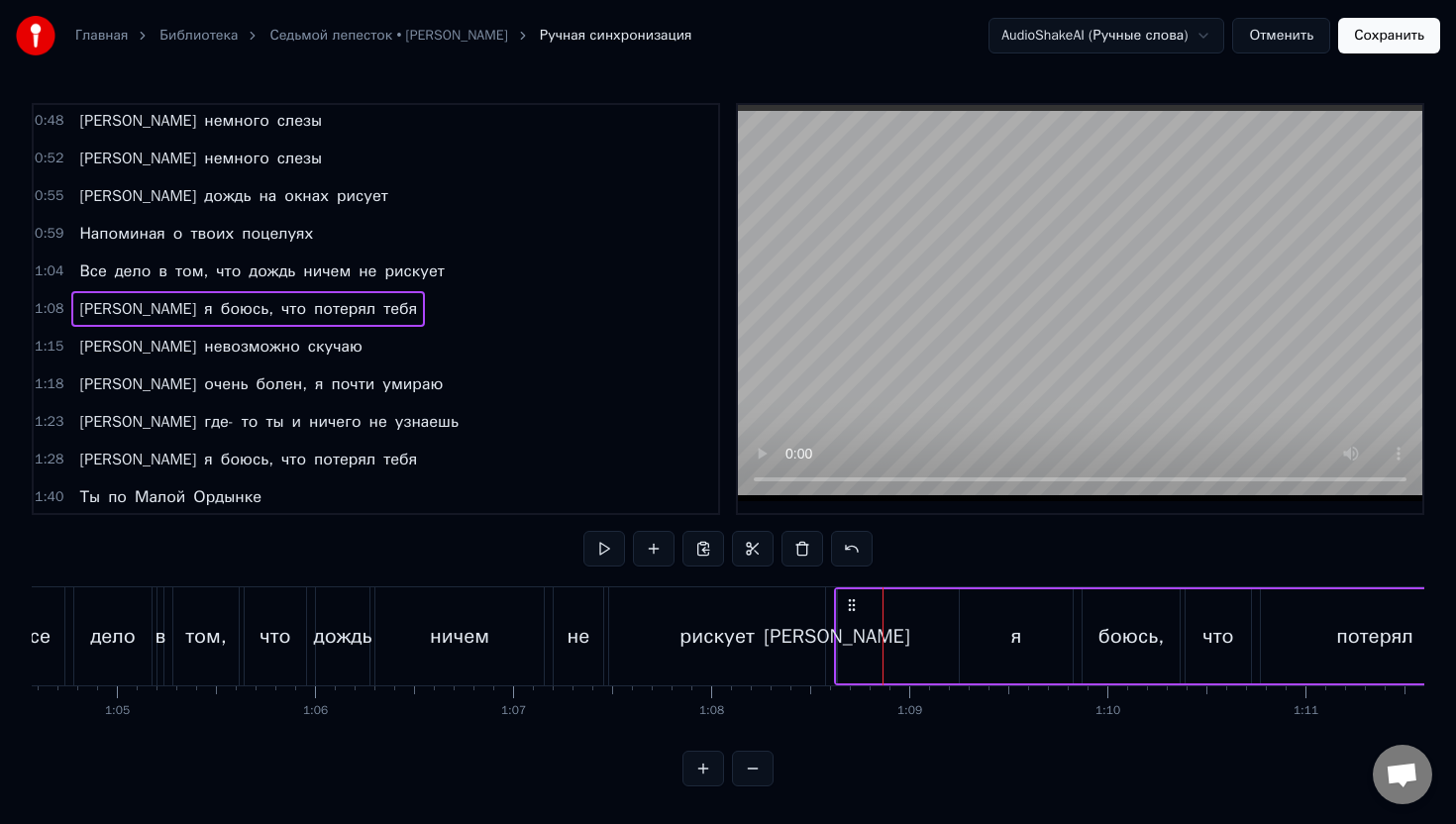click at bounding box center [883, 636] 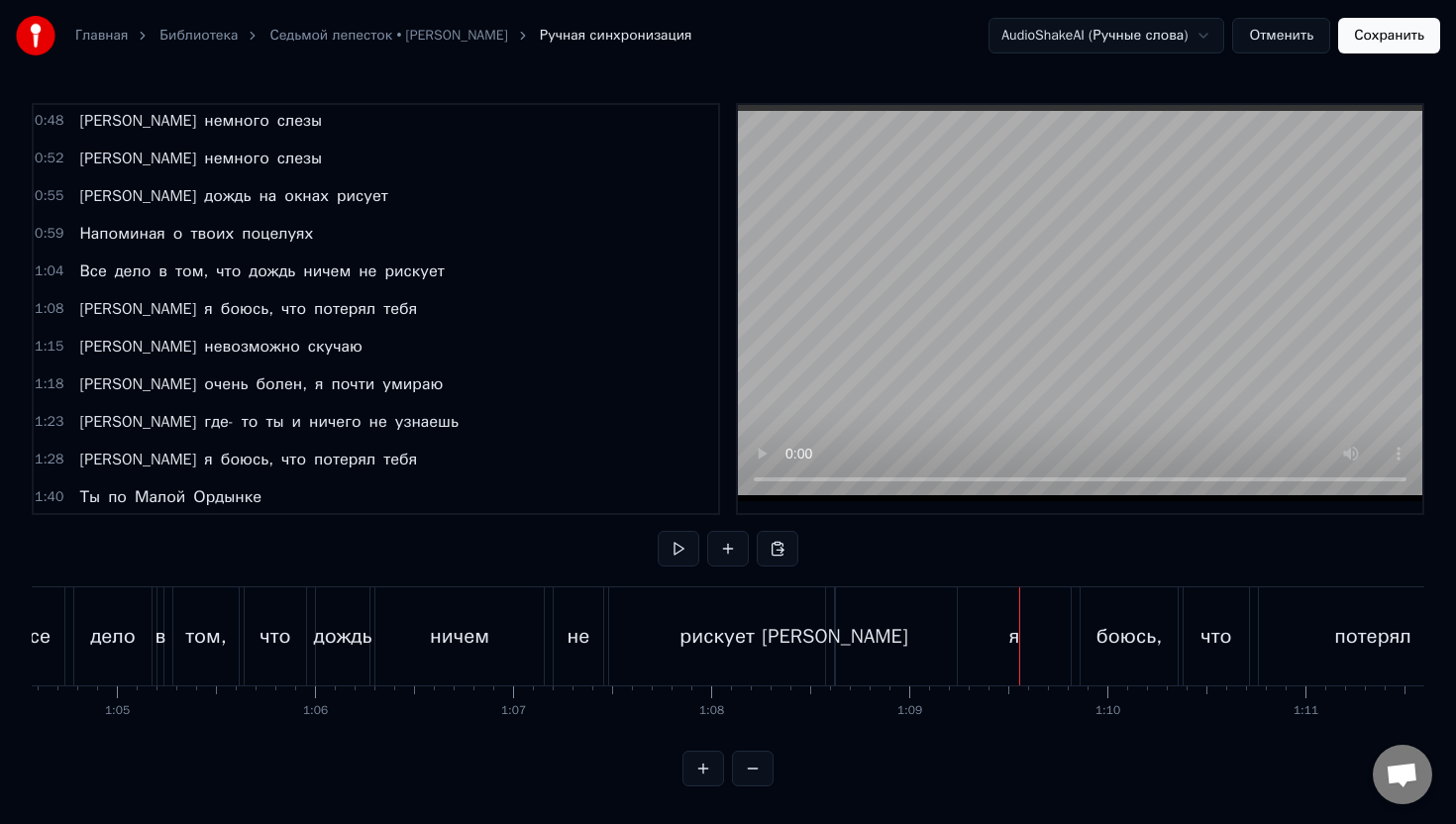 click on "[PERSON_NAME]" at bounding box center [834, 637] 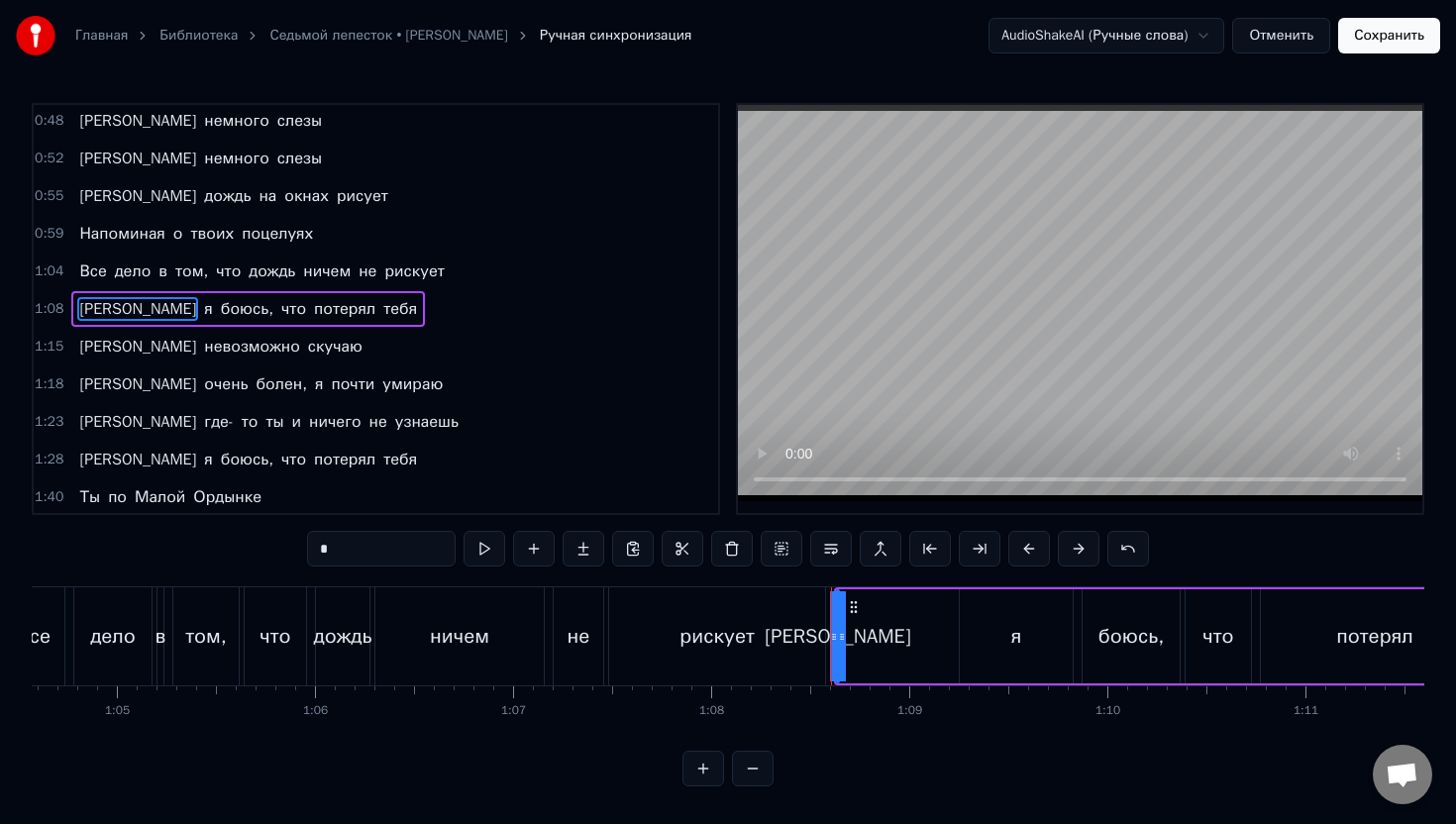 drag, startPoint x: 841, startPoint y: 635, endPoint x: 870, endPoint y: 637, distance: 29.068884 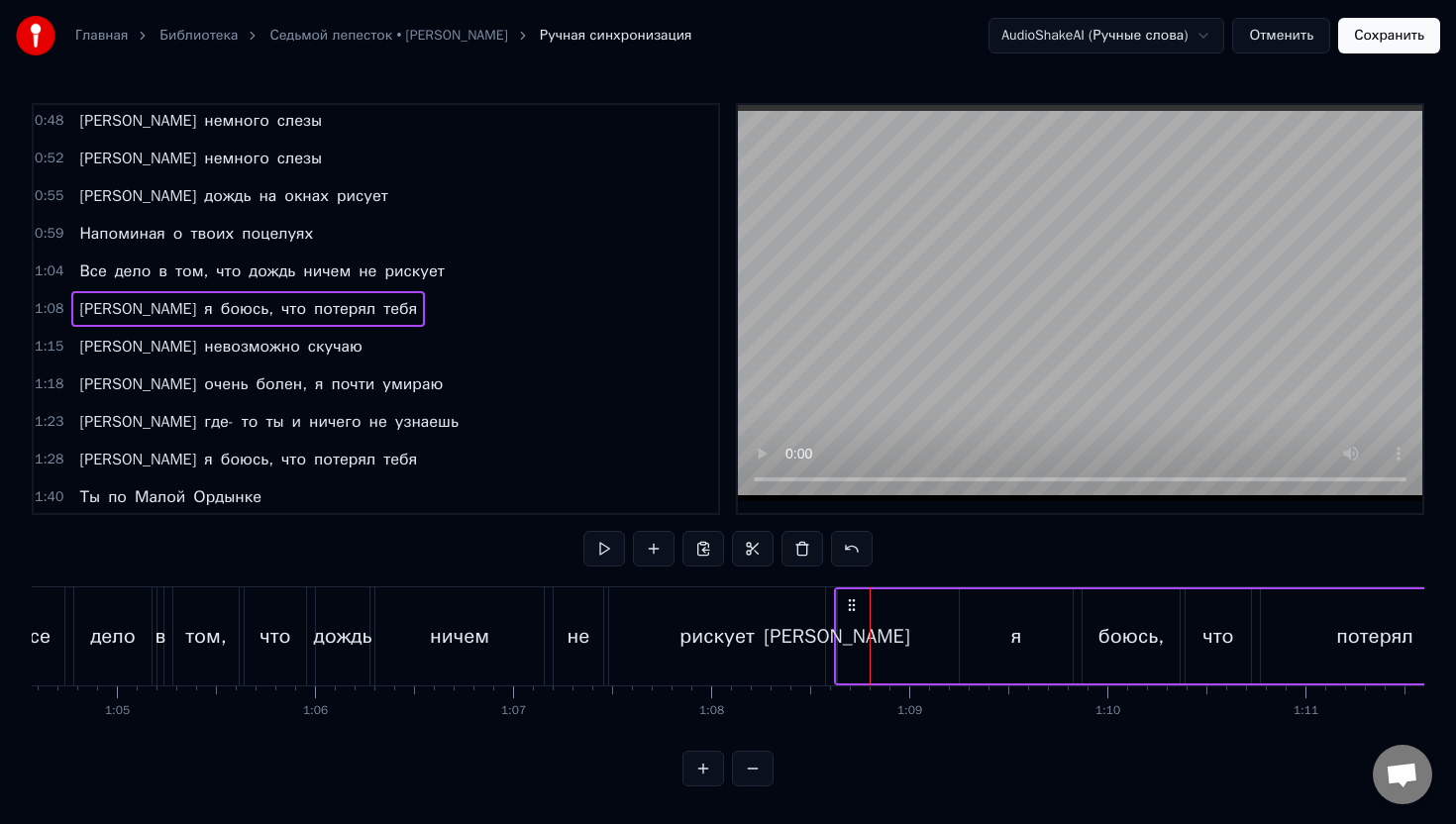 click on "рискует" at bounding box center [717, 636] 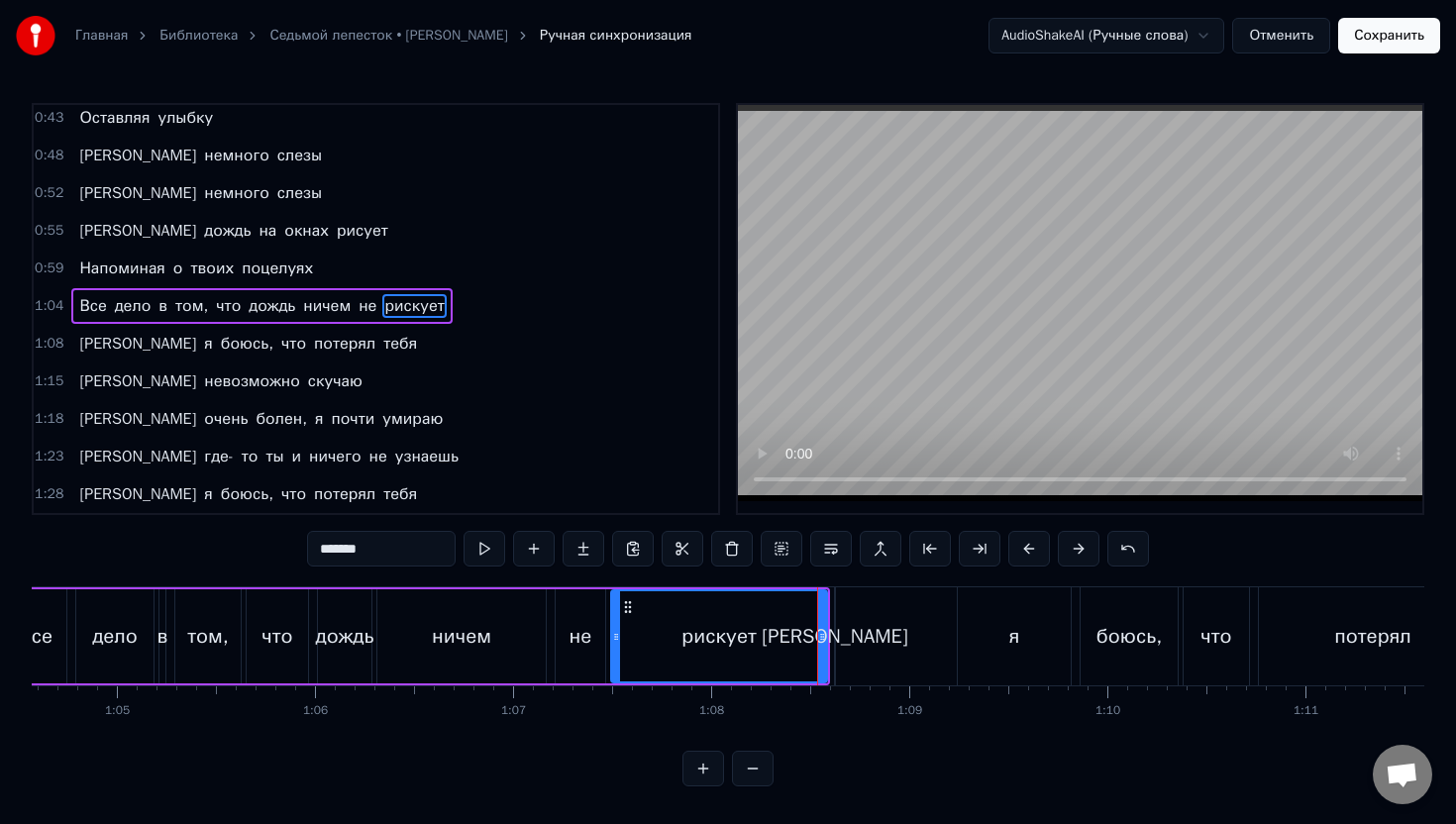 scroll, scrollTop: 229, scrollLeft: 0, axis: vertical 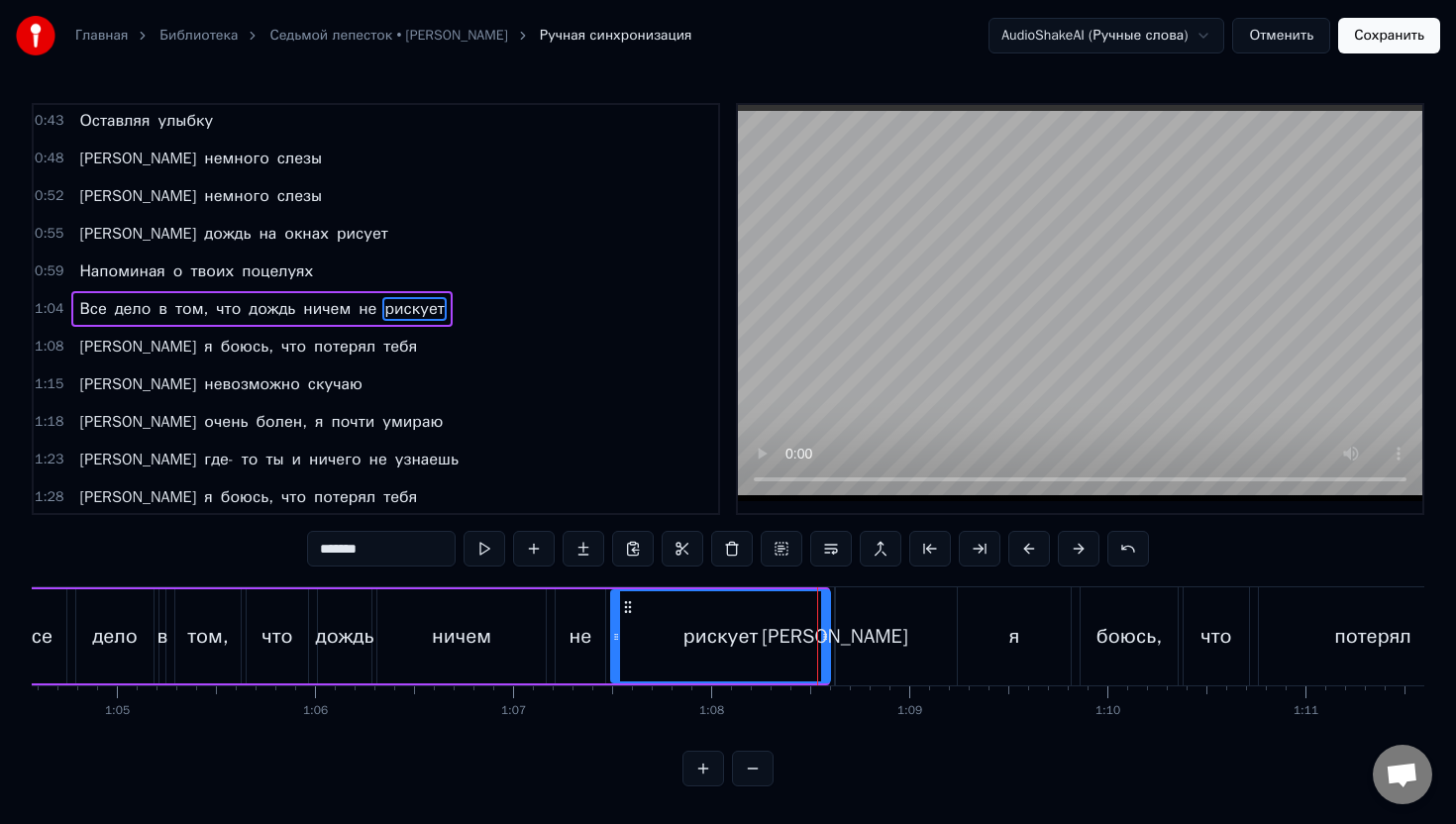 drag, startPoint x: 821, startPoint y: 624, endPoint x: 823, endPoint y: 636, distance: 12.165525 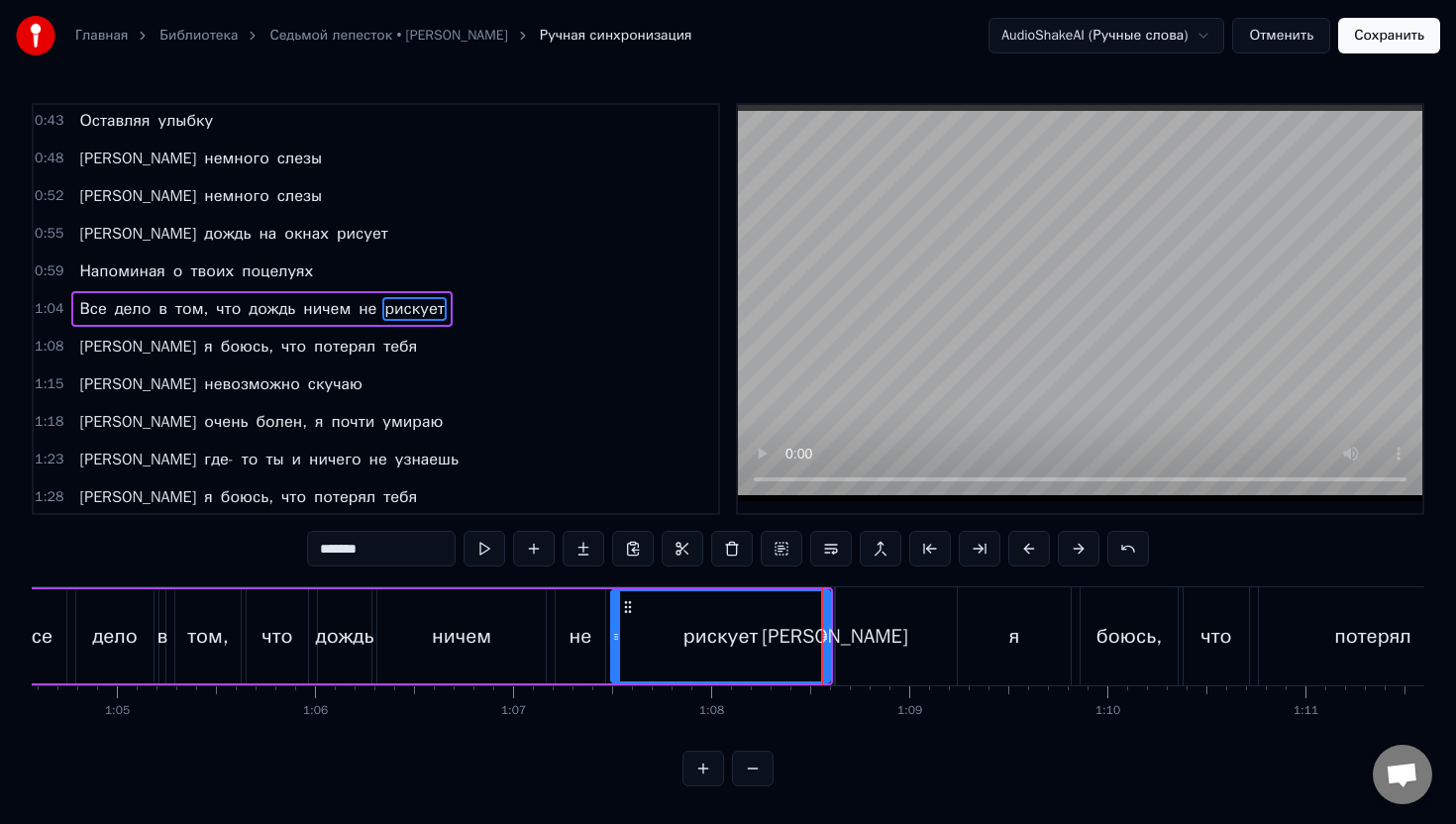 click on "А я боюсь, что потерял тебя" at bounding box center (1317, 636) 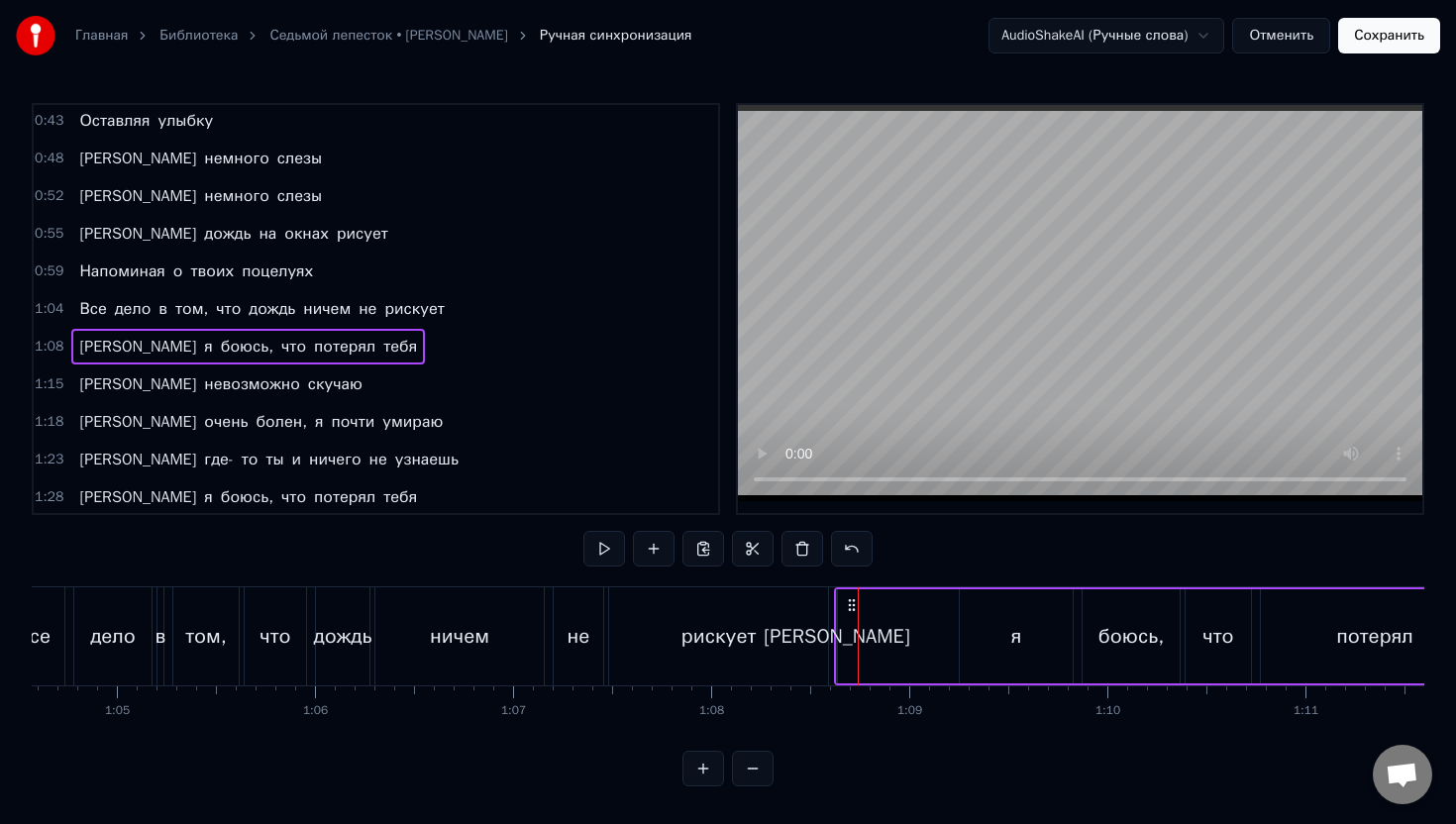 click on "А я боюсь, что потерял тебя" at bounding box center [1317, 636] 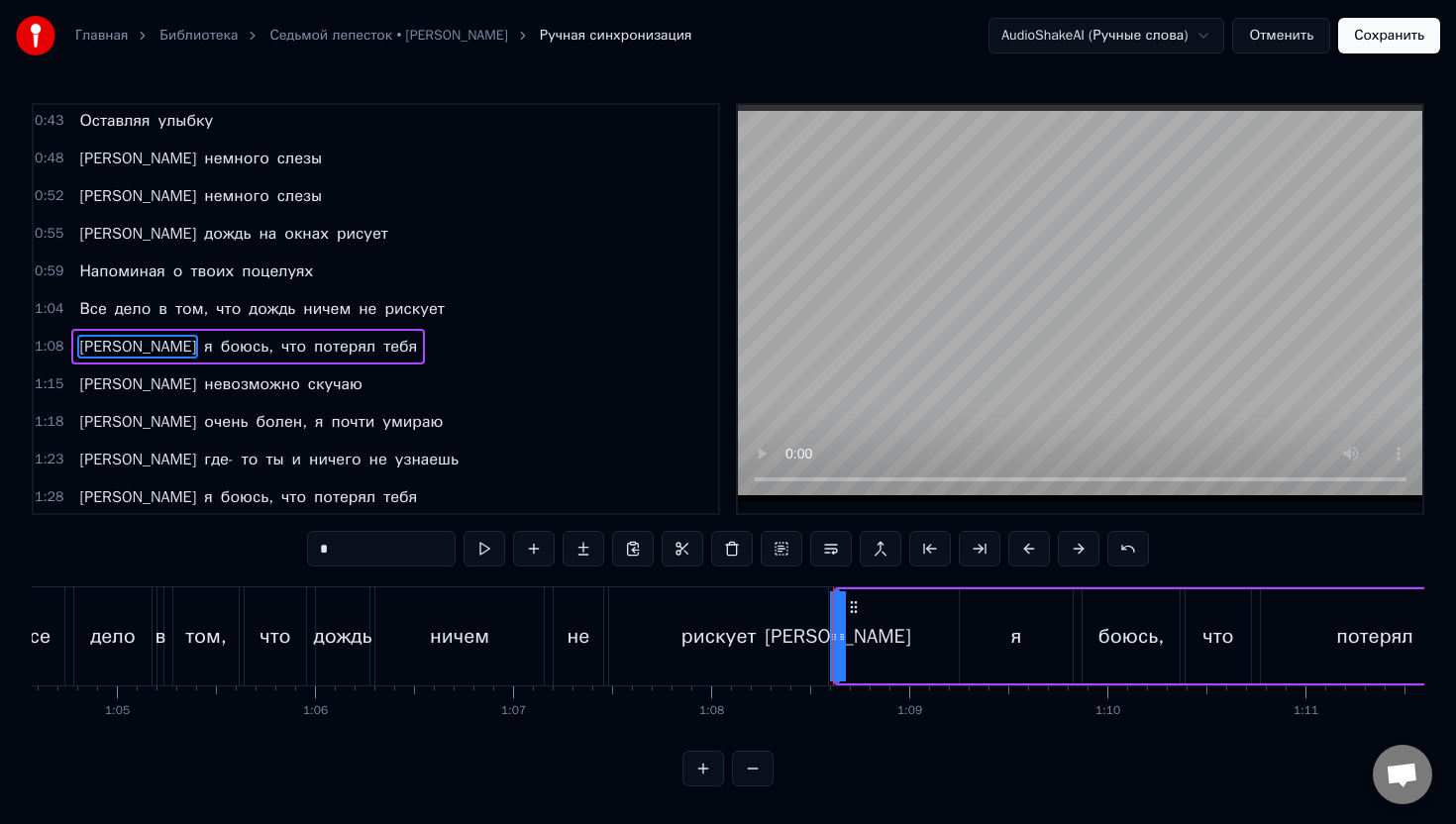 scroll, scrollTop: 266, scrollLeft: 0, axis: vertical 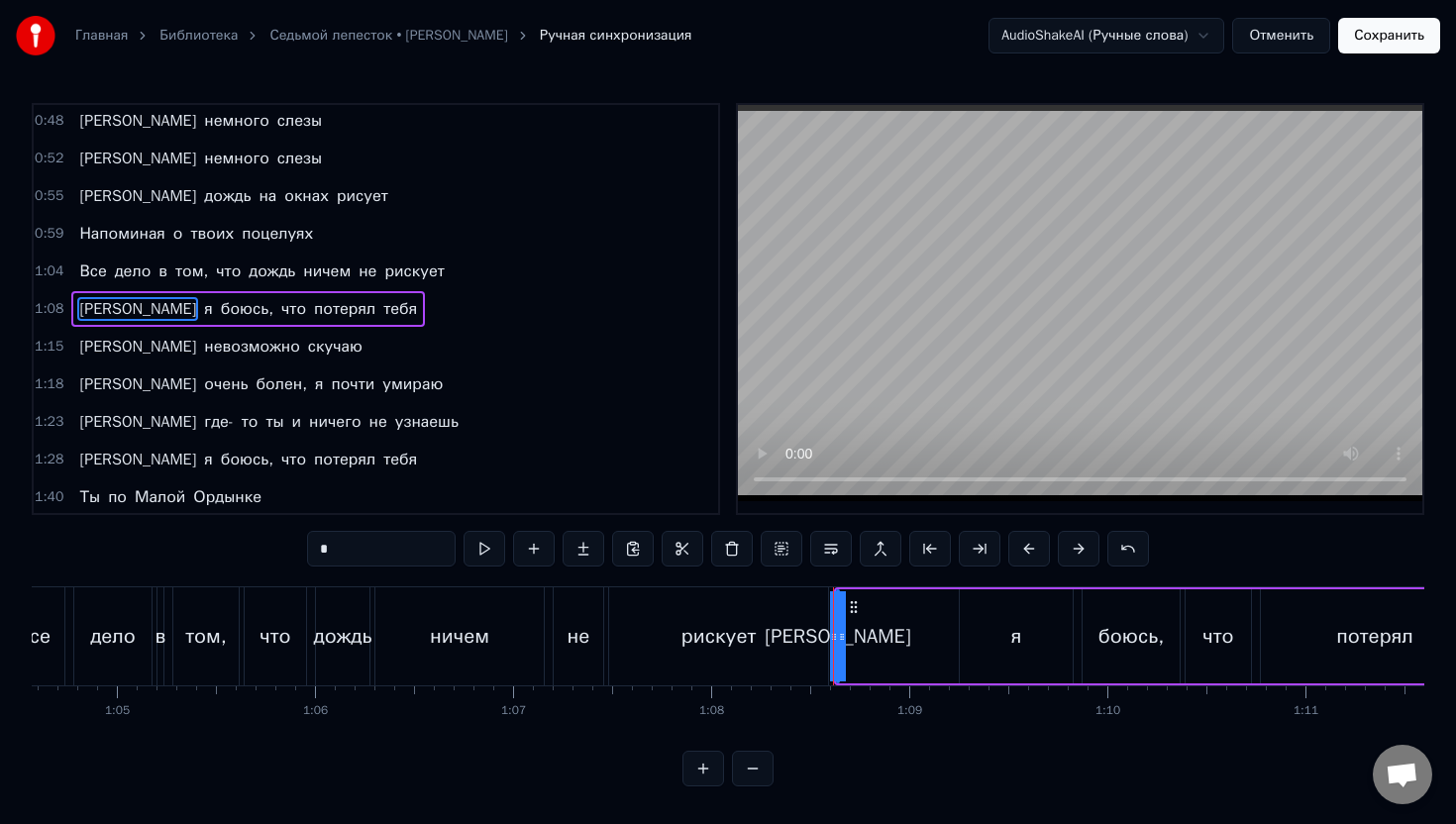 drag, startPoint x: 841, startPoint y: 629, endPoint x: 853, endPoint y: 630, distance: 12.0415946 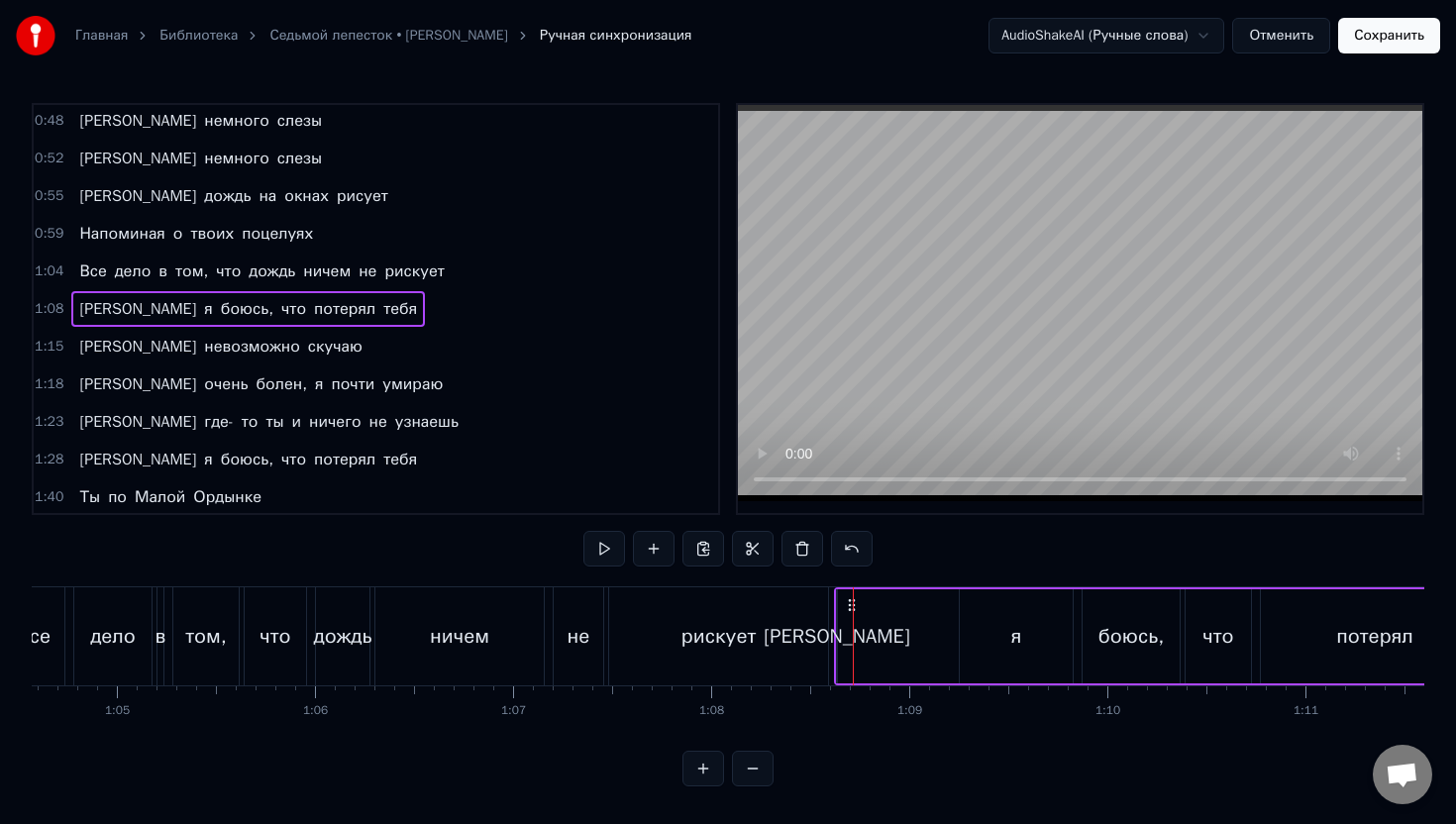 click on "[PERSON_NAME]" at bounding box center (836, 637) 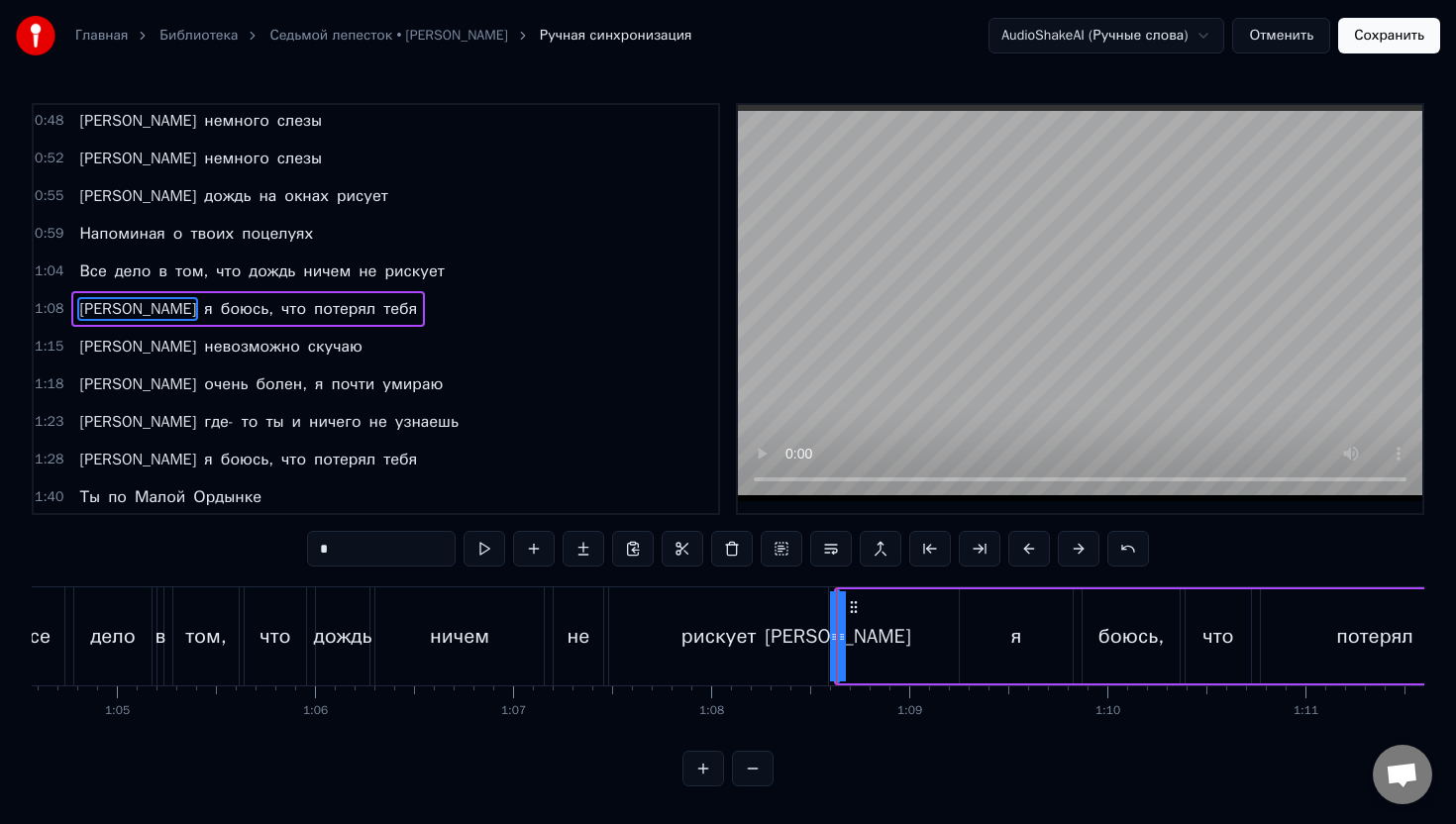 click on "А я боюсь, что потерял тебя" at bounding box center (1317, 636) 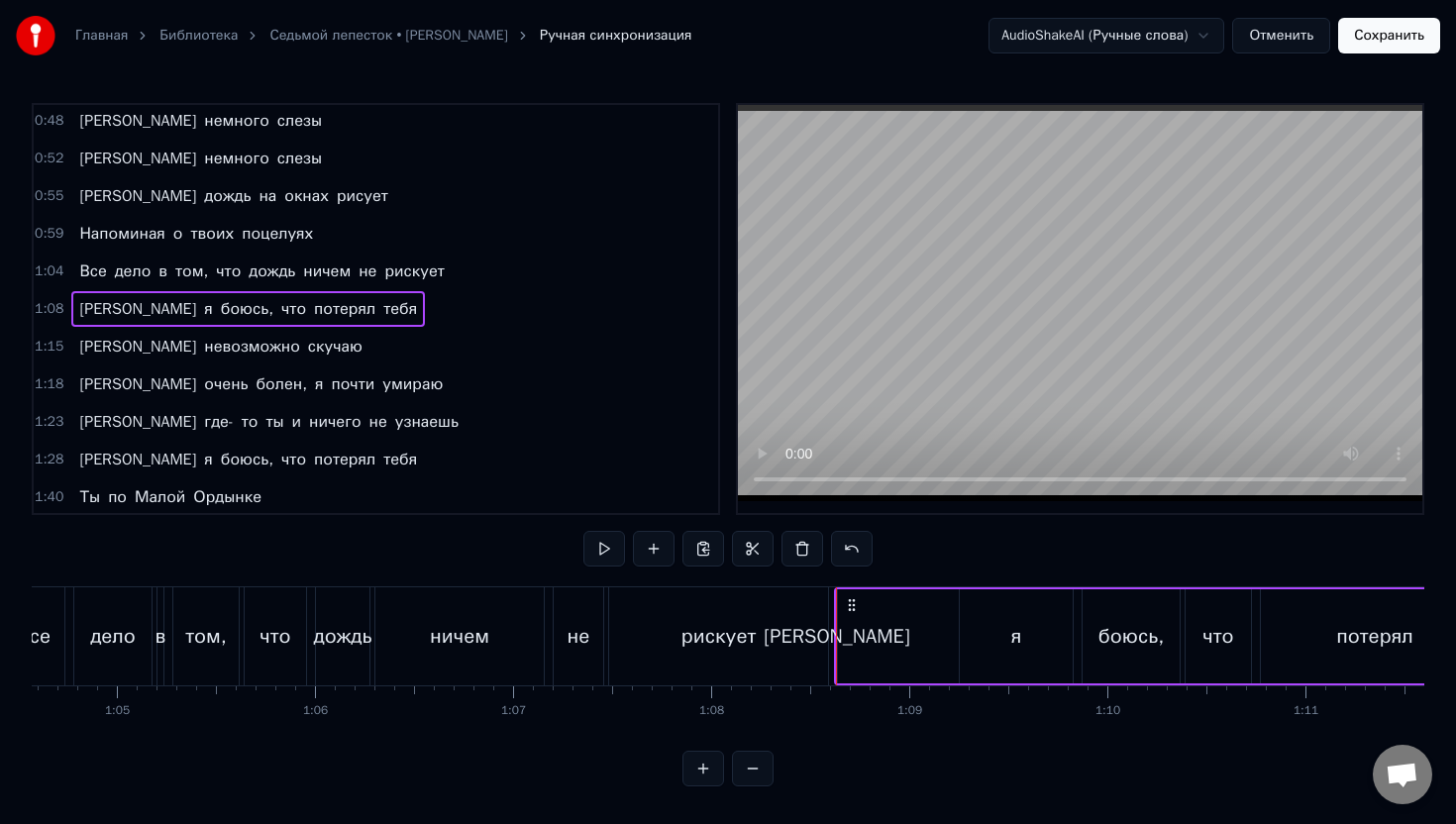 drag, startPoint x: 837, startPoint y: 615, endPoint x: 853, endPoint y: 615, distance: 16 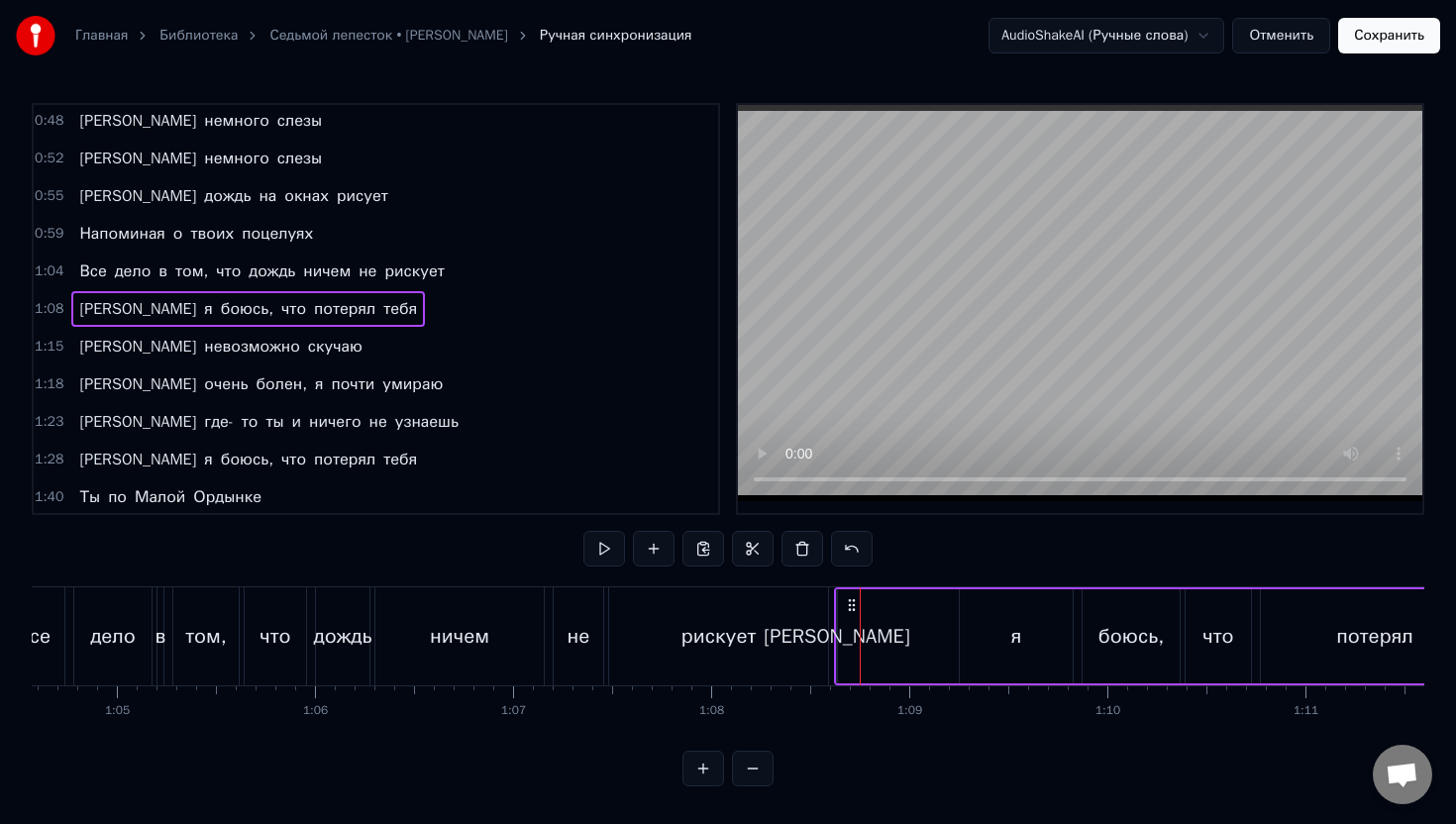 drag, startPoint x: 838, startPoint y: 612, endPoint x: 840, endPoint y: 643, distance: 31.06445 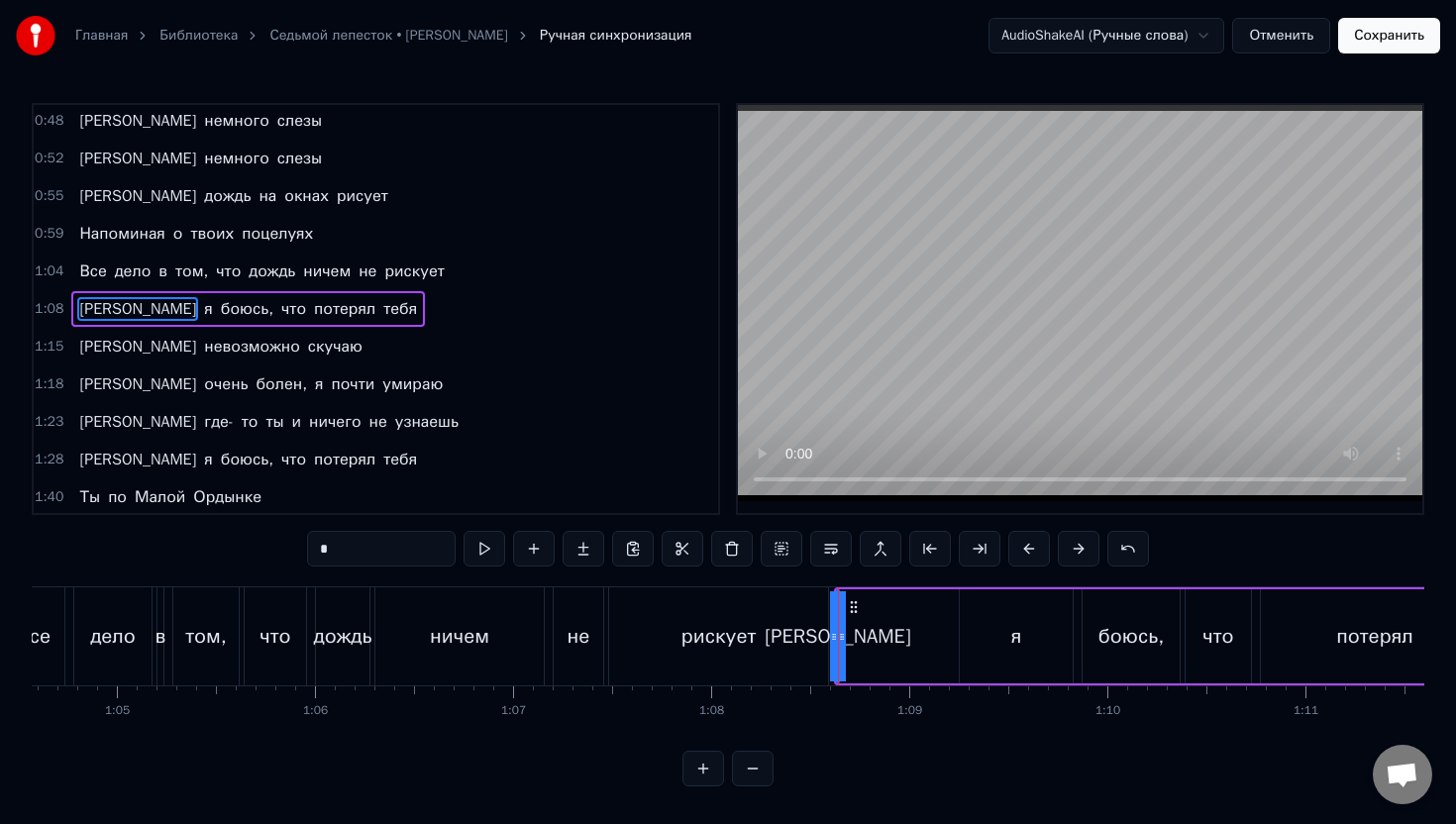 click 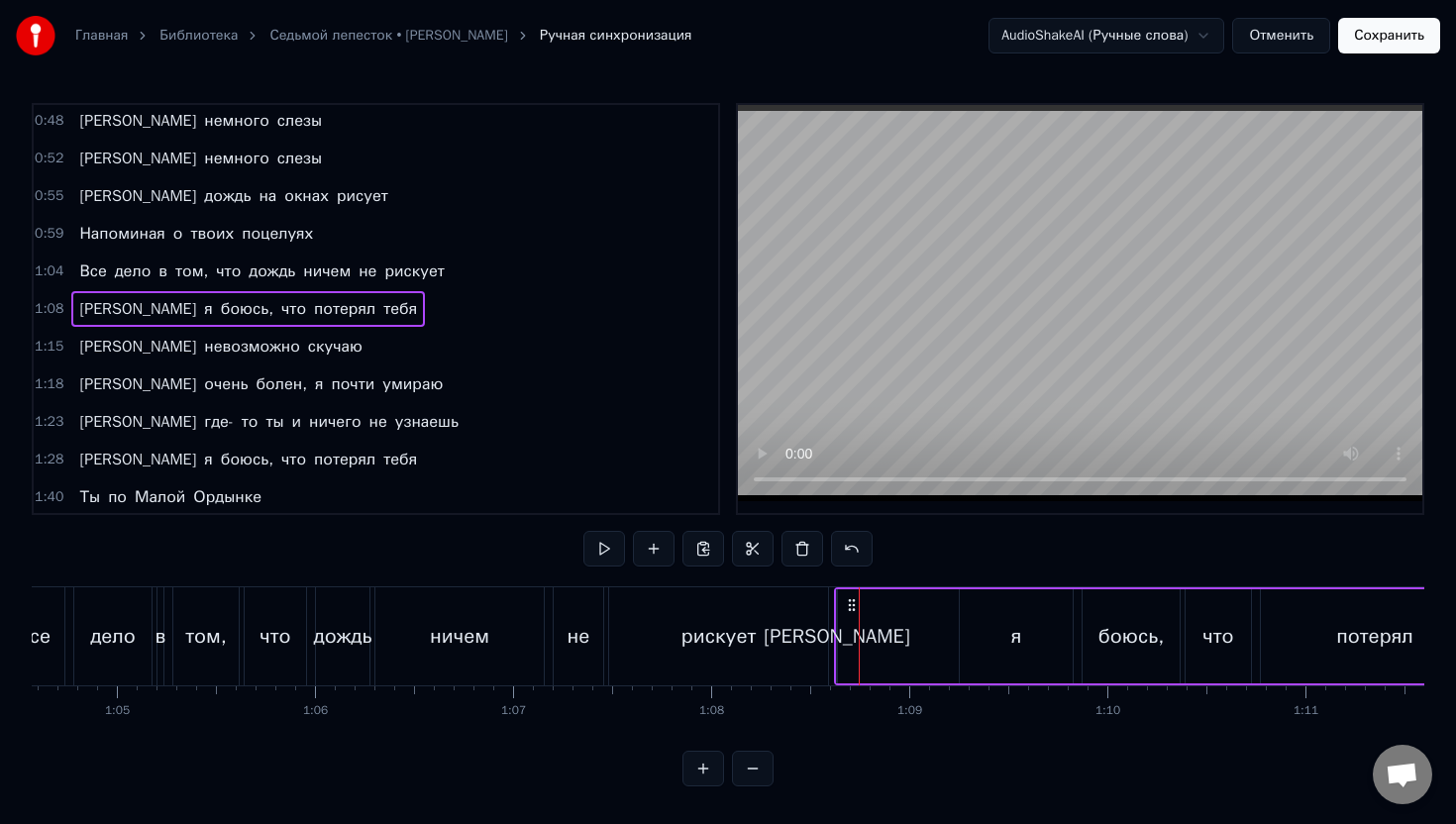 click on "[PERSON_NAME]" at bounding box center (836, 637) 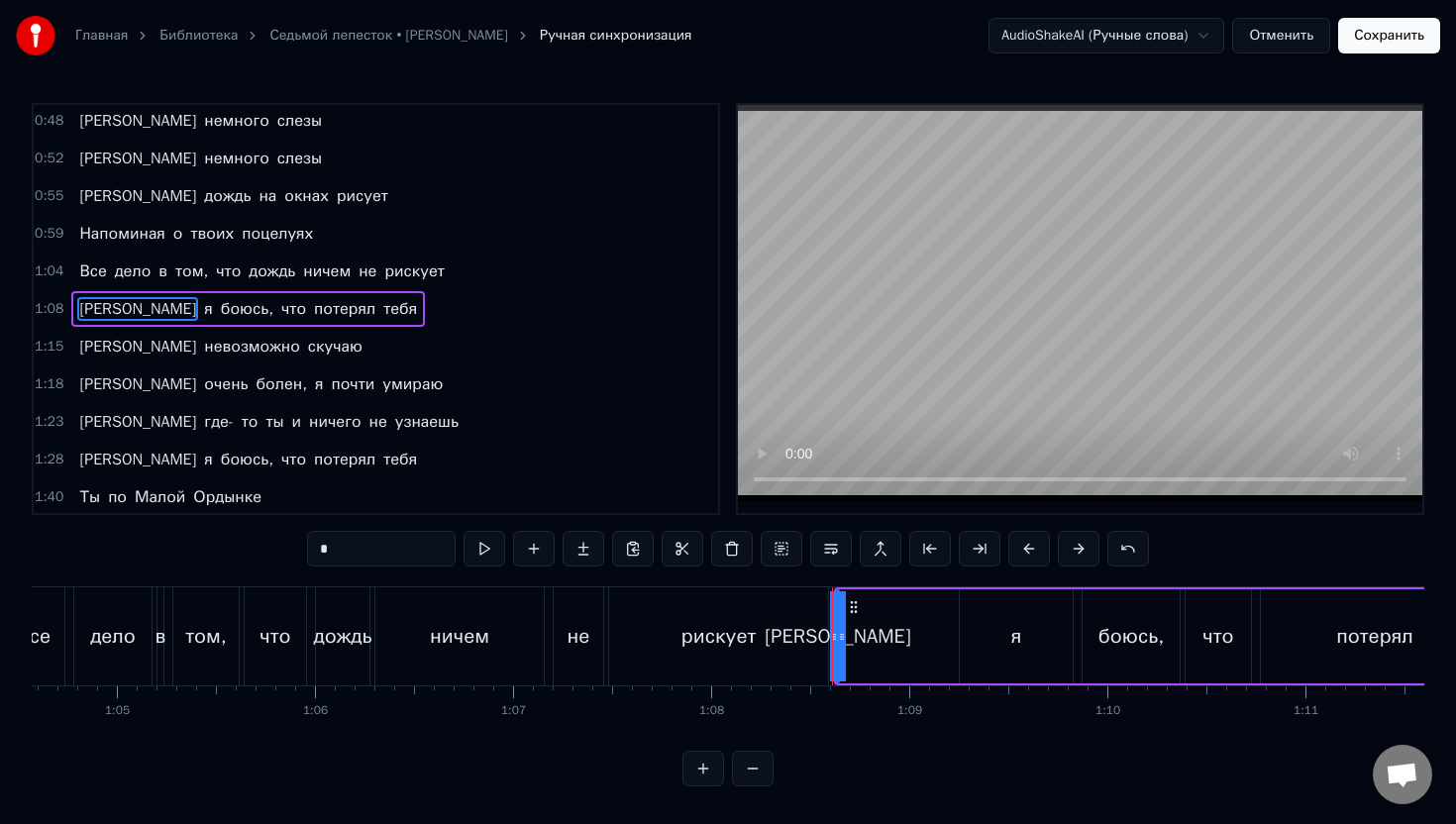 click on "рискует" at bounding box center [718, 636] 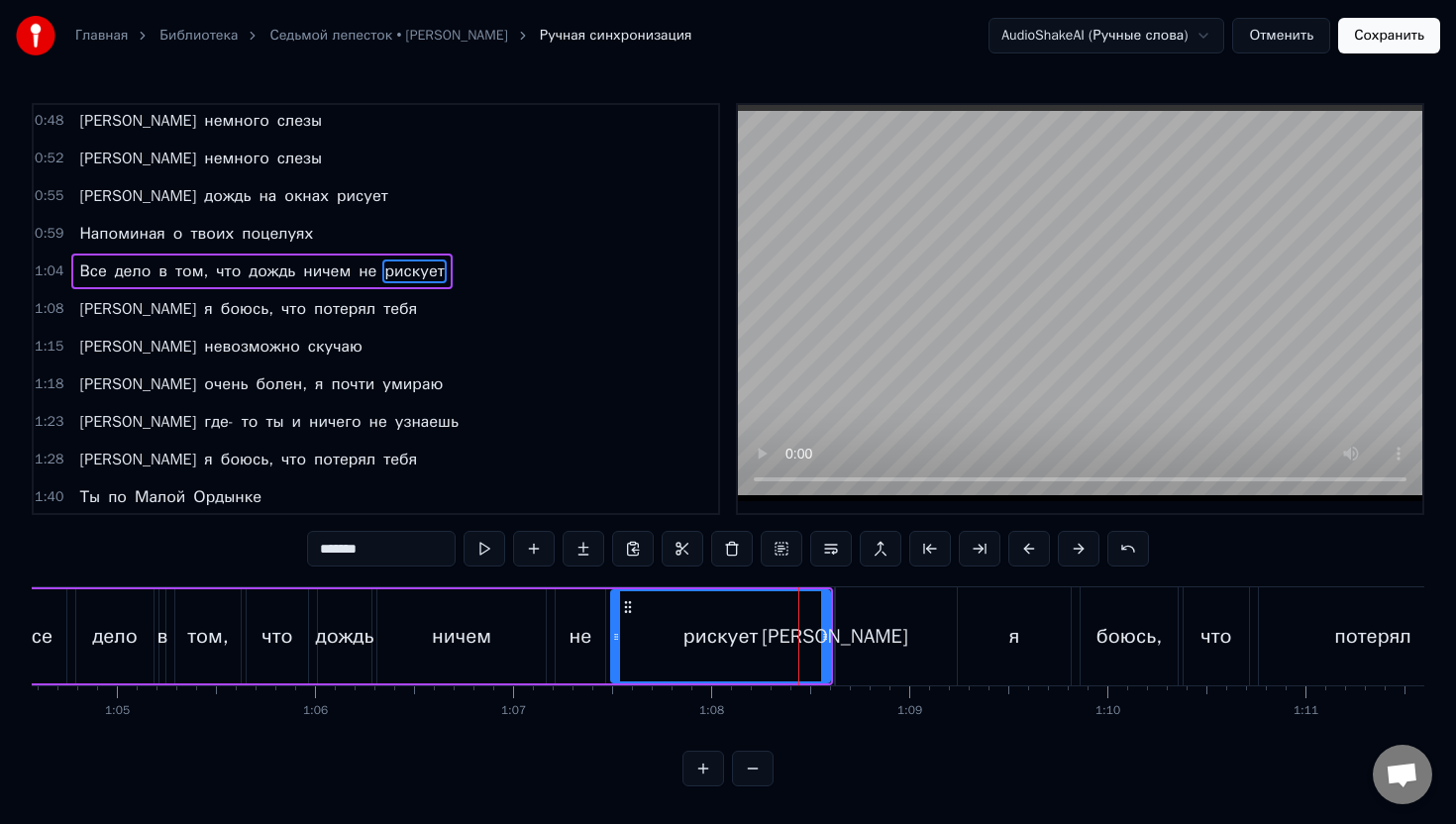 scroll, scrollTop: 229, scrollLeft: 0, axis: vertical 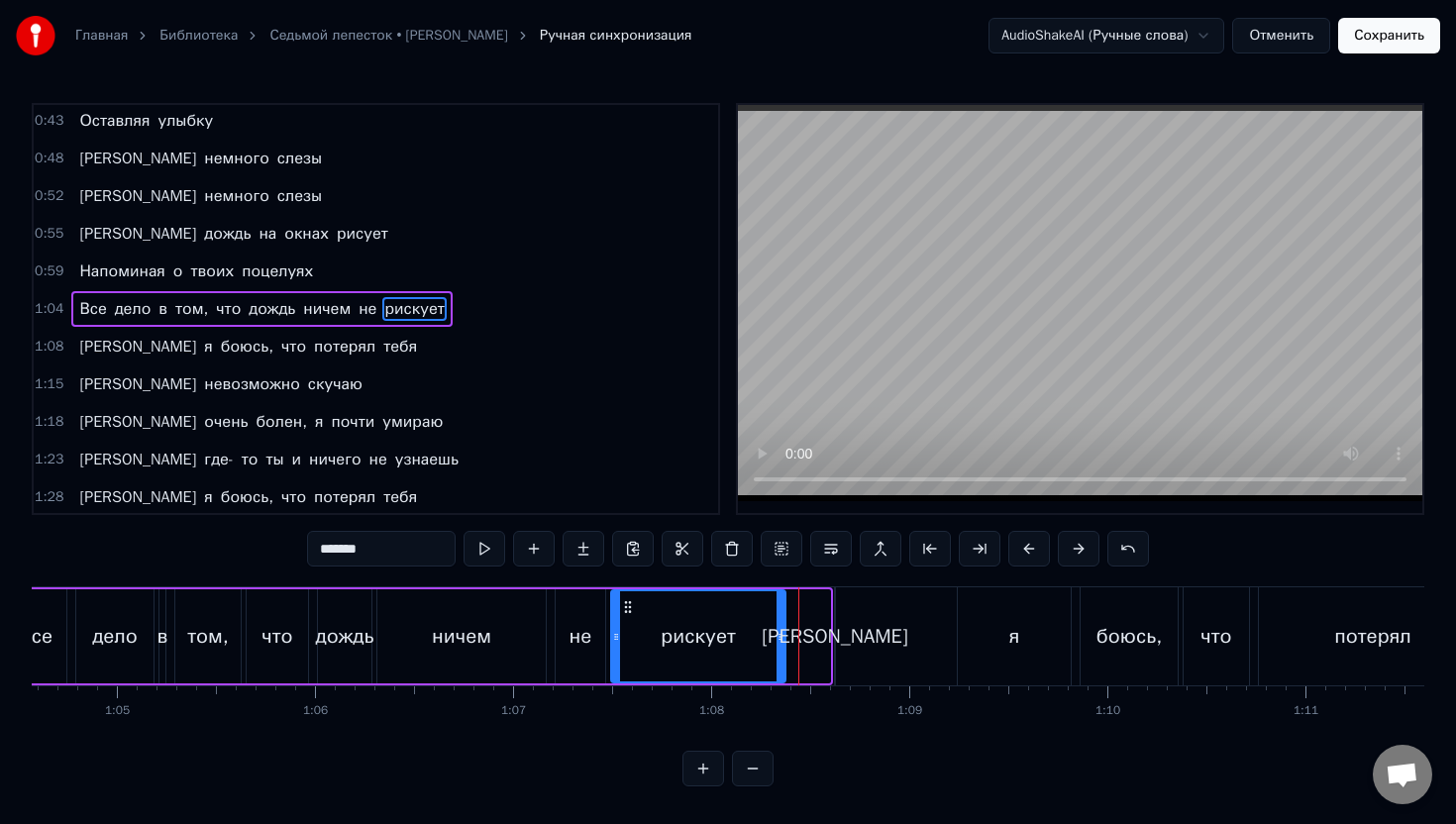 drag, startPoint x: 821, startPoint y: 635, endPoint x: 777, endPoint y: 634, distance: 44.01136 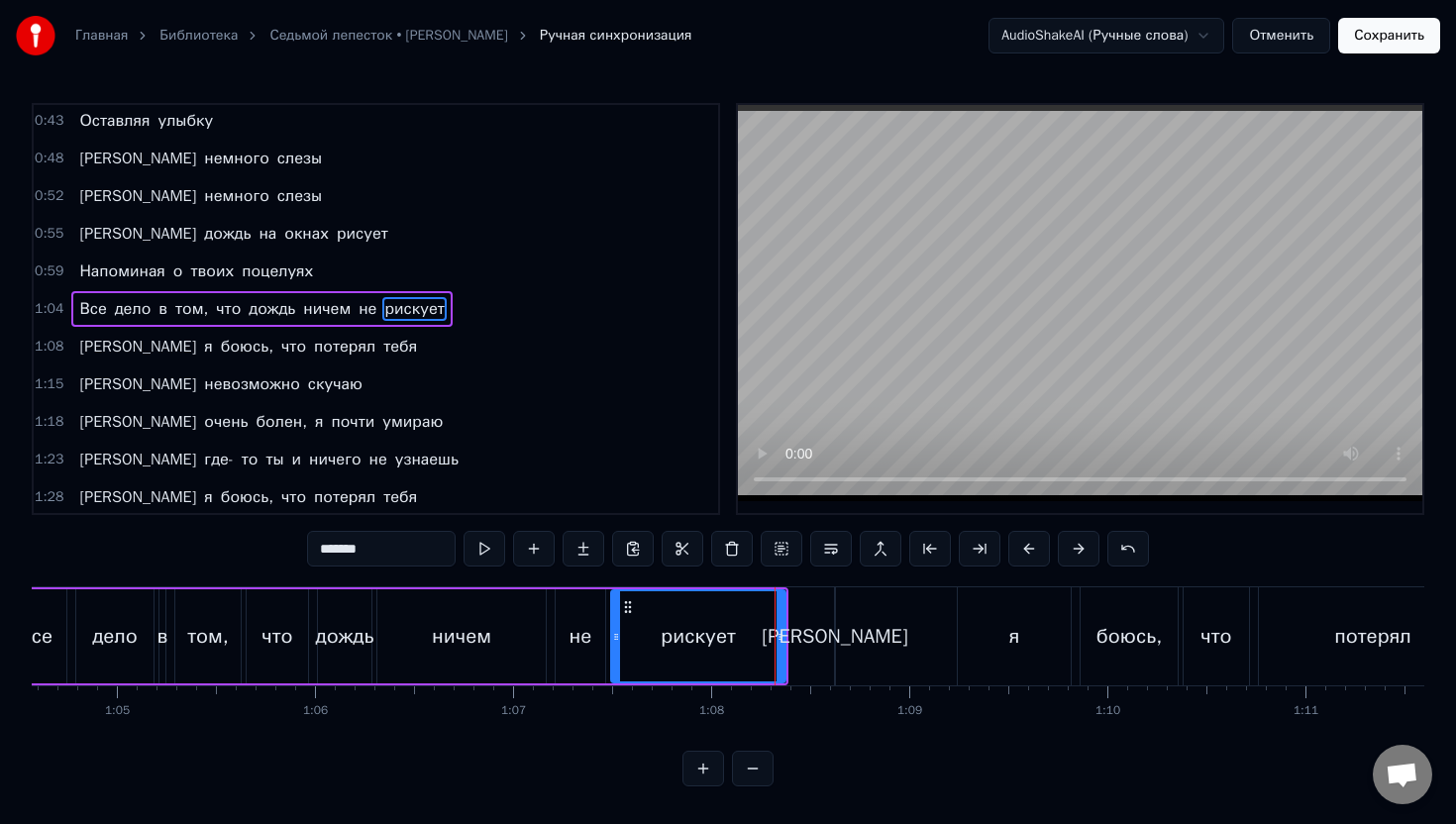 click on "[PERSON_NAME]" at bounding box center [834, 637] 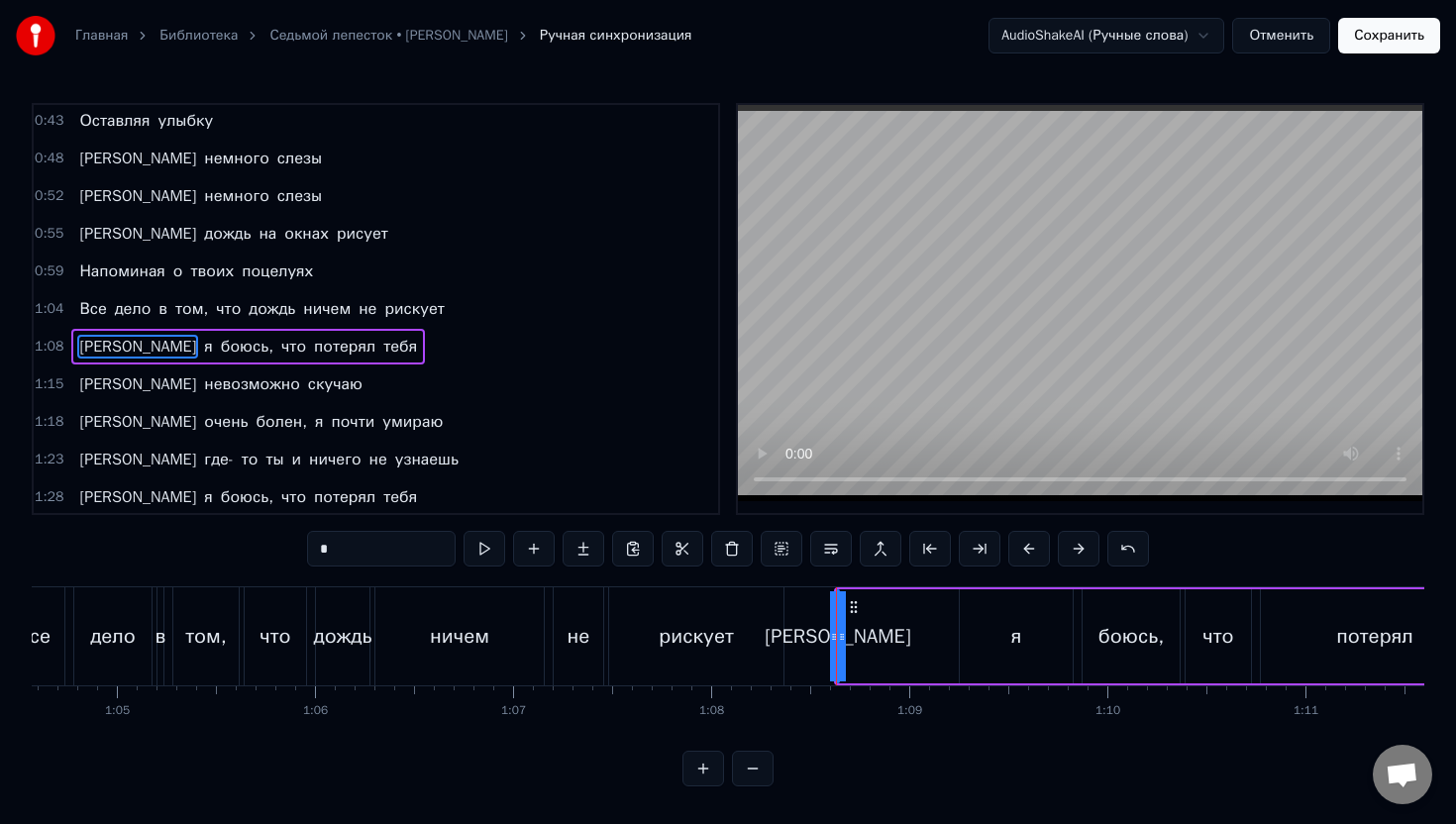 scroll, scrollTop: 266, scrollLeft: 0, axis: vertical 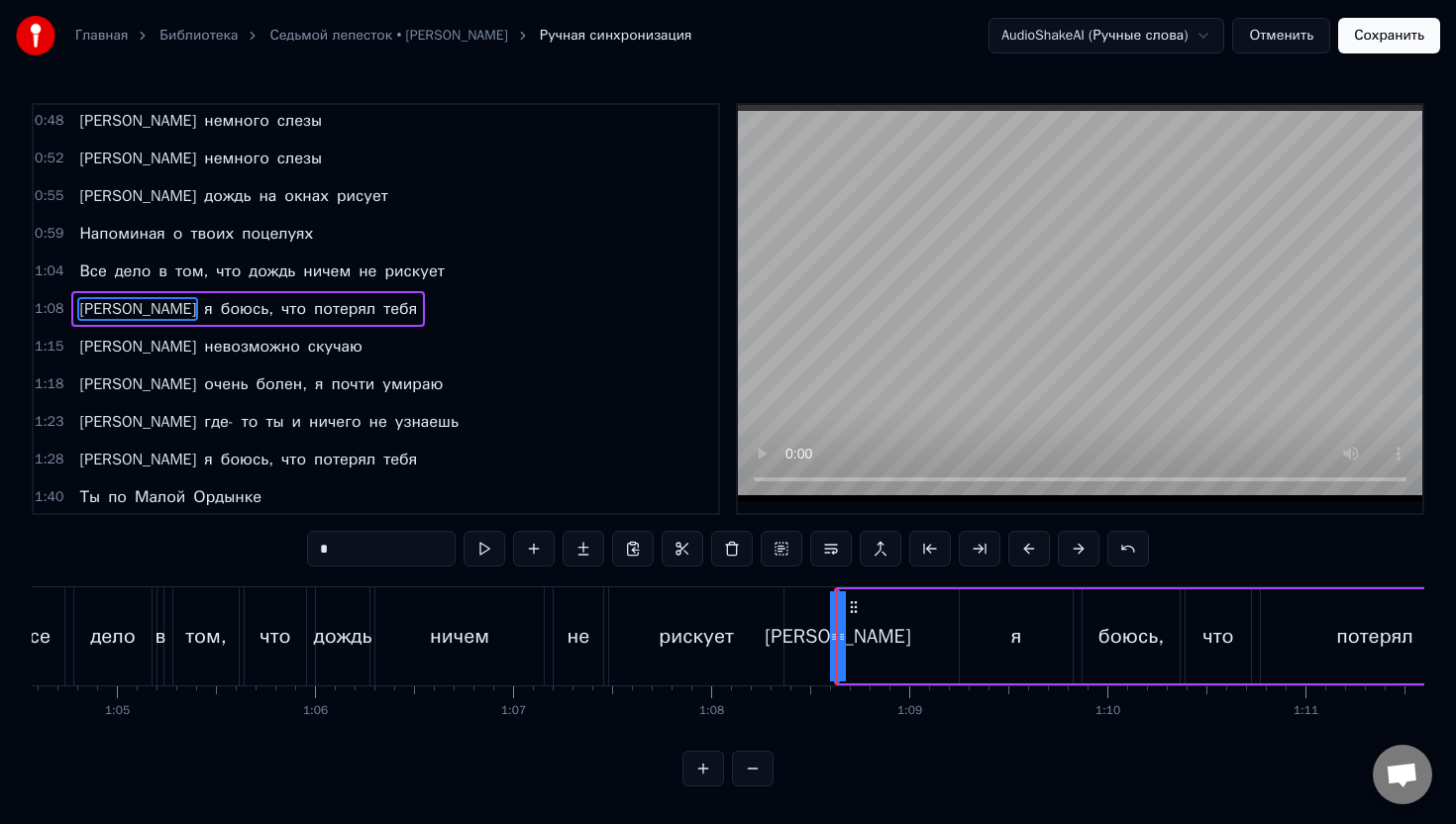 click on "Ароматы [PERSON_NAME] ваты клубы Надо мной проплывают Пропадая вдали Заплетаются косы Виноградной лозы Оставляя улыбку И немного слезы И немного слезы А дождь на окнах рисует [PERSON_NAME] о твоих поцелуях Все дело в том, что дождь ничем не рискует А я боюсь, что потерял тебя Я невозможно скучаю Я очень болен, я почти умираю А где- то ты и ничего не узнаешь А я боюсь, что потерял тебя Ты по Малой Ордынке По Крещатику я На веселых картинках Мы не находим себя Нам осталась в награду Может быть повезло Горы битого счастья Да седьмой лепесток Да седьмой лепесток [PERSON_NAME]" at bounding box center [7019, 636] 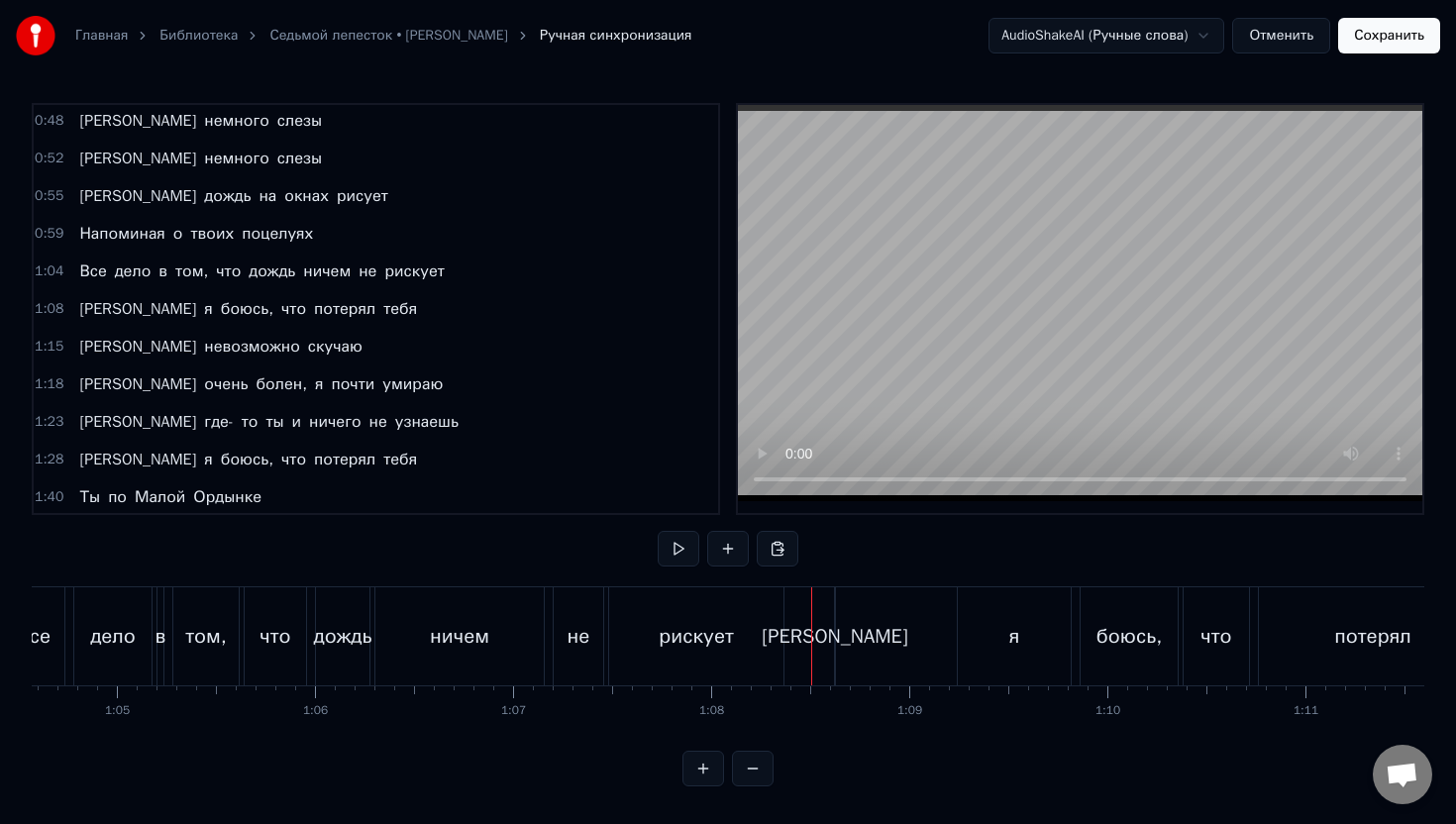 click on "А я боюсь, что потерял тебя" at bounding box center [1317, 636] 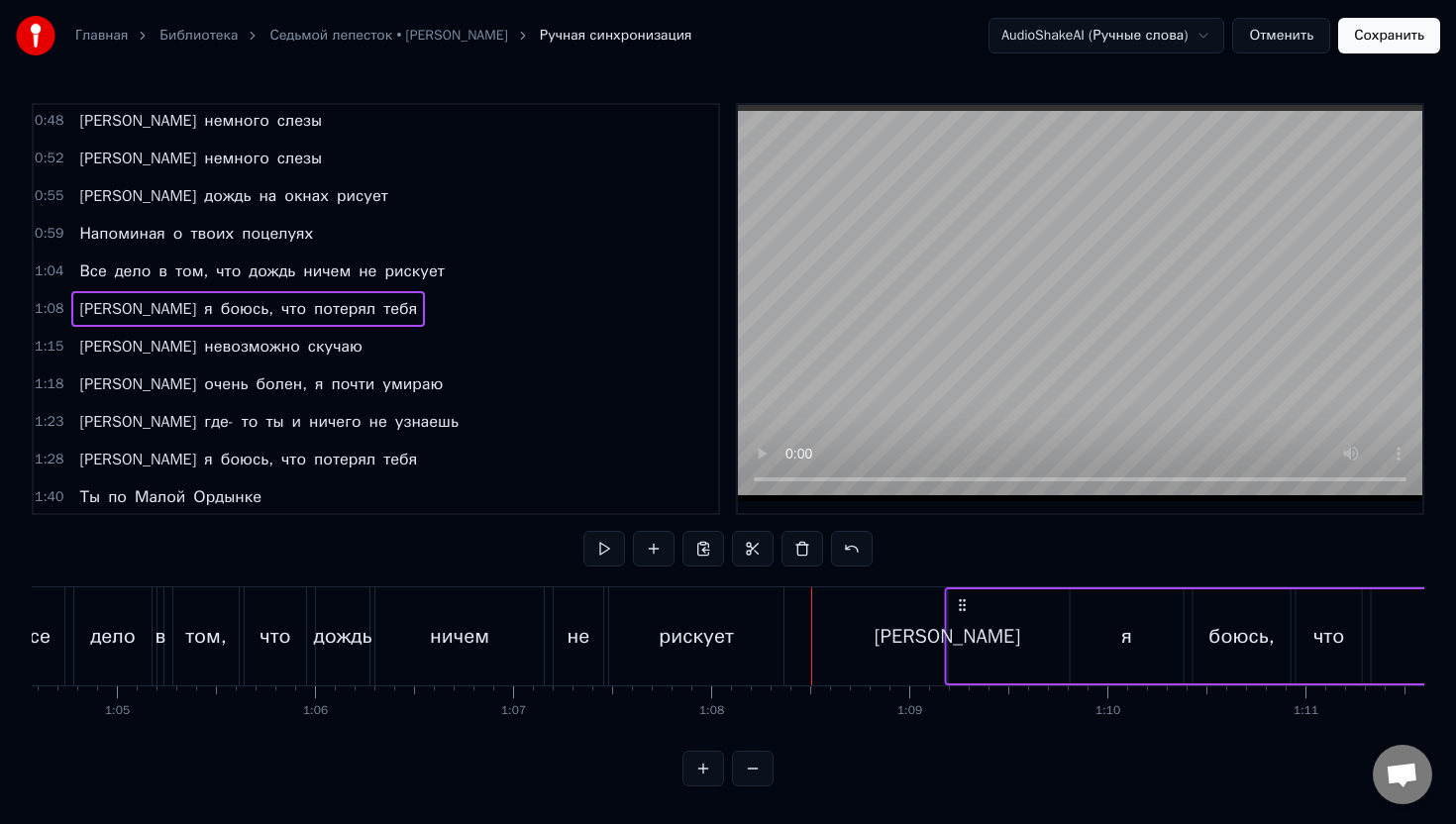 drag, startPoint x: 849, startPoint y: 606, endPoint x: 959, endPoint y: 605, distance: 110.0045 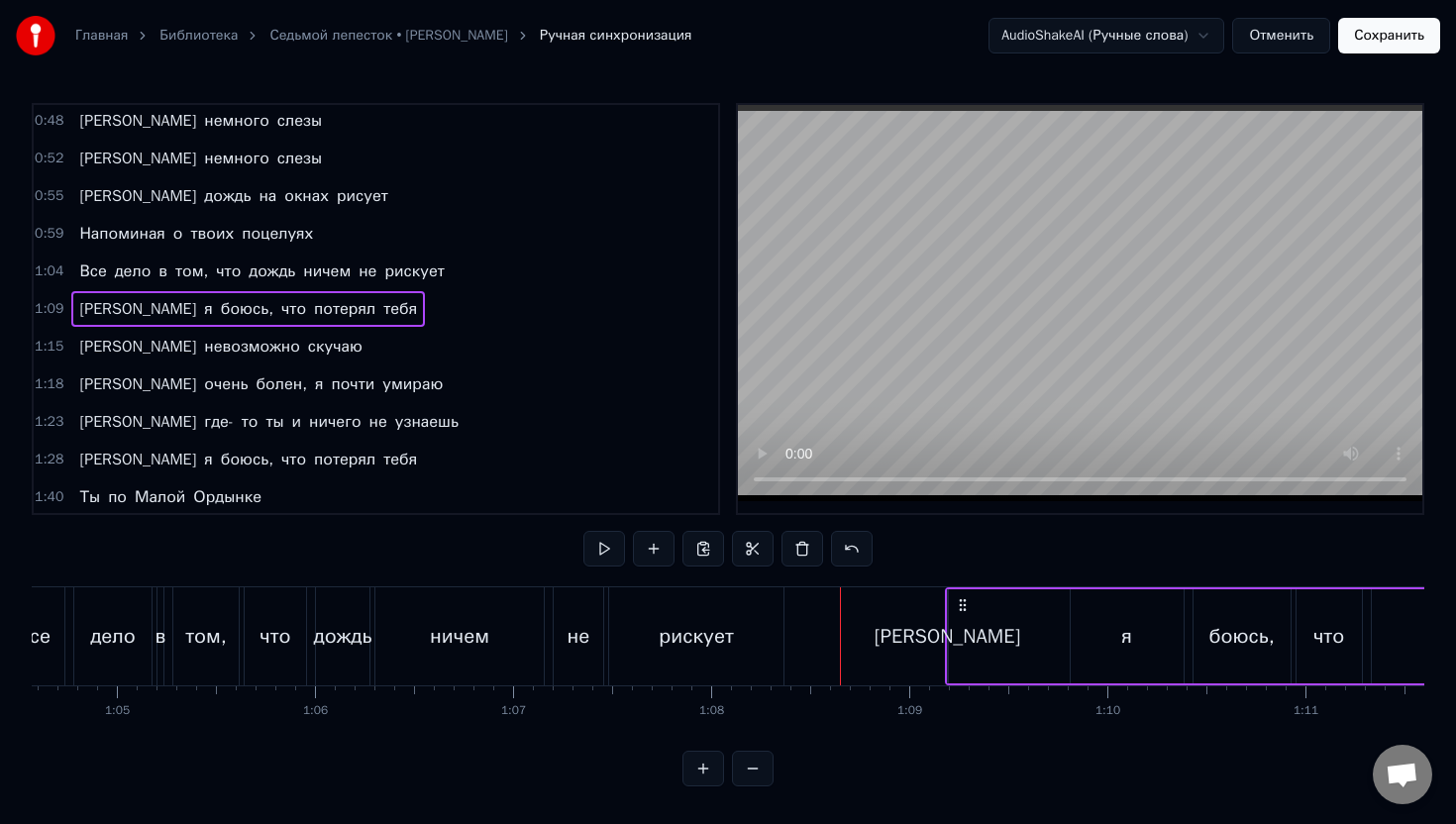 click on "я" at bounding box center (1127, 636) 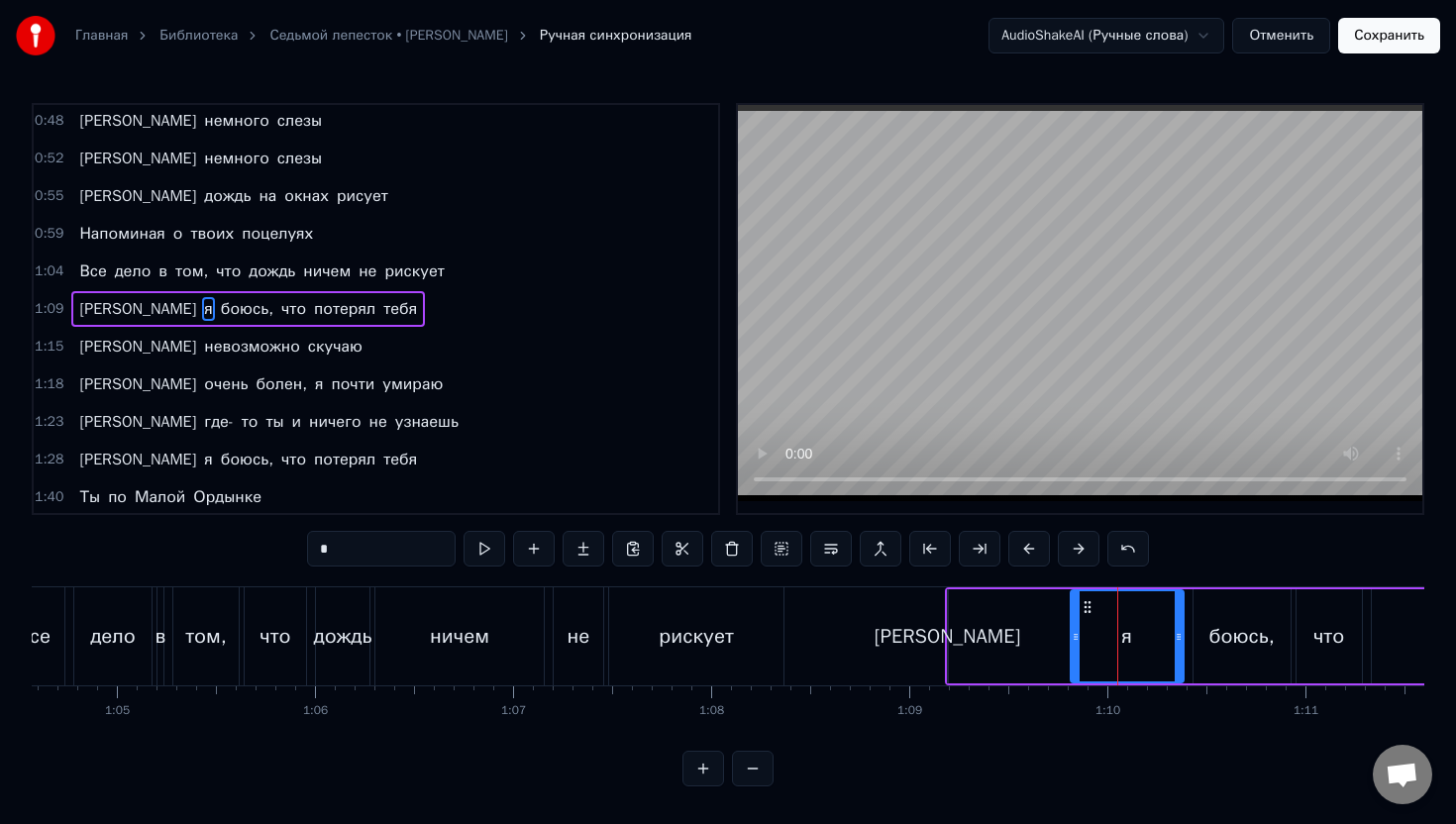 drag, startPoint x: 1098, startPoint y: 620, endPoint x: 1056, endPoint y: 620, distance: 42 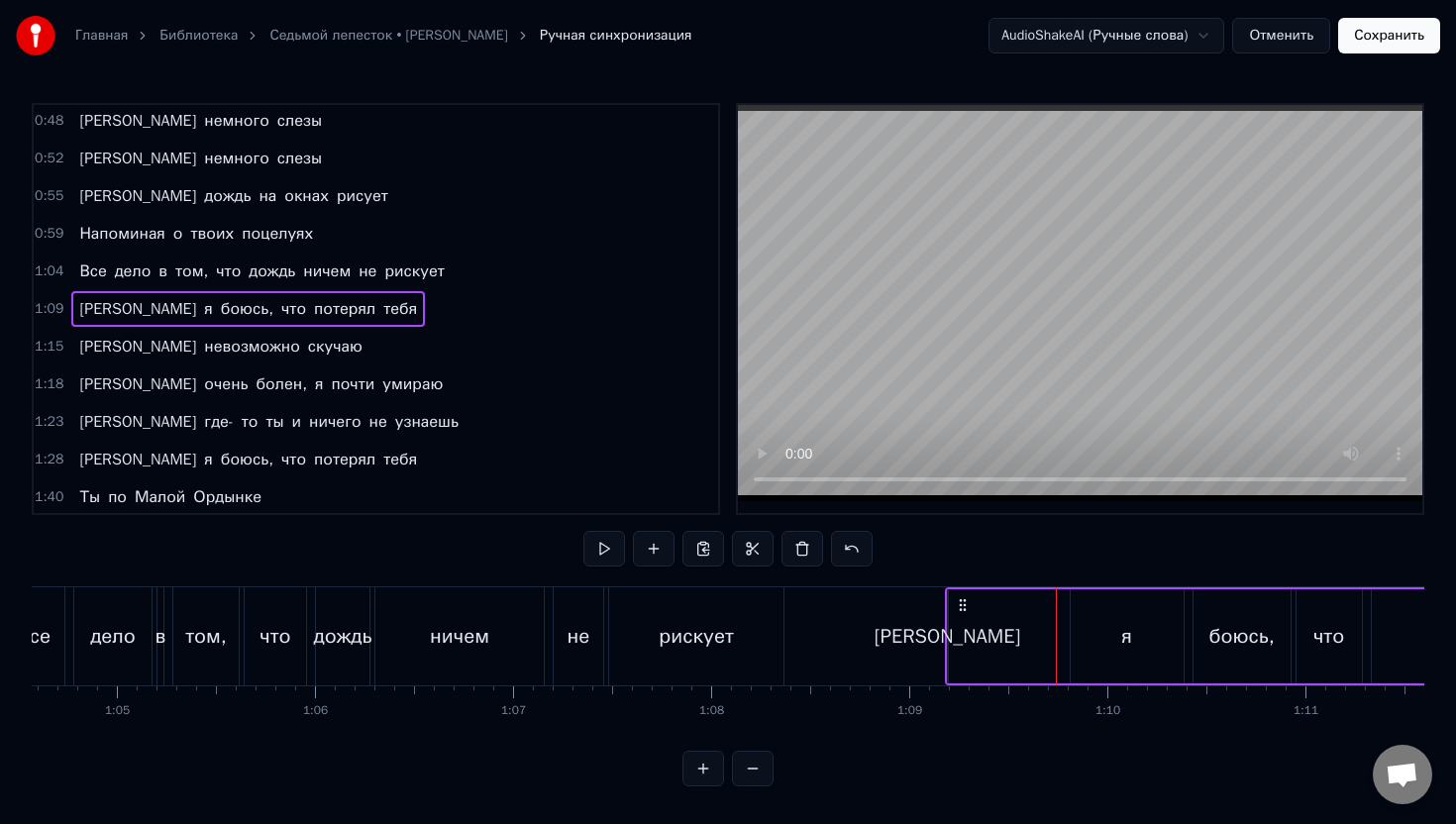 click on "я" at bounding box center [1127, 636] 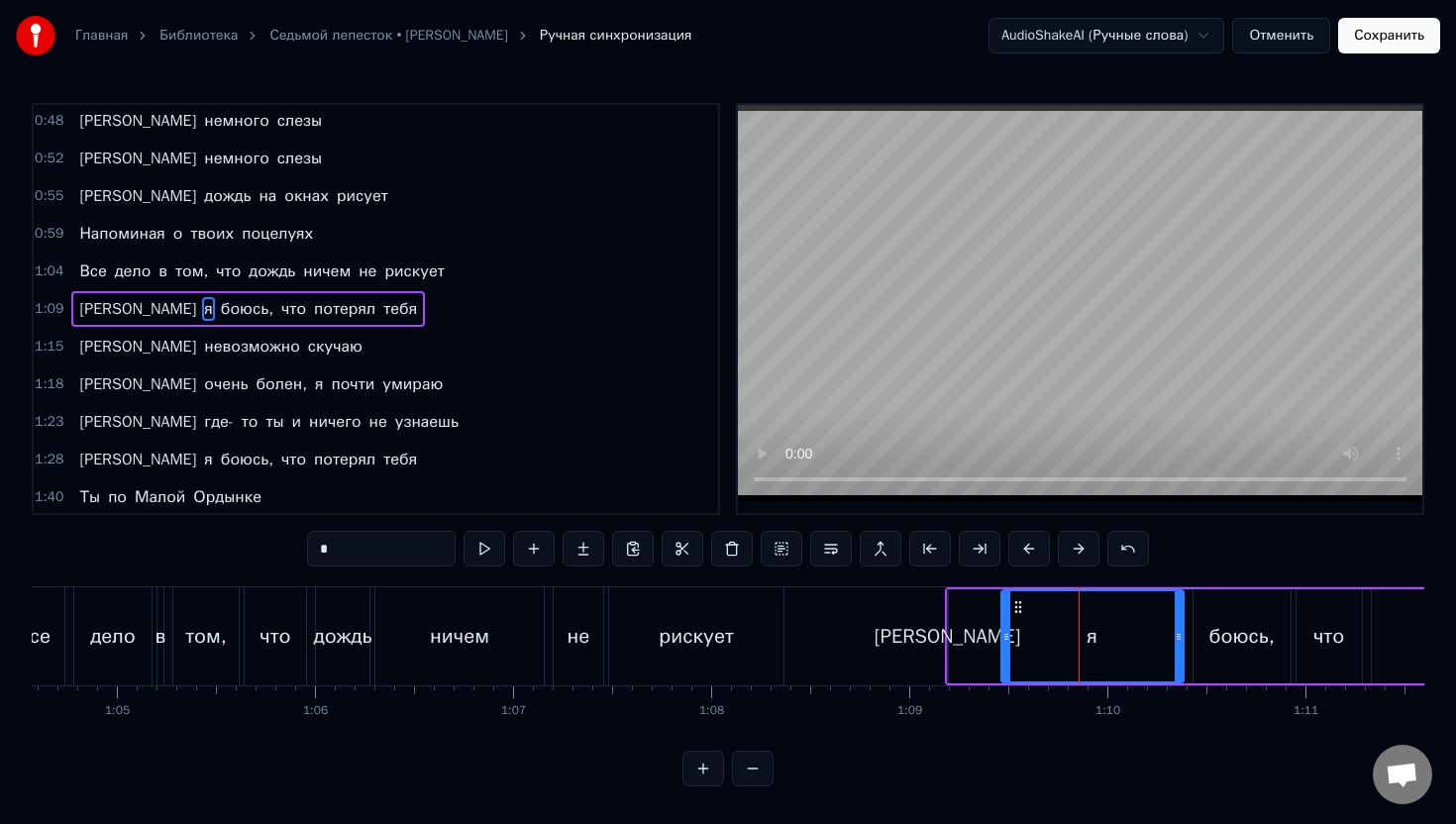 drag, startPoint x: 1073, startPoint y: 637, endPoint x: 1003, endPoint y: 634, distance: 70.064256 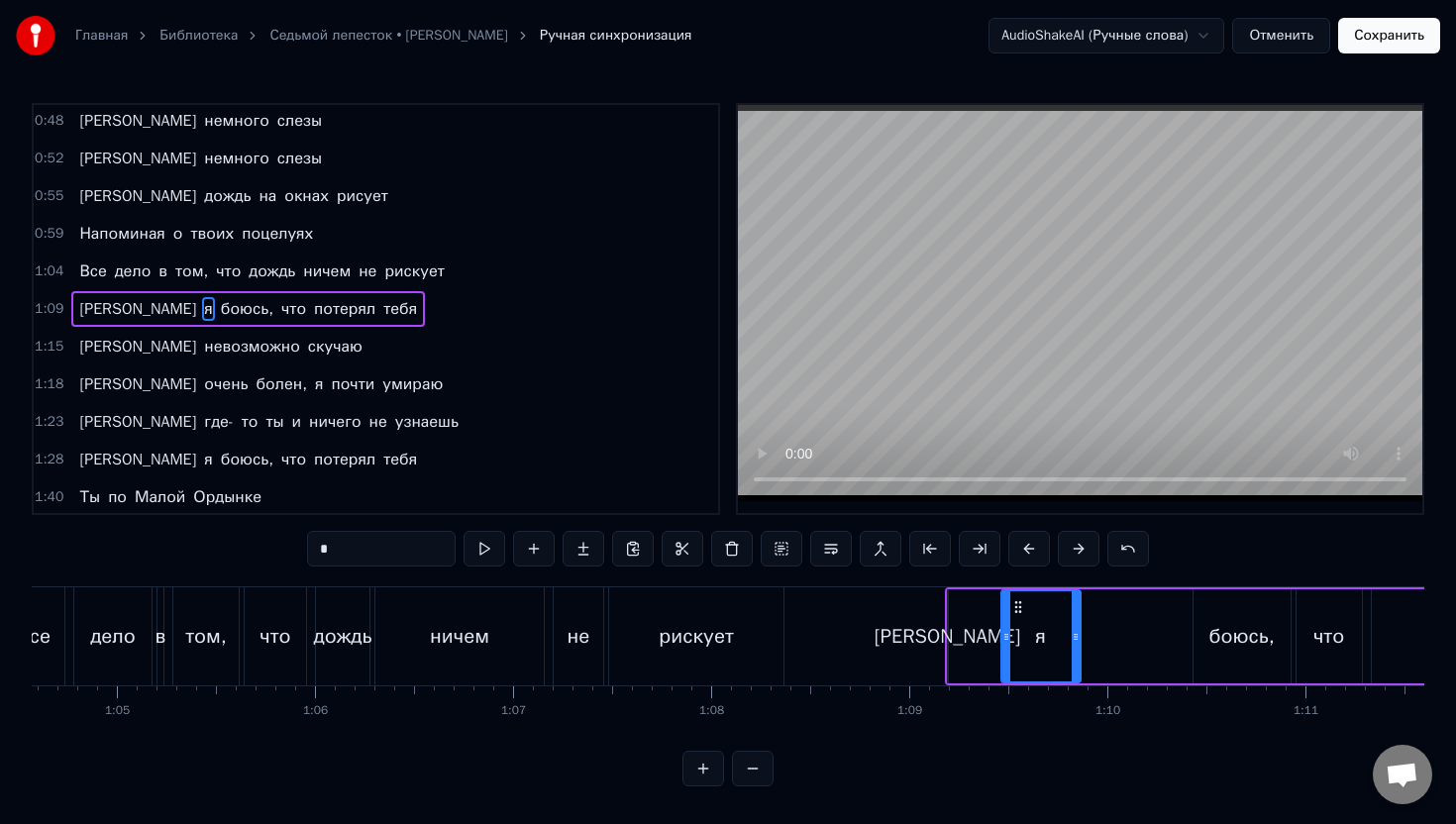 drag, startPoint x: 1177, startPoint y: 632, endPoint x: 1075, endPoint y: 639, distance: 102.23991 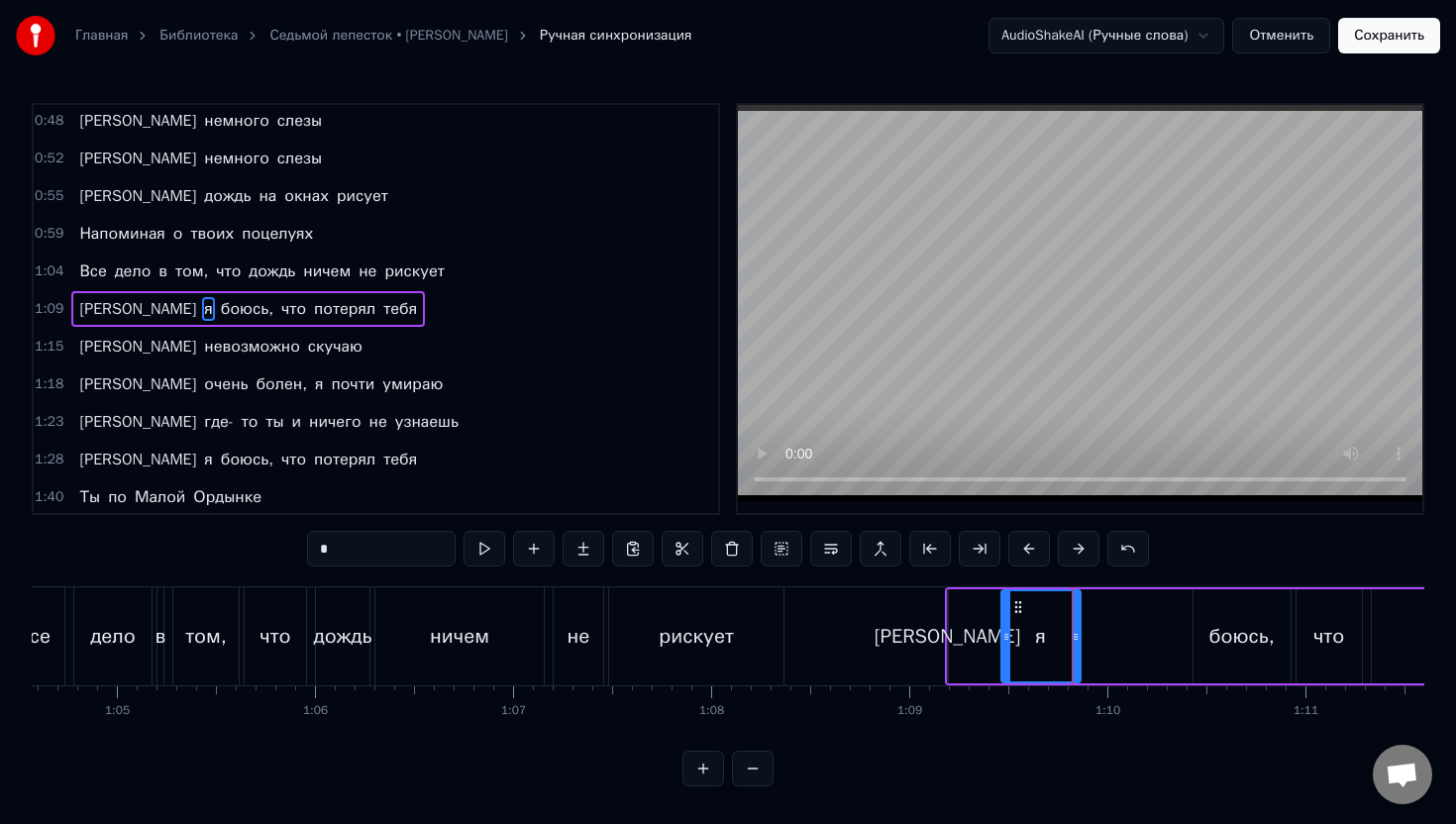 click on "рискует" at bounding box center (696, 636) 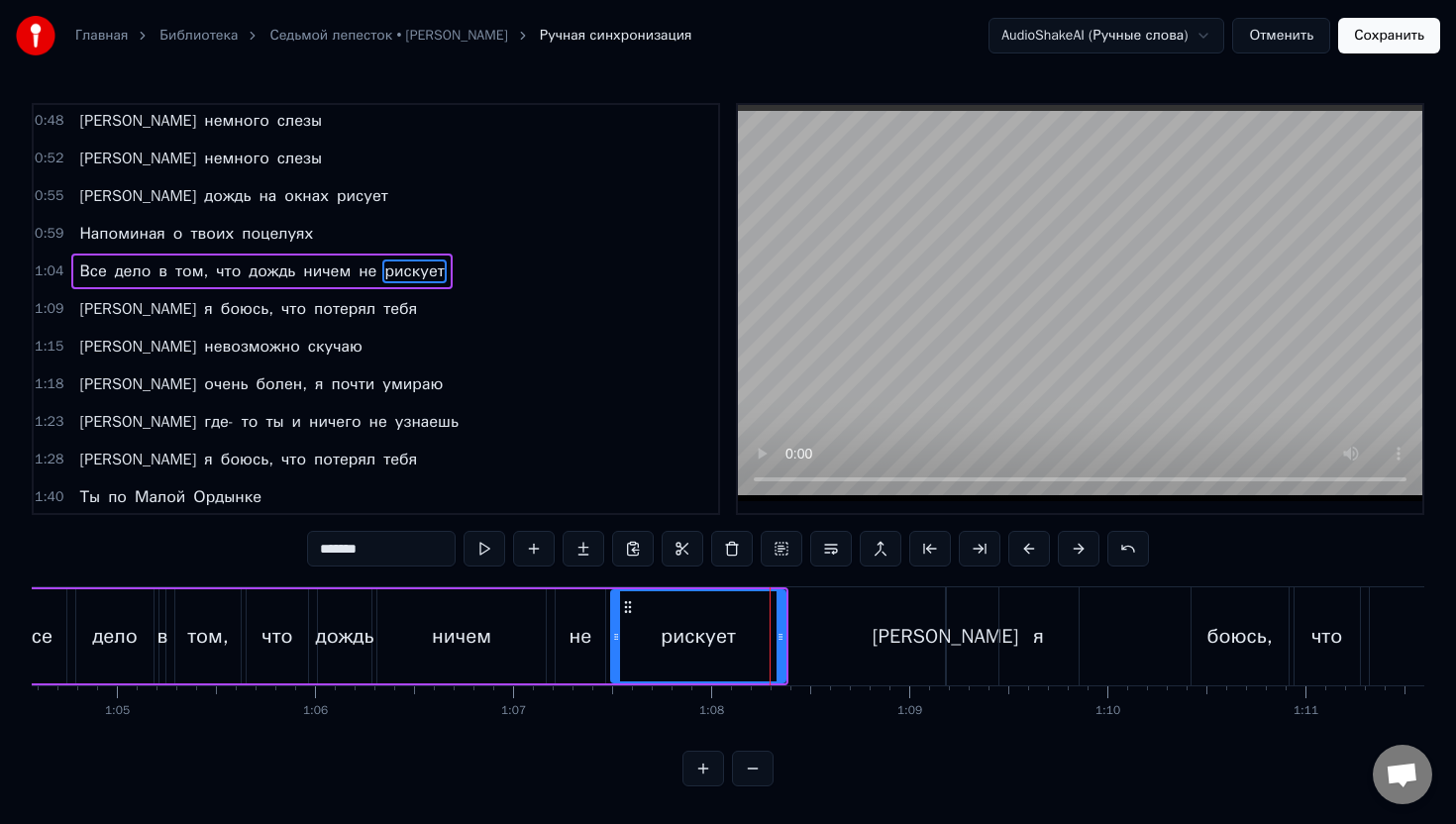 scroll, scrollTop: 229, scrollLeft: 0, axis: vertical 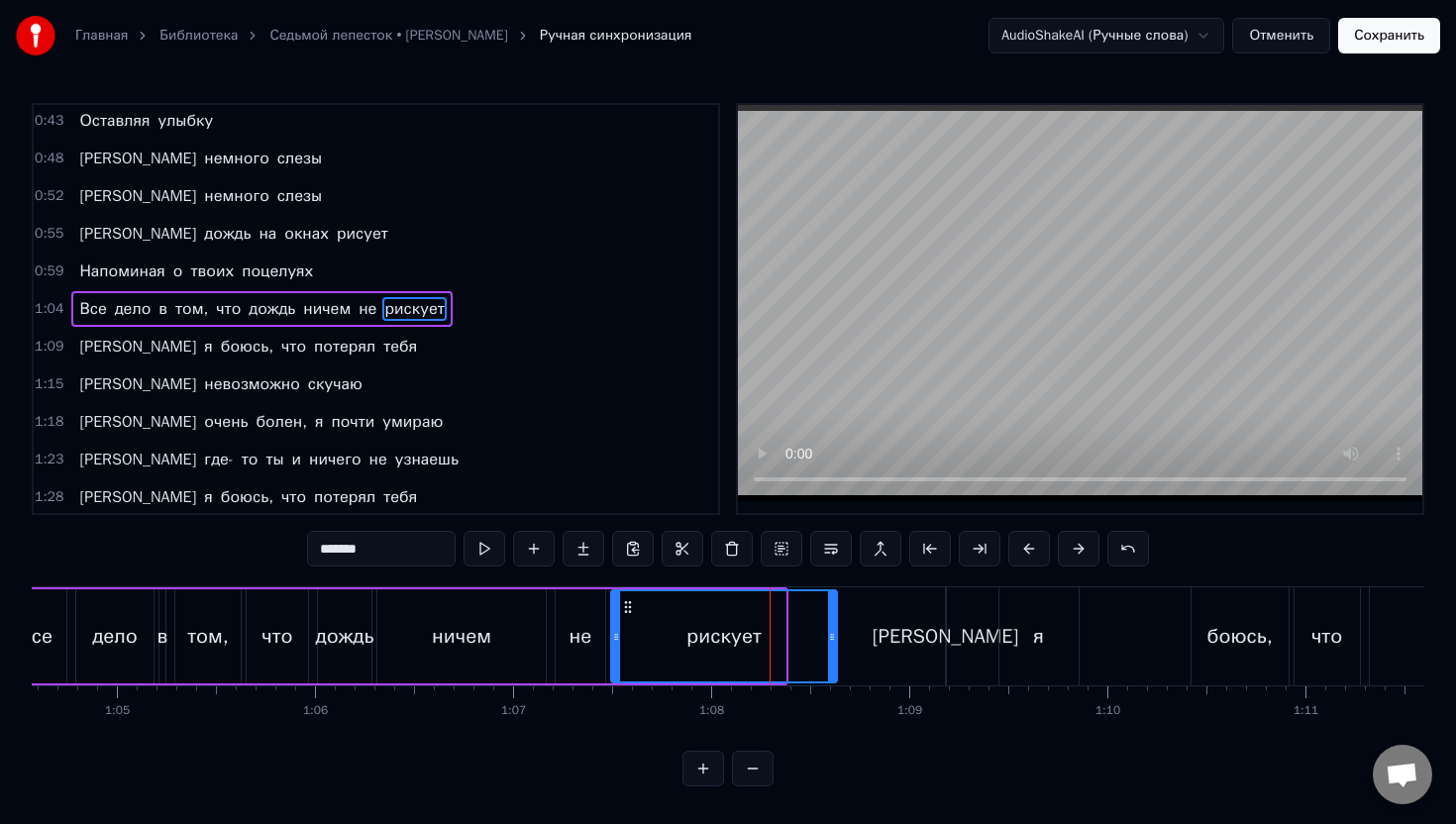 drag, startPoint x: 780, startPoint y: 642, endPoint x: 832, endPoint y: 642, distance: 52 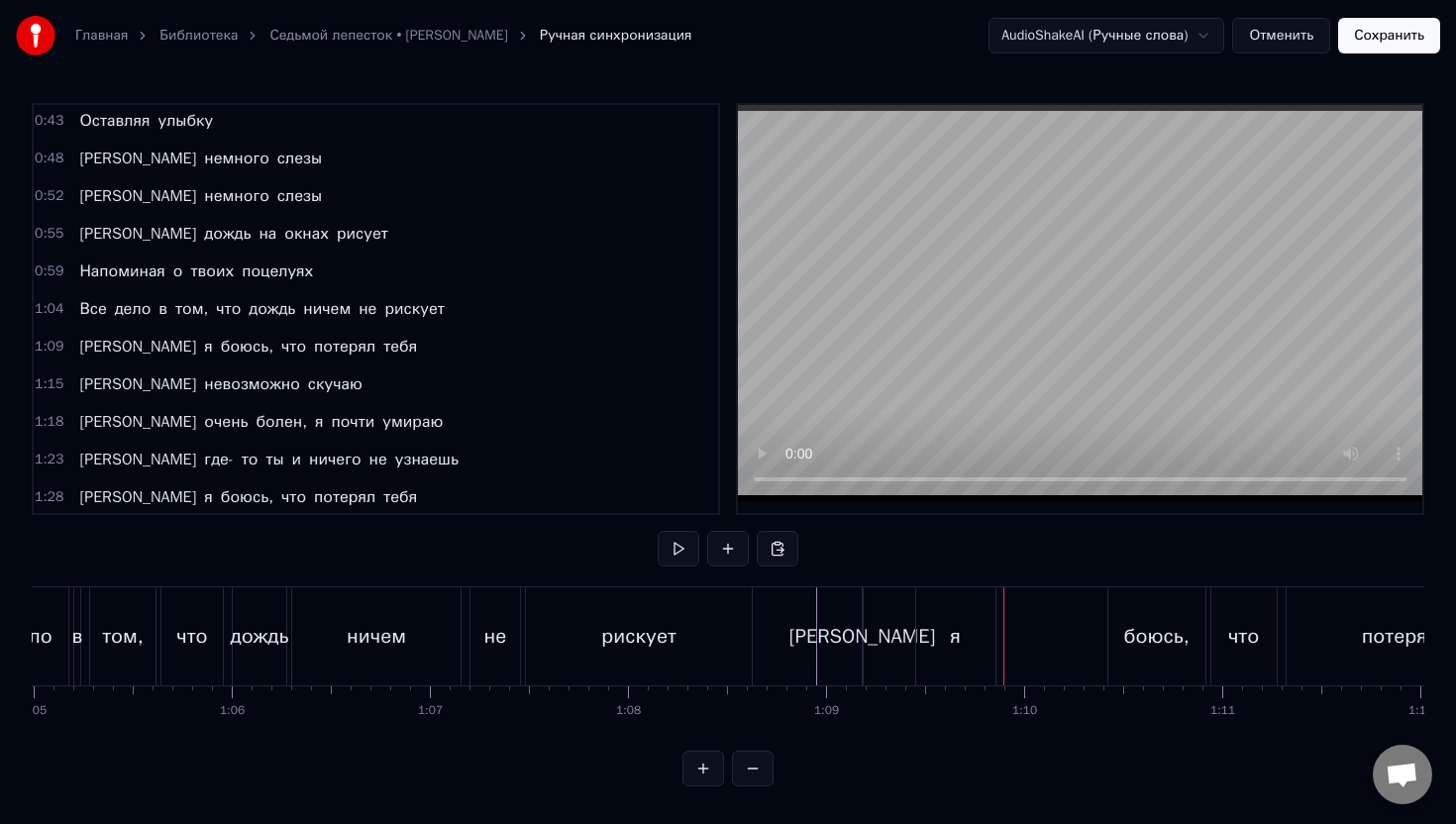 scroll, scrollTop: 0, scrollLeft: 12880, axis: horizontal 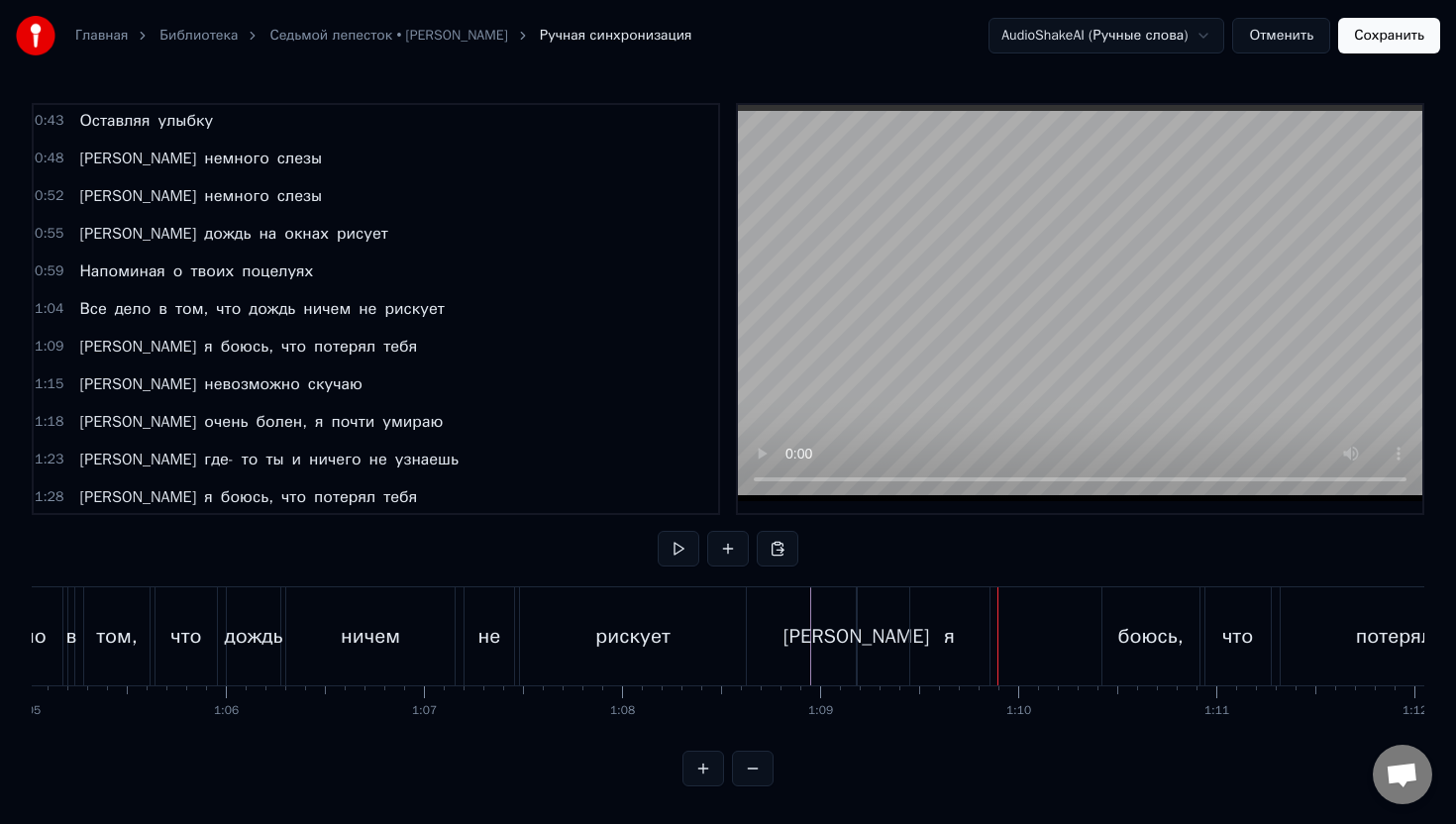click on "боюсь," at bounding box center (1150, 637) 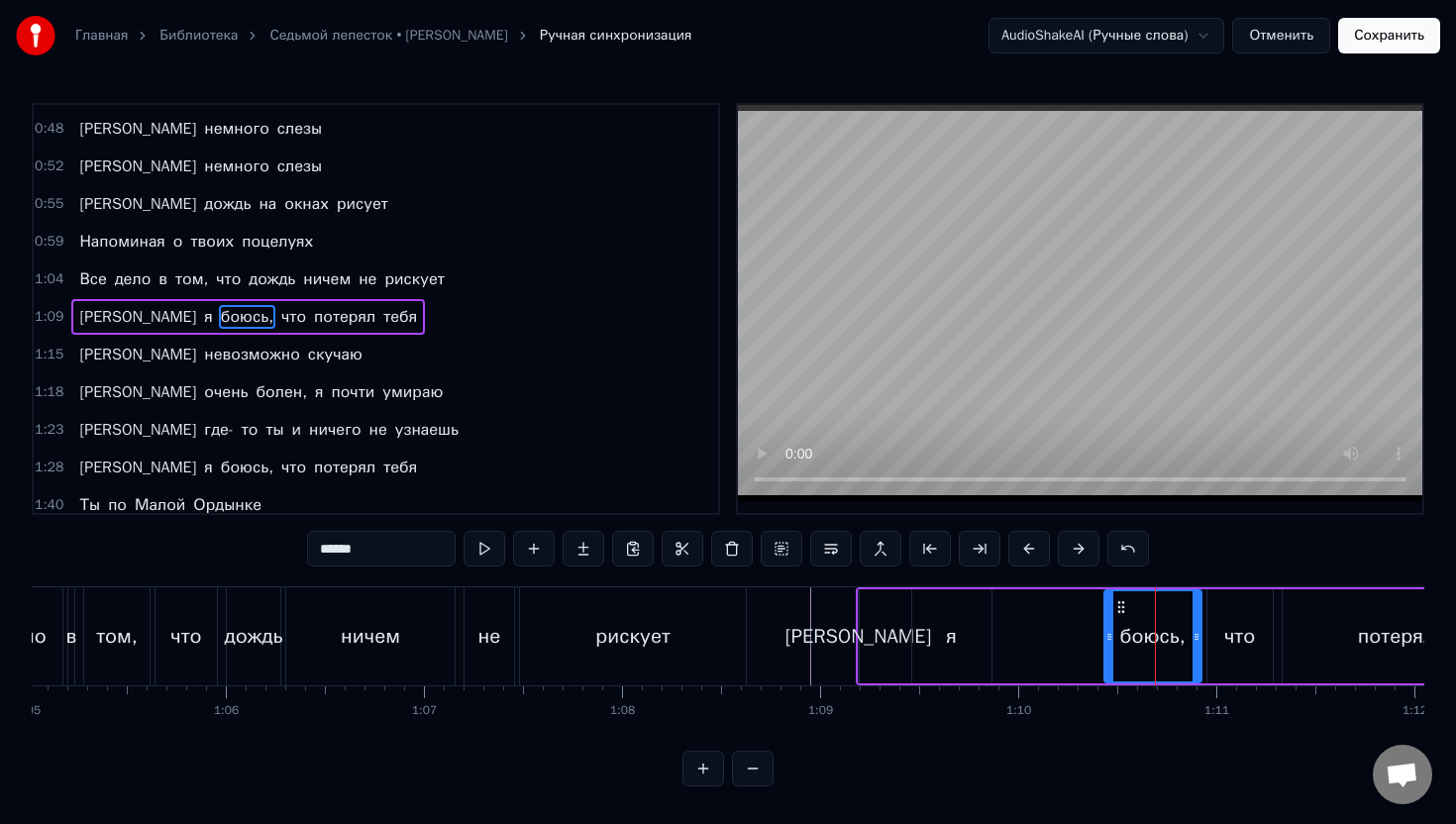 scroll, scrollTop: 266, scrollLeft: 0, axis: vertical 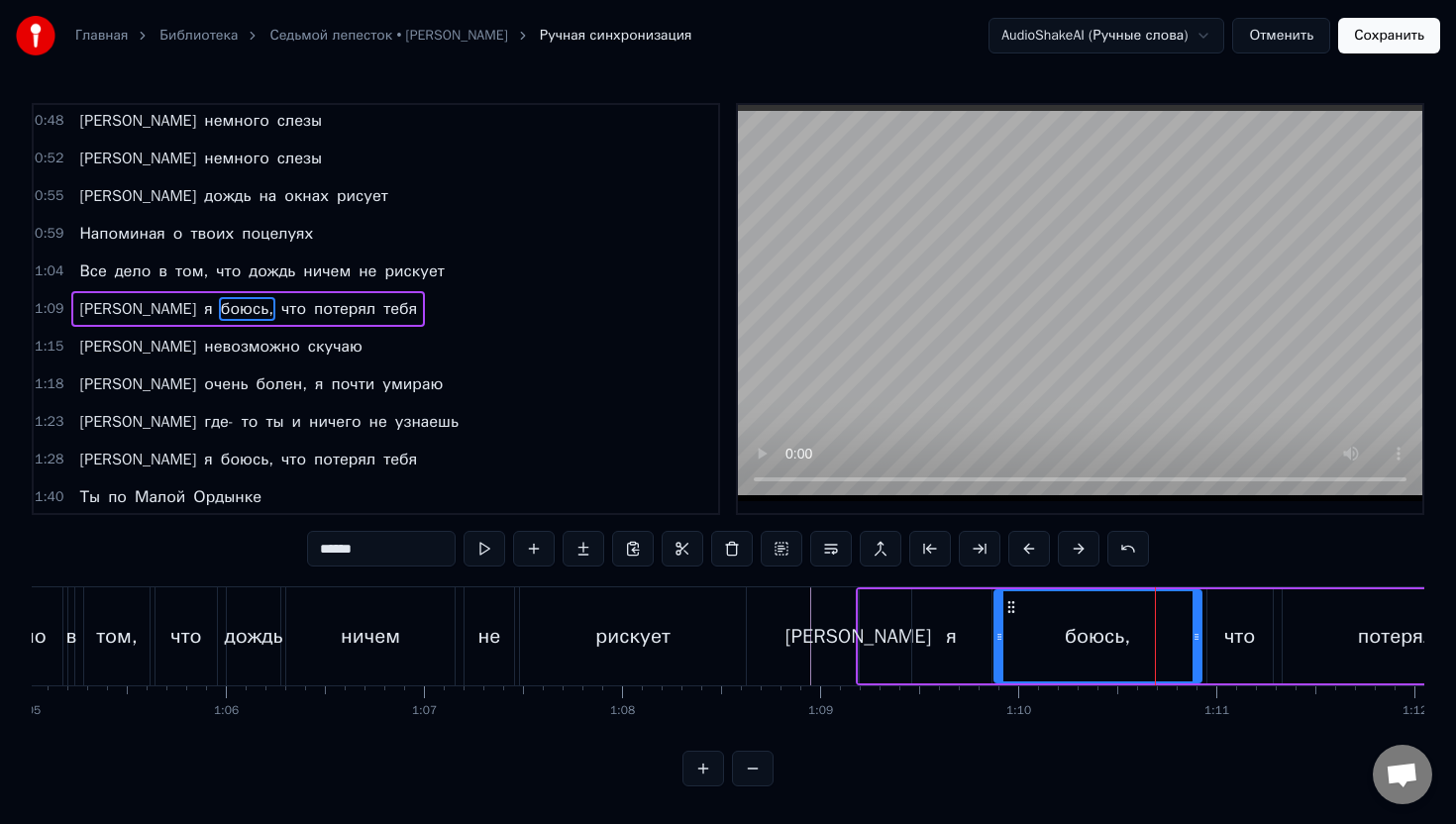 drag, startPoint x: 1110, startPoint y: 636, endPoint x: 1001, endPoint y: 641, distance: 109.11462 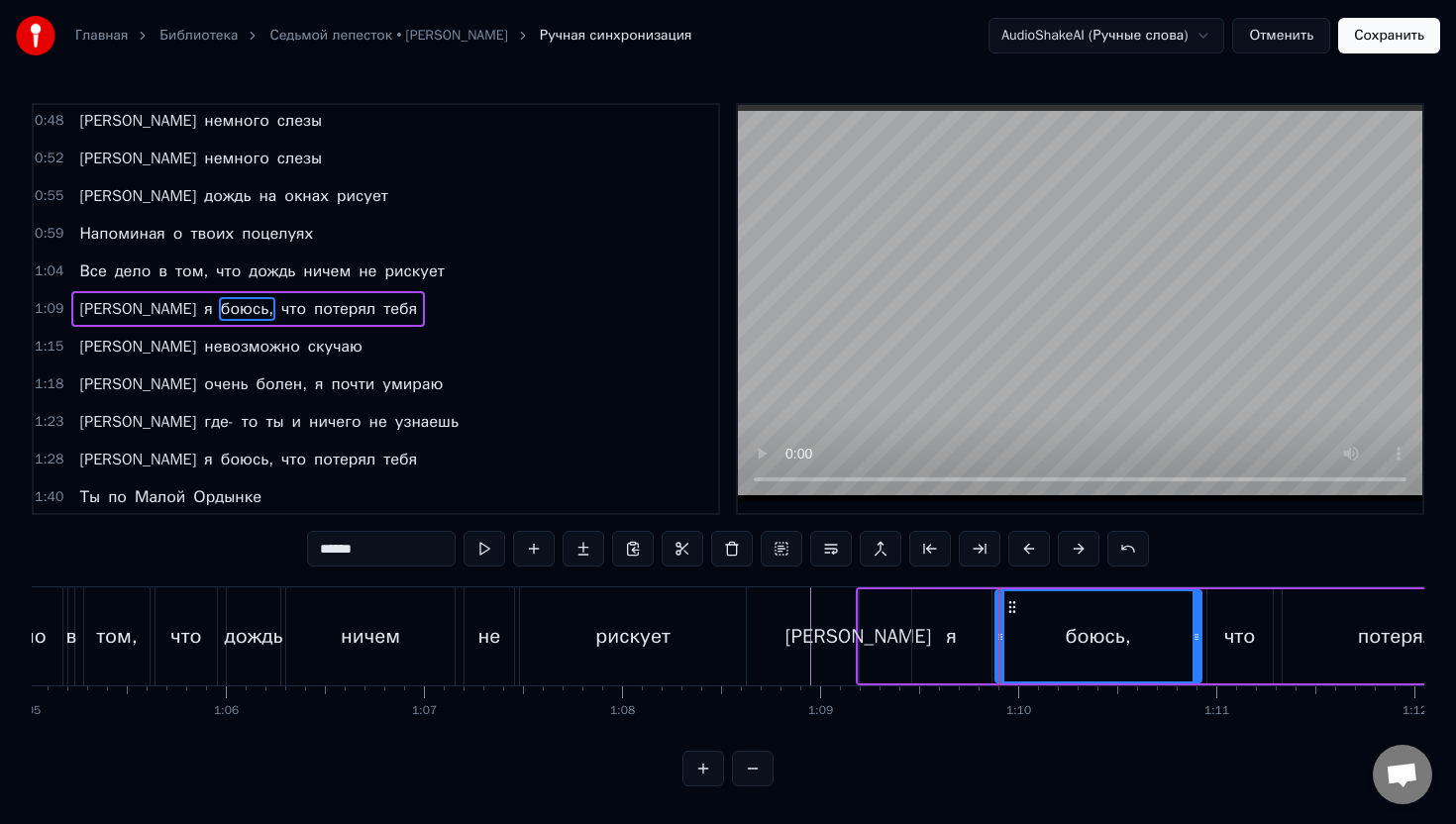 click on "я" at bounding box center [952, 636] 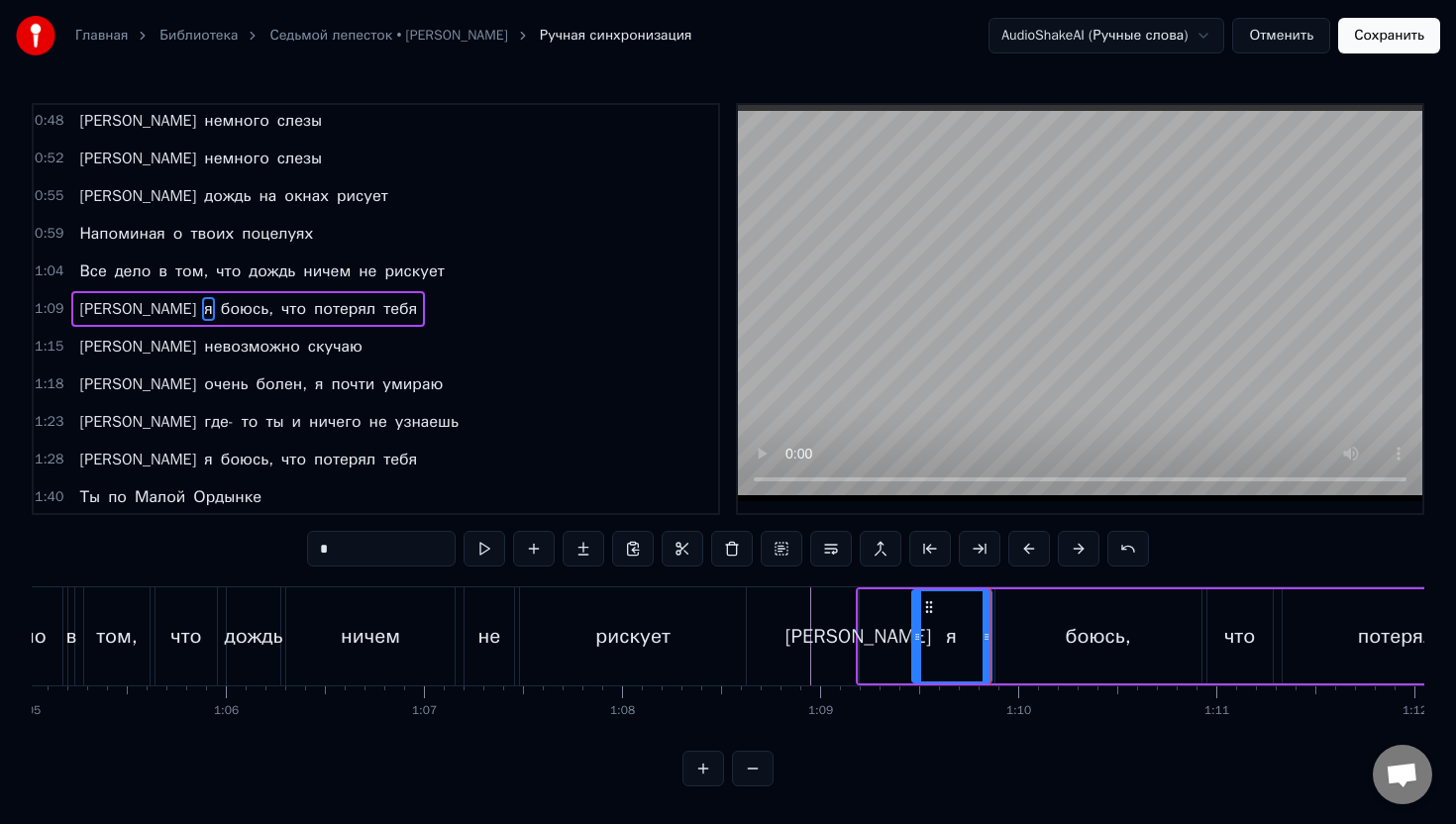 click on "боюсь," at bounding box center [1098, 636] 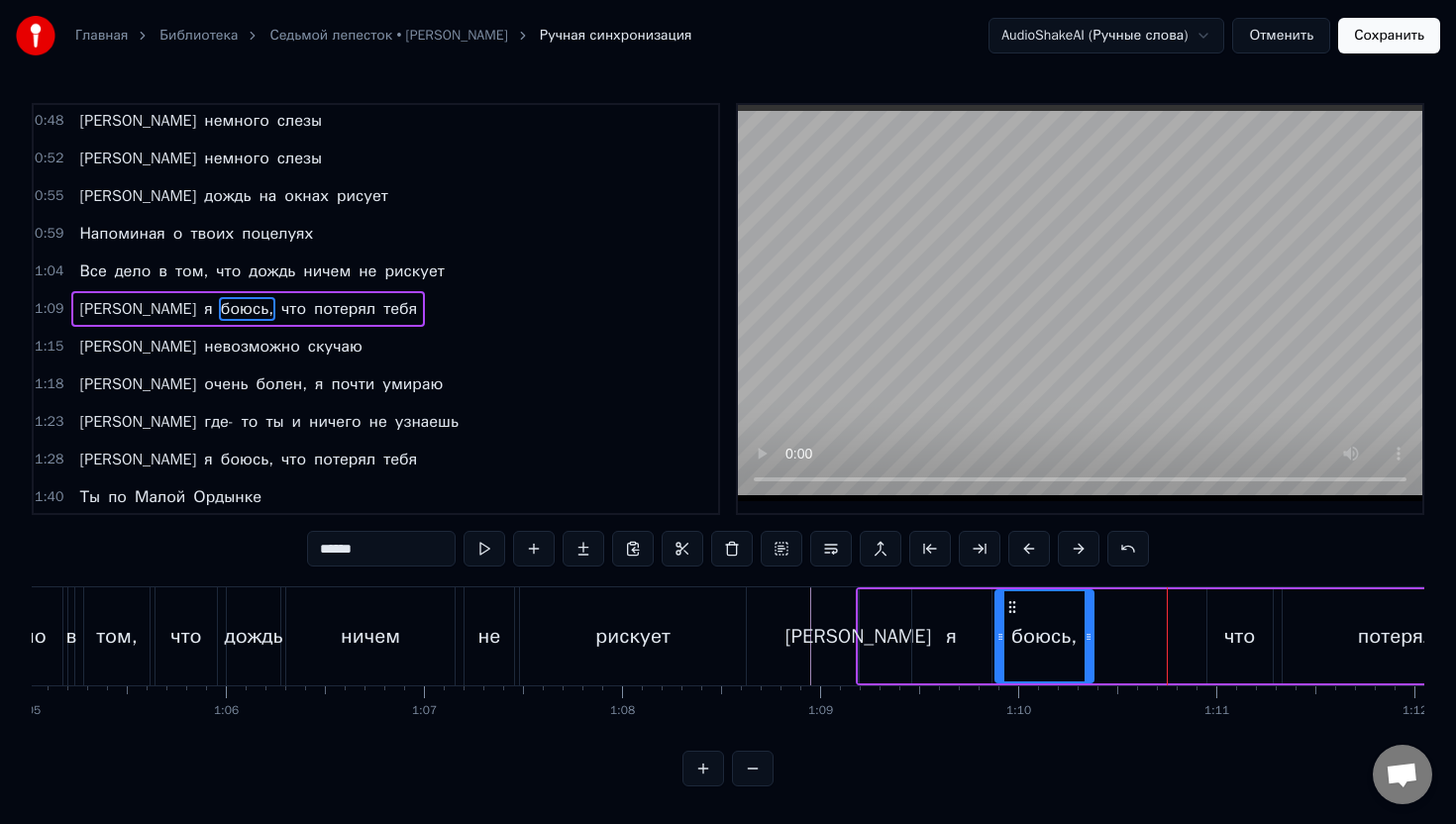 drag, startPoint x: 1194, startPoint y: 622, endPoint x: 1086, endPoint y: 635, distance: 108.77959 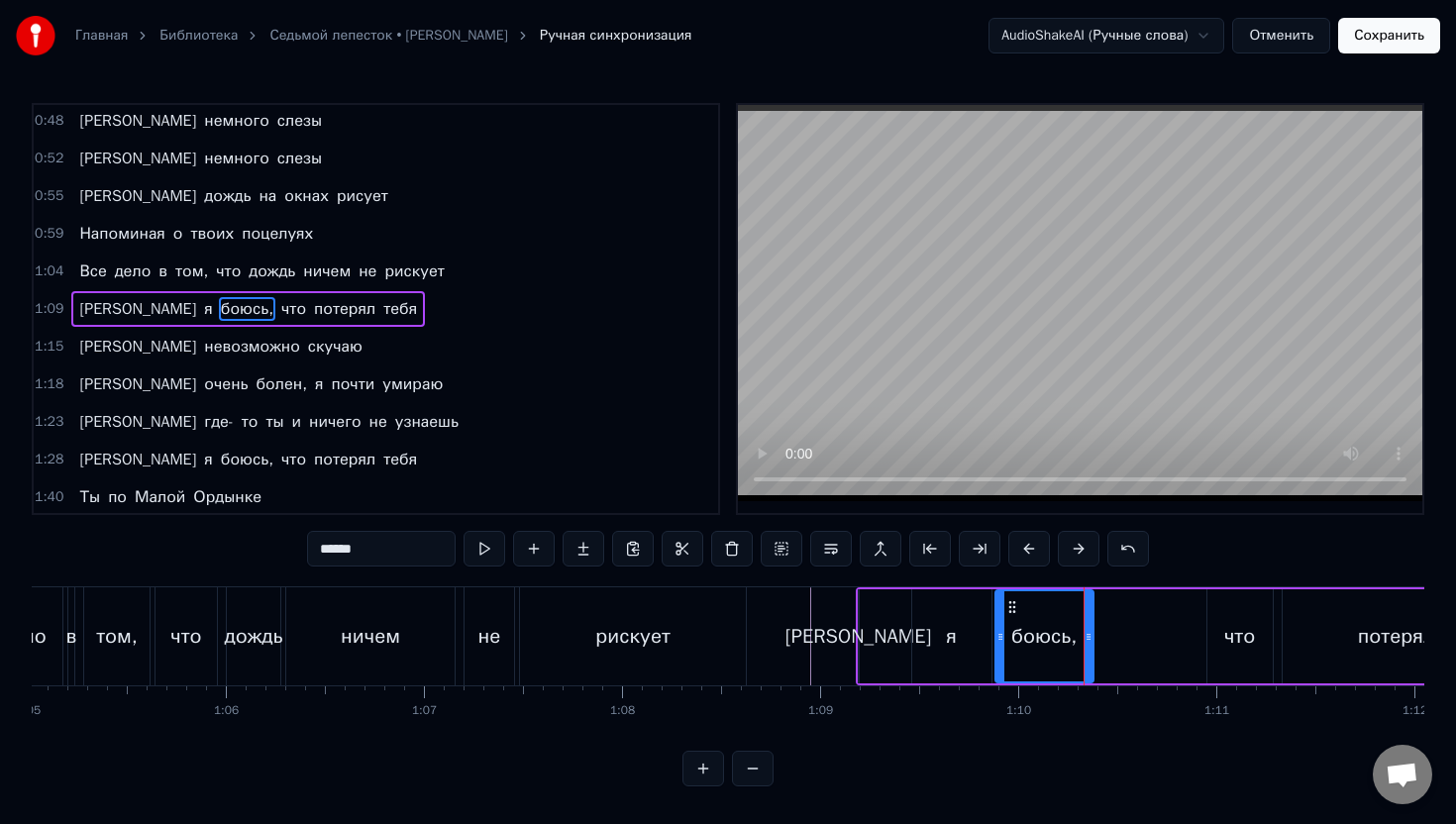 click on "боюсь," at bounding box center [1044, 636] 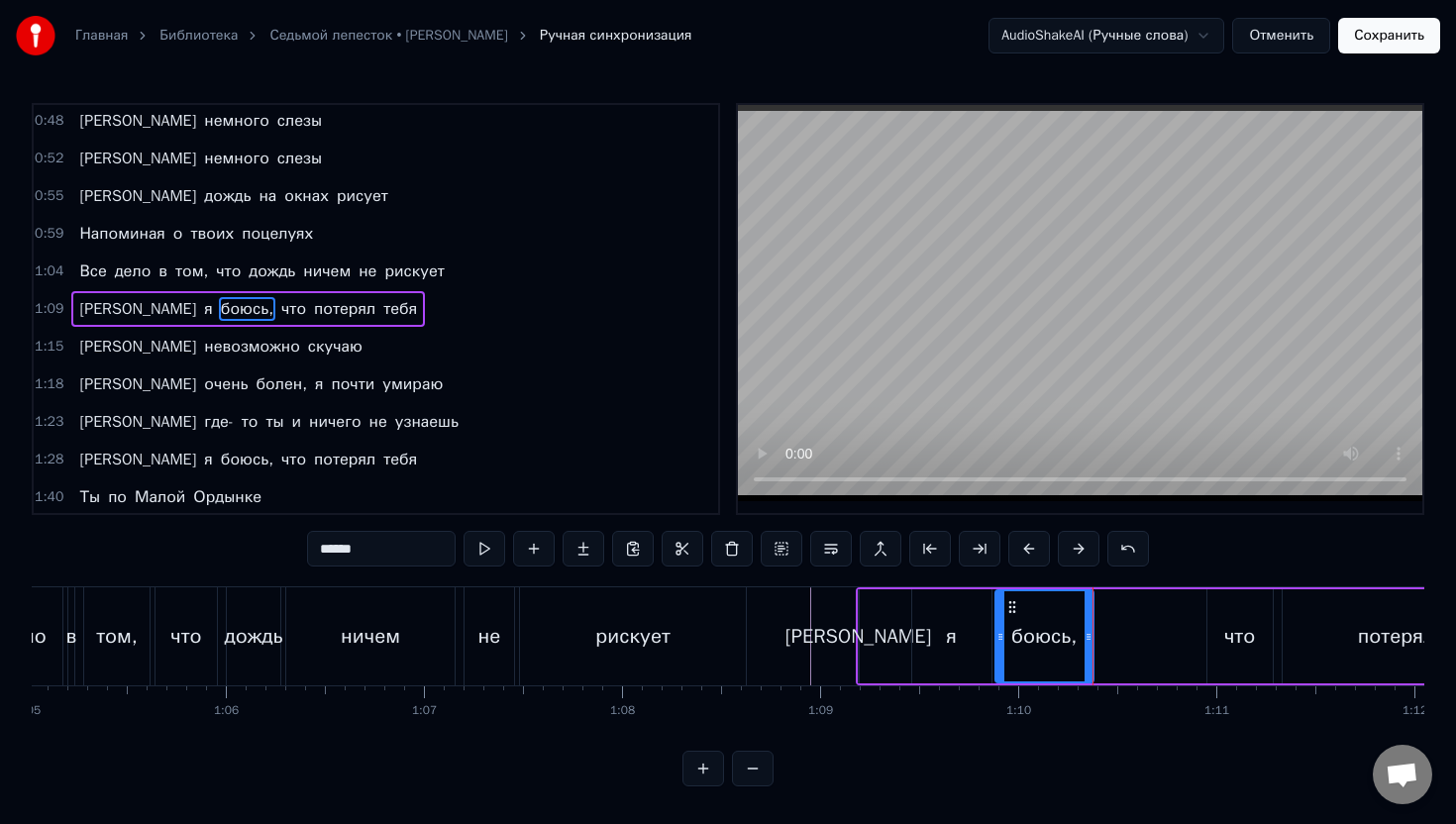 drag, startPoint x: 1229, startPoint y: 613, endPoint x: 1213, endPoint y: 613, distance: 16 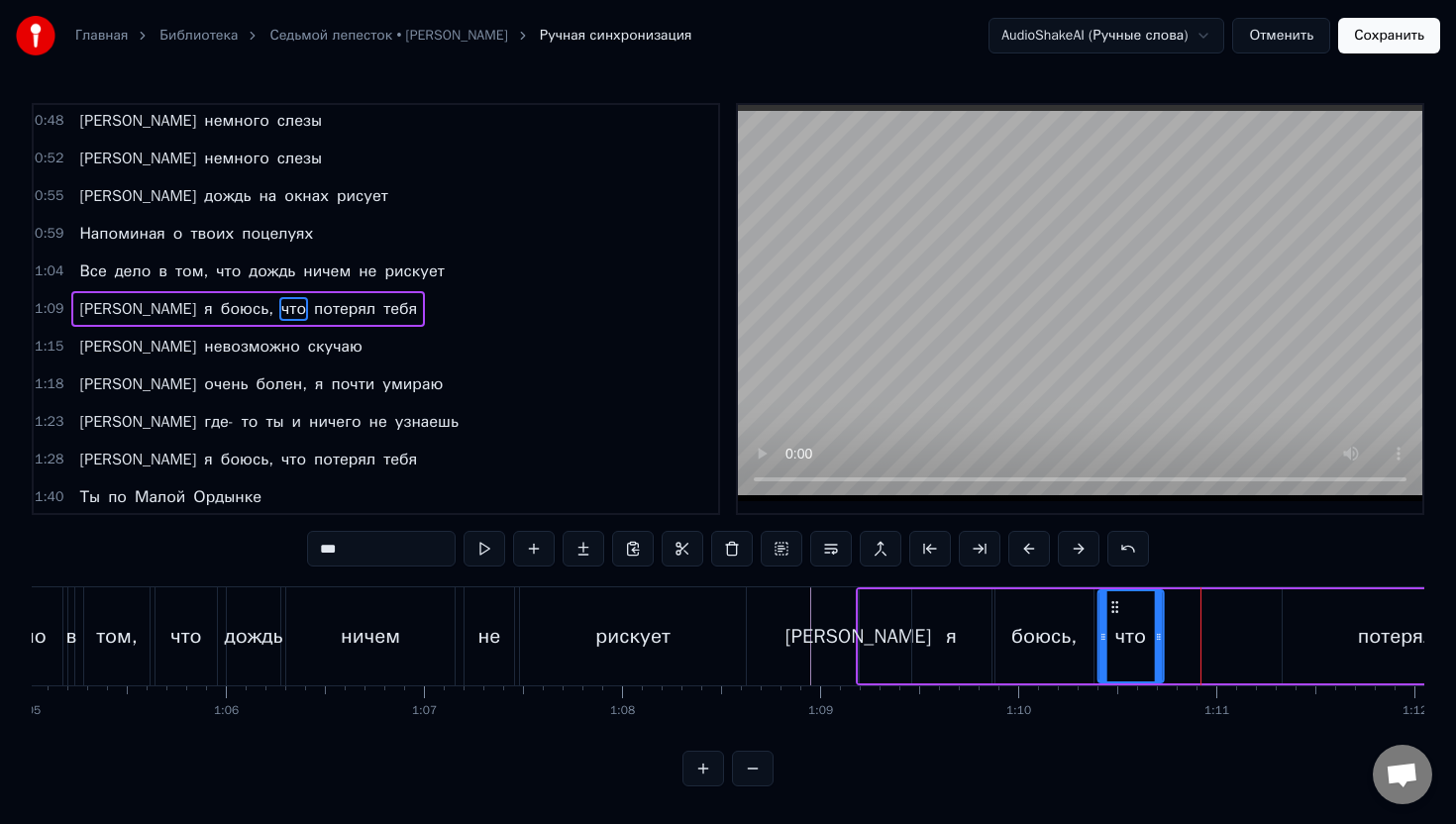 drag, startPoint x: 1223, startPoint y: 609, endPoint x: 1113, endPoint y: 627, distance: 111.463 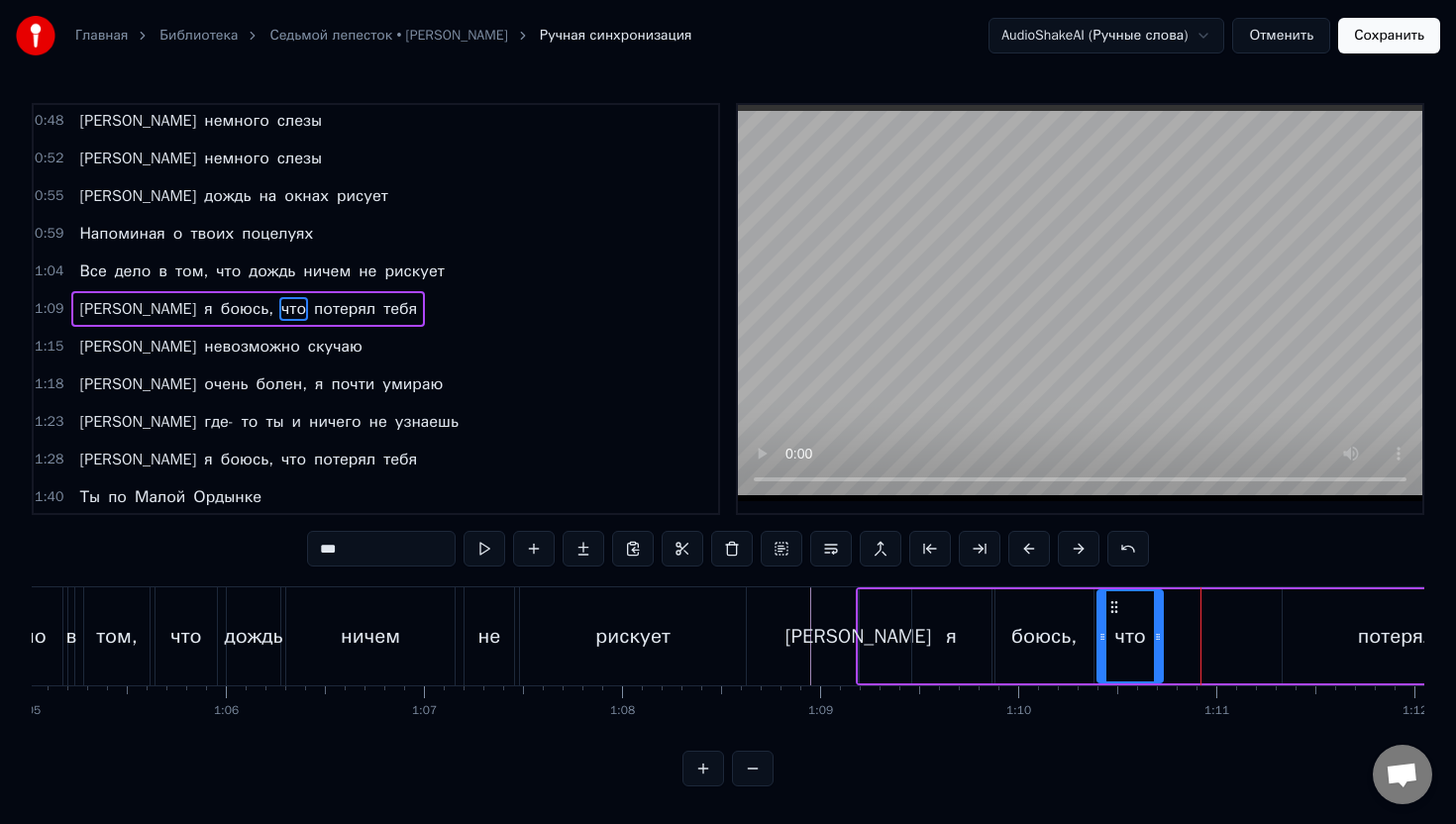 click on "боюсь," at bounding box center (1044, 636) 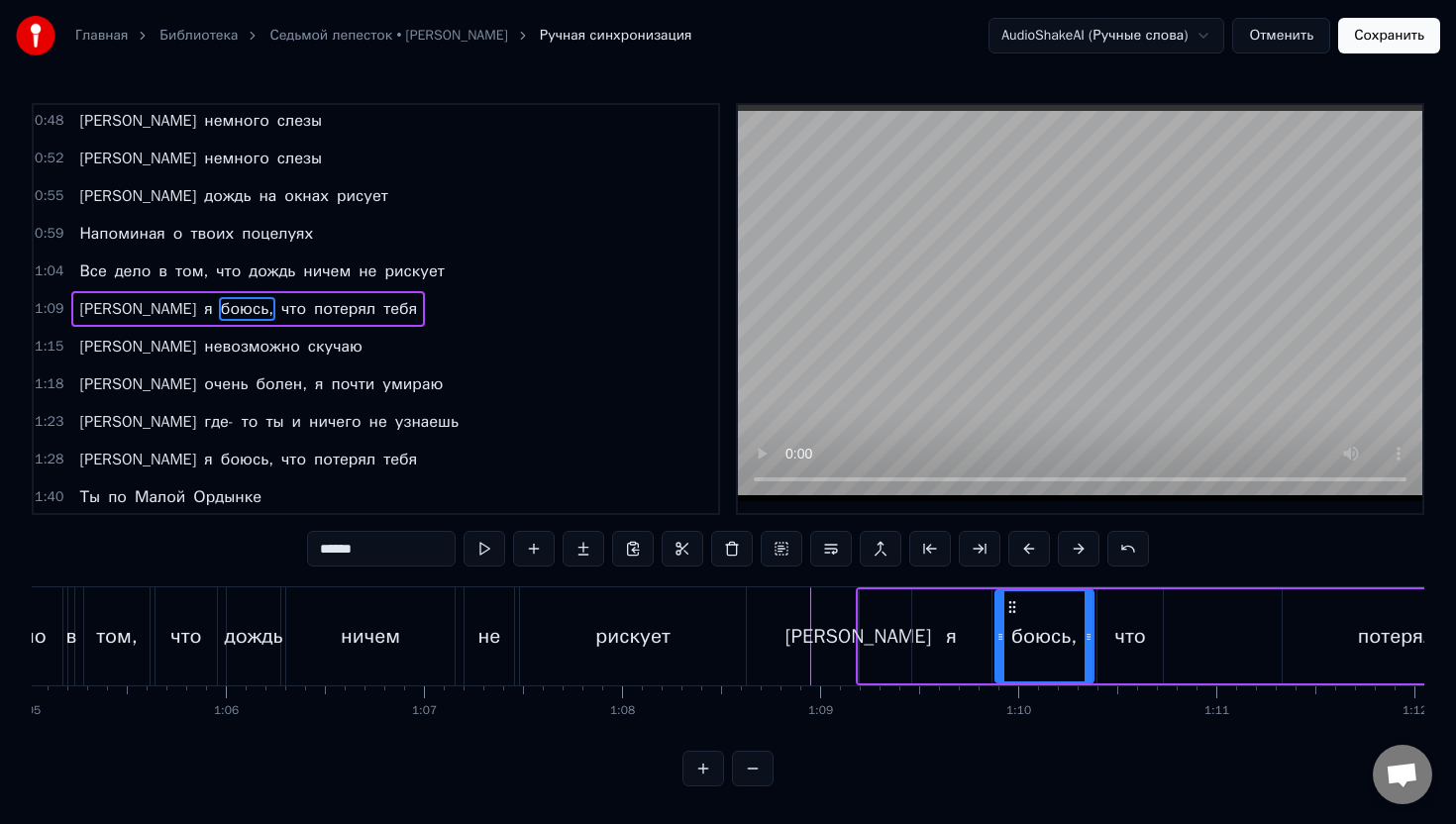 click on "что" at bounding box center [1130, 636] 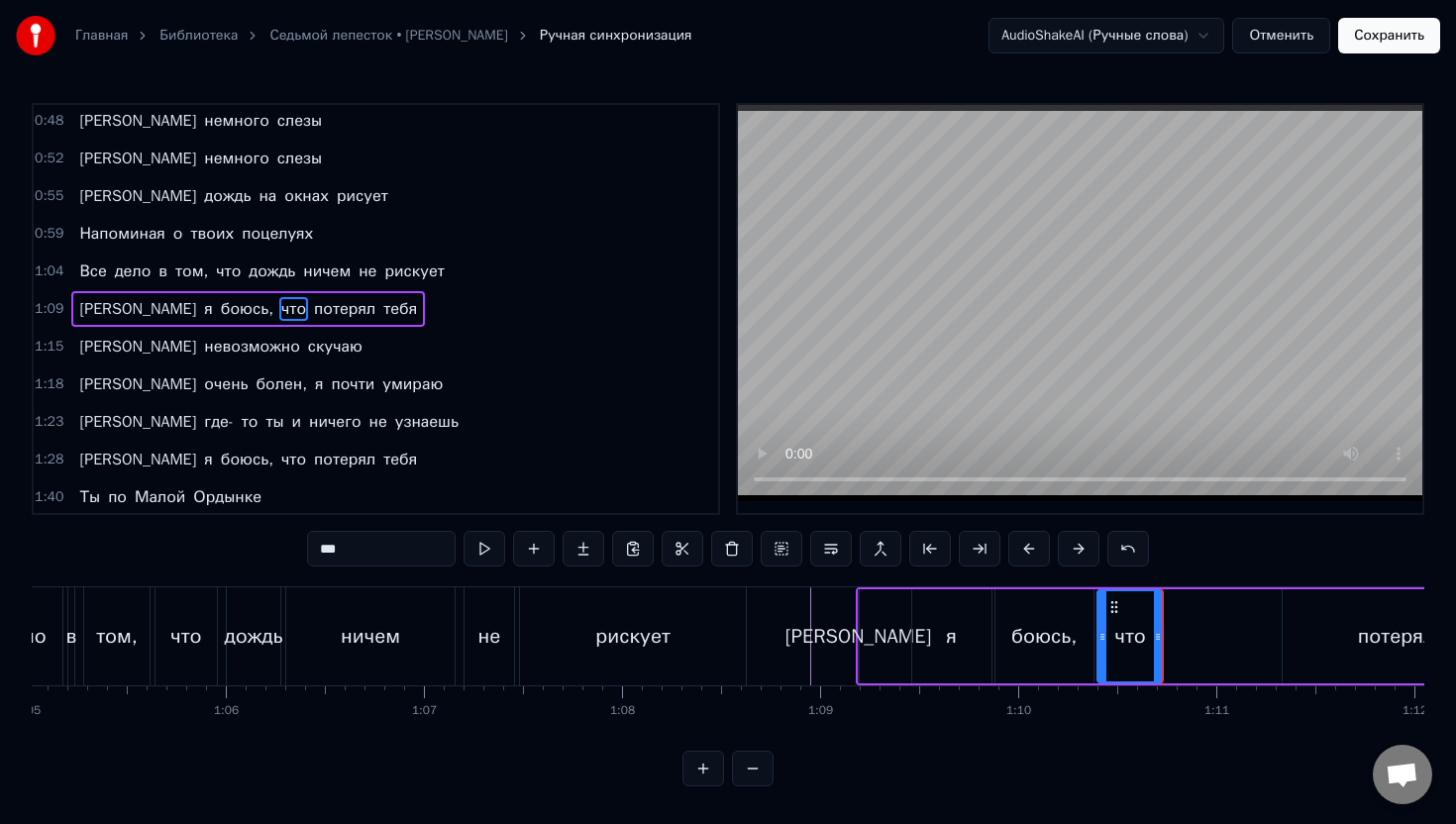 drag, startPoint x: 1333, startPoint y: 618, endPoint x: 1282, endPoint y: 624, distance: 51.35173 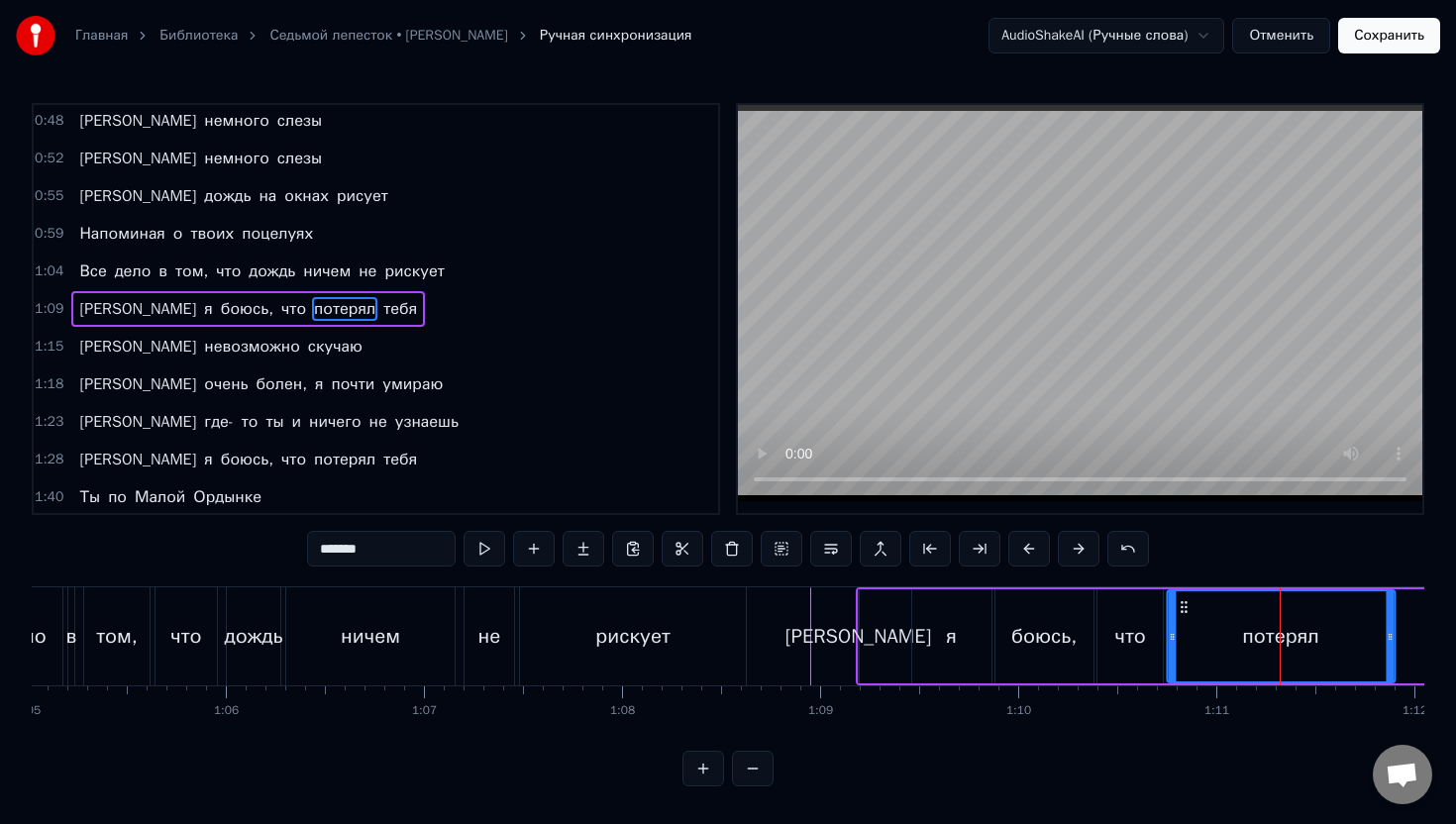 drag, startPoint x: 1297, startPoint y: 605, endPoint x: 1182, endPoint y: 619, distance: 115.84904 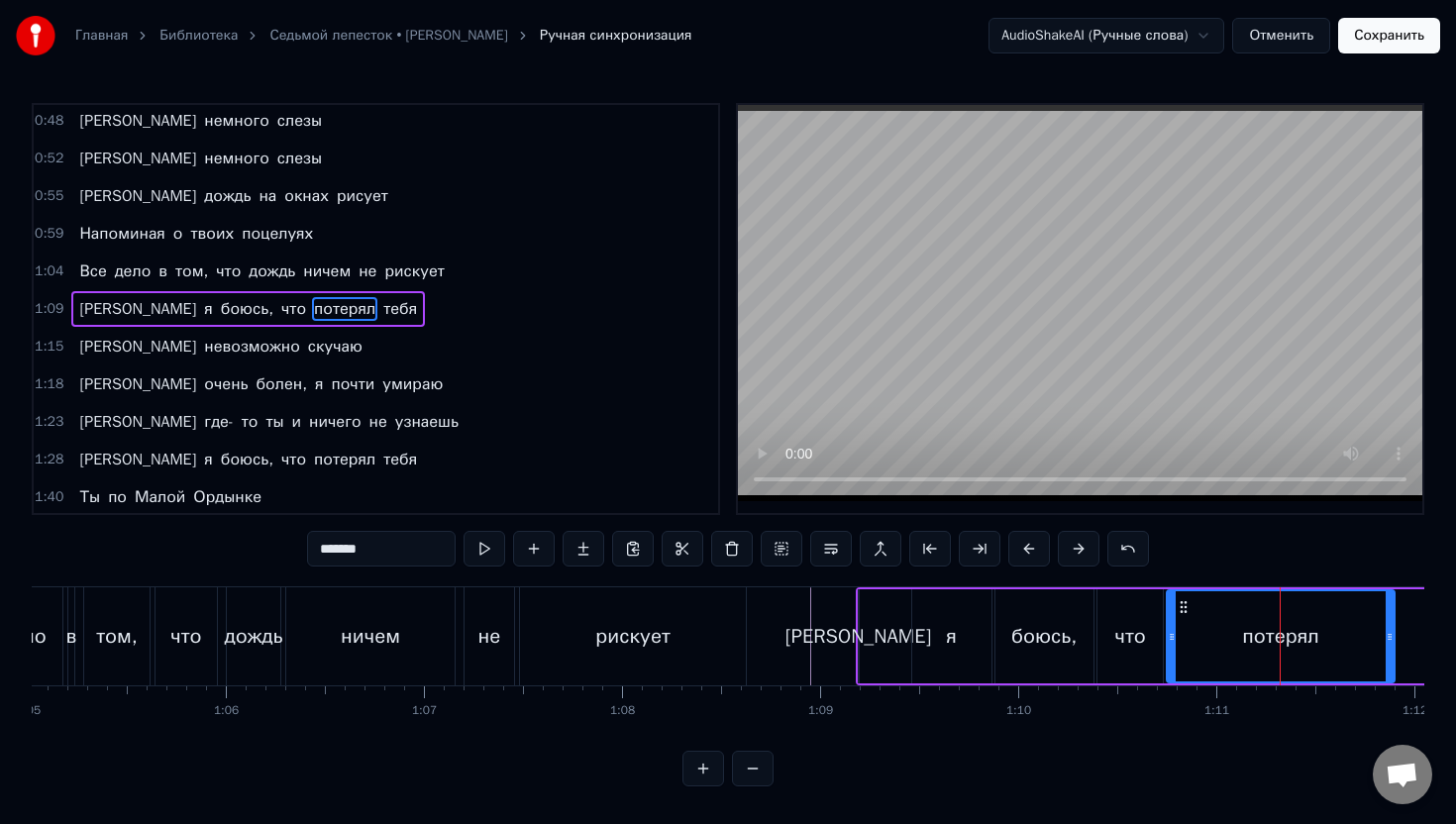 click on "что" at bounding box center (1130, 636) 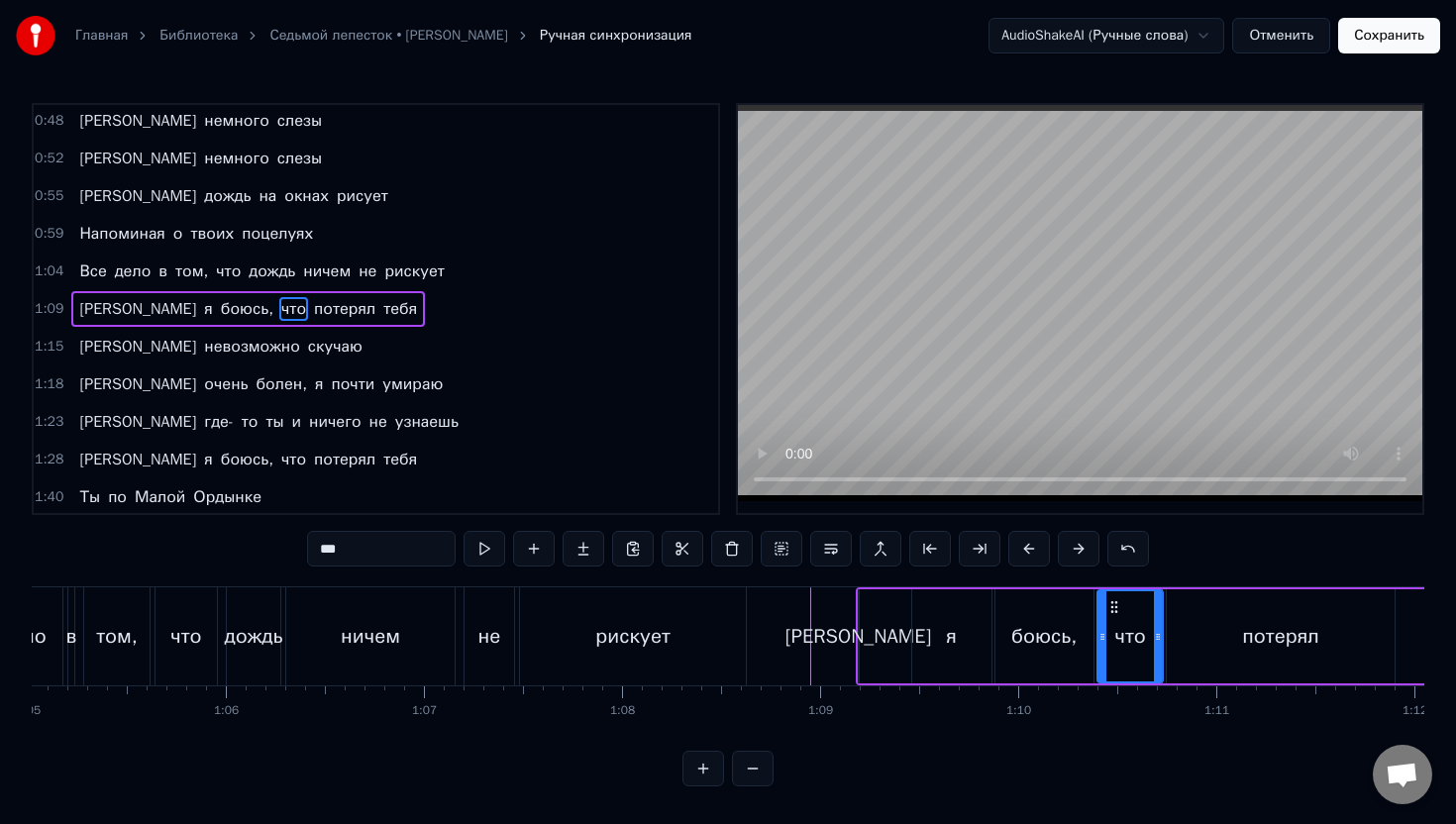 click on "потерял" at bounding box center (1281, 636) 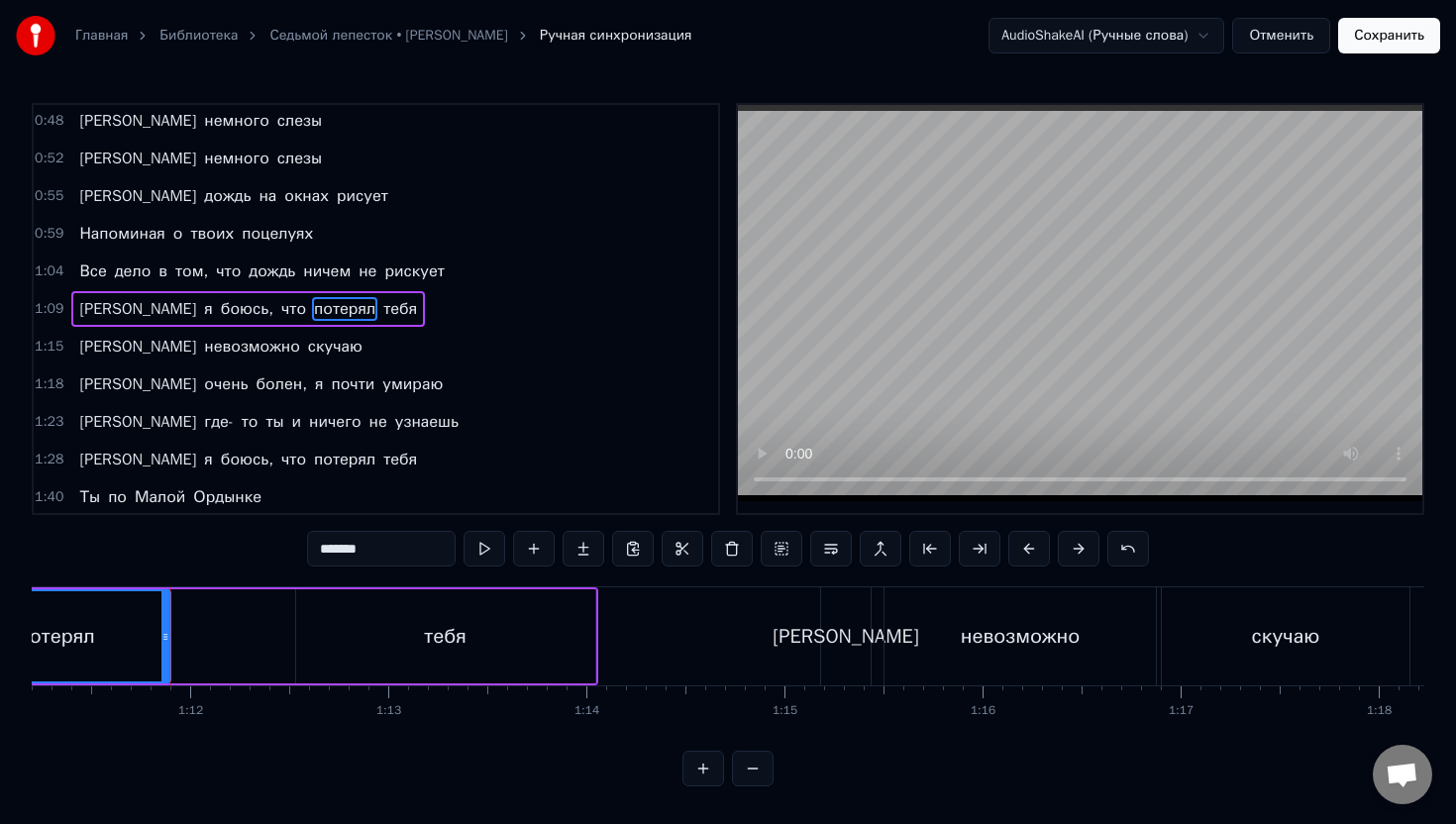 scroll, scrollTop: 0, scrollLeft: 14105, axis: horizontal 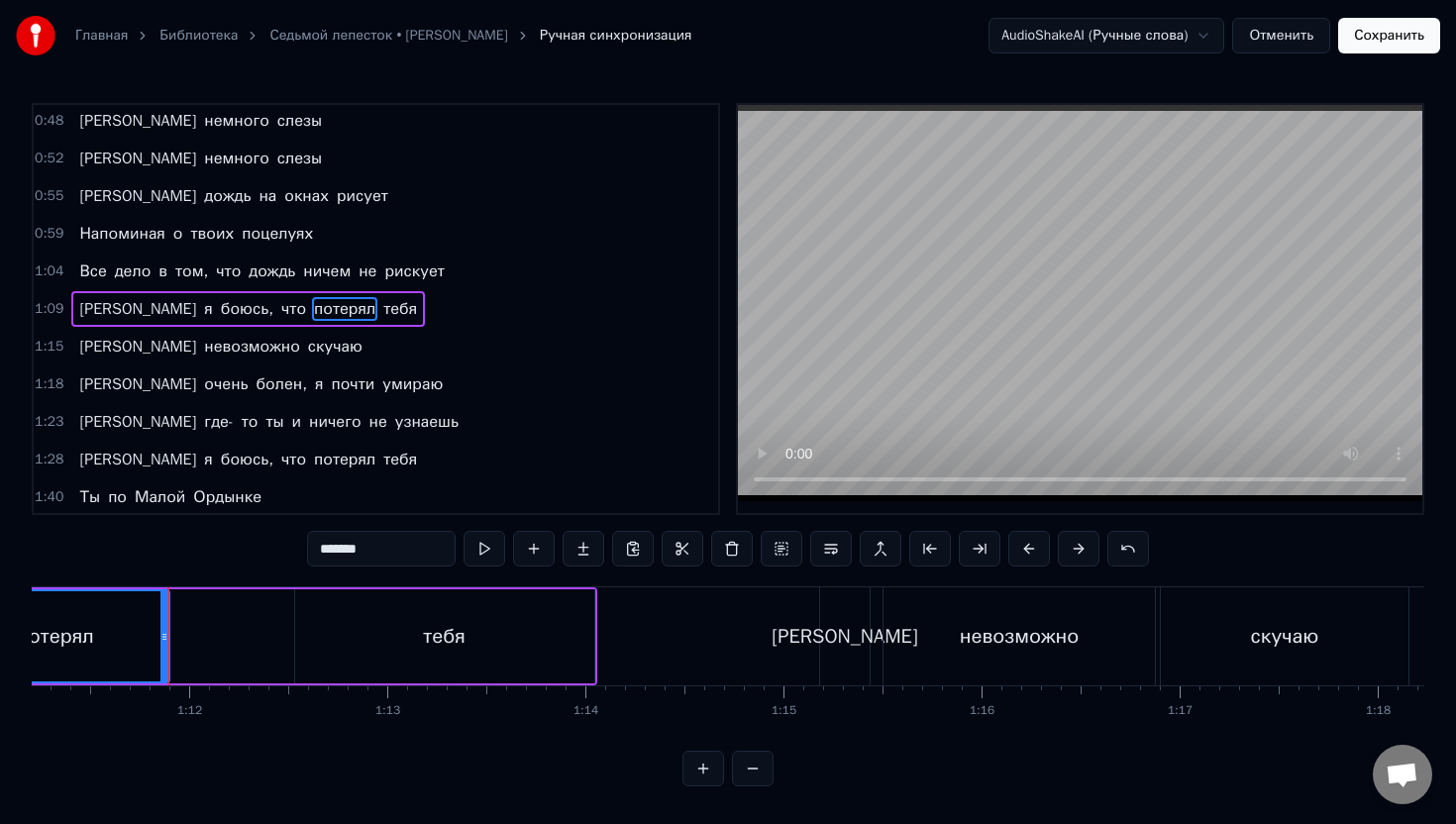 drag, startPoint x: 434, startPoint y: 647, endPoint x: 398, endPoint y: 647, distance: 36 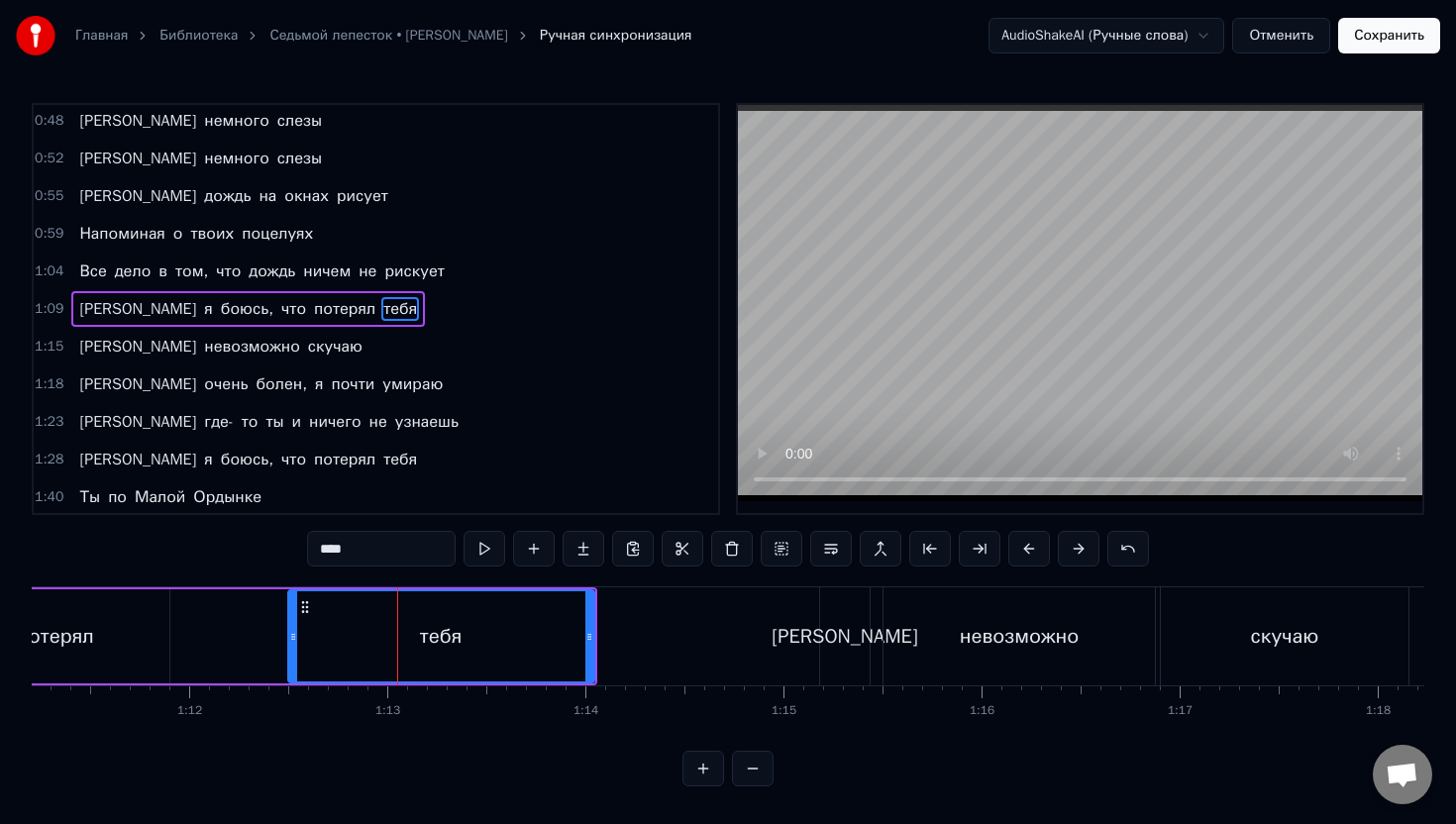 click at bounding box center (293, 636) 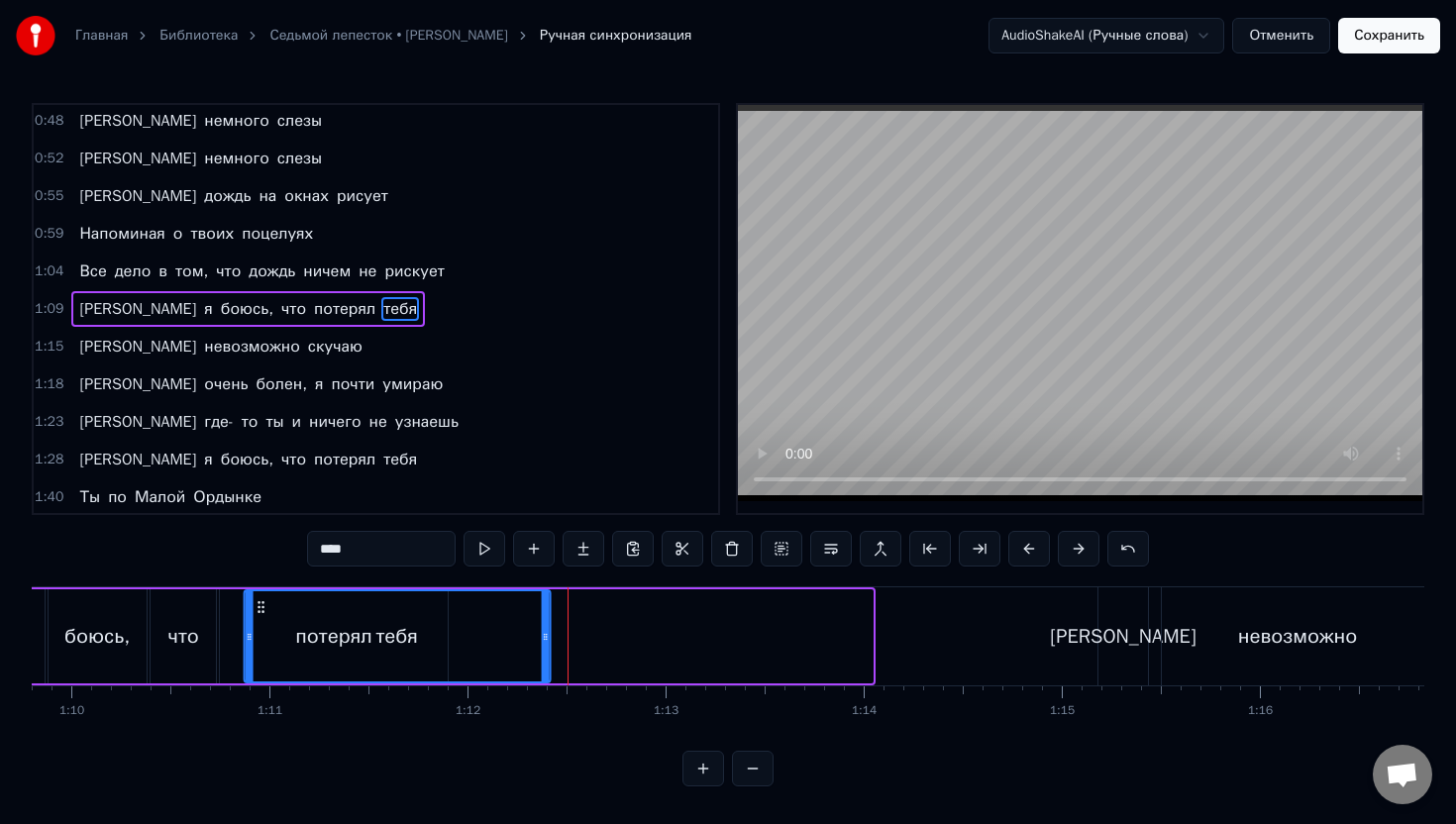 scroll, scrollTop: 0, scrollLeft: 13820, axis: horizontal 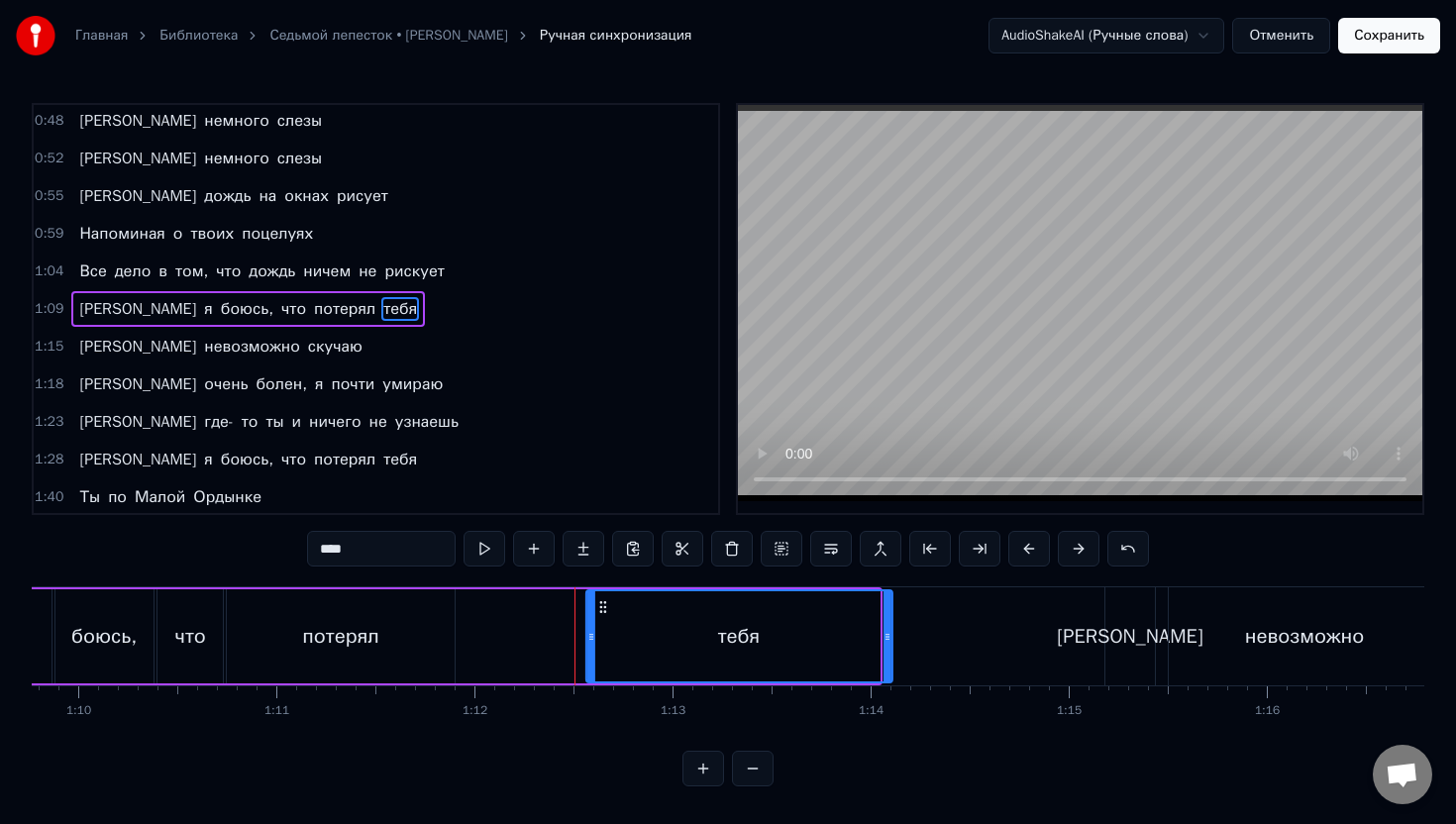 drag, startPoint x: 304, startPoint y: 607, endPoint x: 602, endPoint y: 634, distance: 299.22065 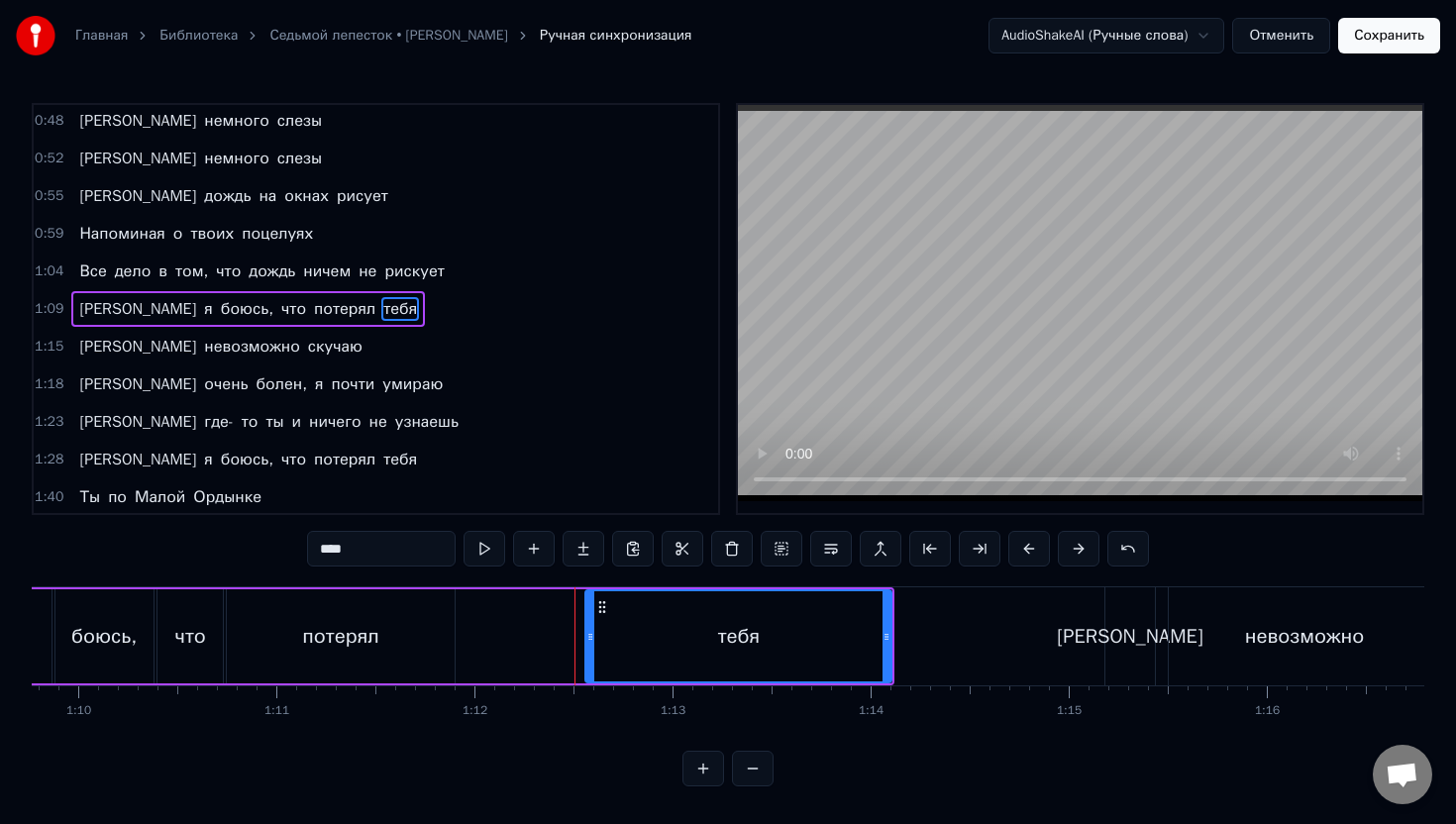 click on "потерял" at bounding box center (341, 636) 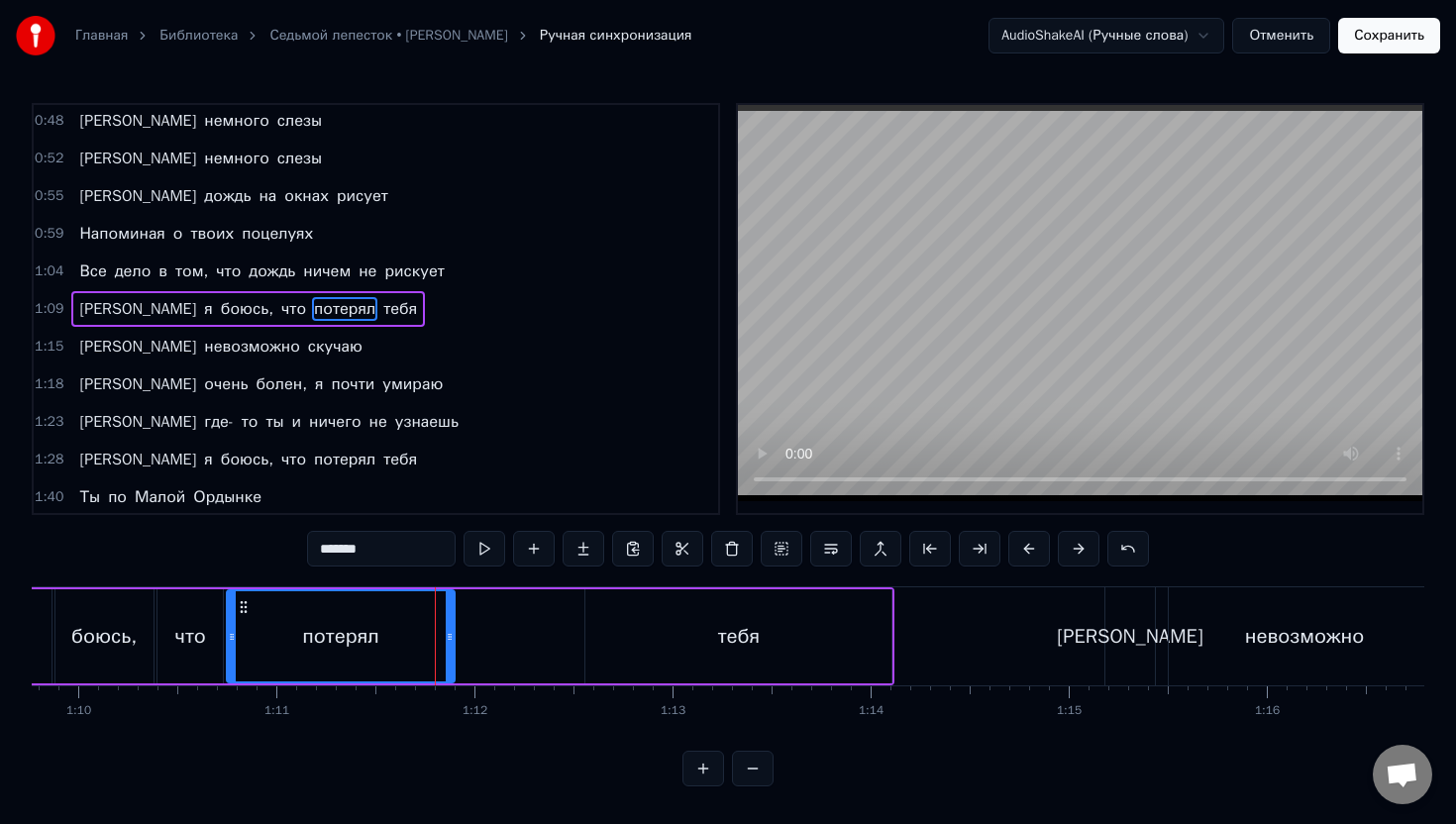 click on "0:14 Ароматы ванили 0:19 Сладкой ваты клубы 0:24 Надо мной проплывают 0:29 Пропадая вдали 0:33 Заплетаются косы 0:38 Виноградной лозы 0:43 Оставляя улыбку 0:48 И немного слезы 0:52 И немного слезы 0:55 А дождь на окнах рисует 0:59 Напоминая о твоих поцелуях 1:04 Все дело в том, что дождь ничем не рискует 1:09 А я боюсь, что потерял тебя 1:15 Я невозможно скучаю 1:18 Я очень болен, я почти умираю 1:23 А где- то ты и ничего не узнаешь 1:28 А я боюсь, что потерял тебя 1:40 Ты по Малой Ордынке 1:45 По Крещатику я 1:49 На веселых картинках 1:54 Мы не находим себя 1:59 Нам осталась в награду 2:04 Может быть повезло" at bounding box center [728, 445] 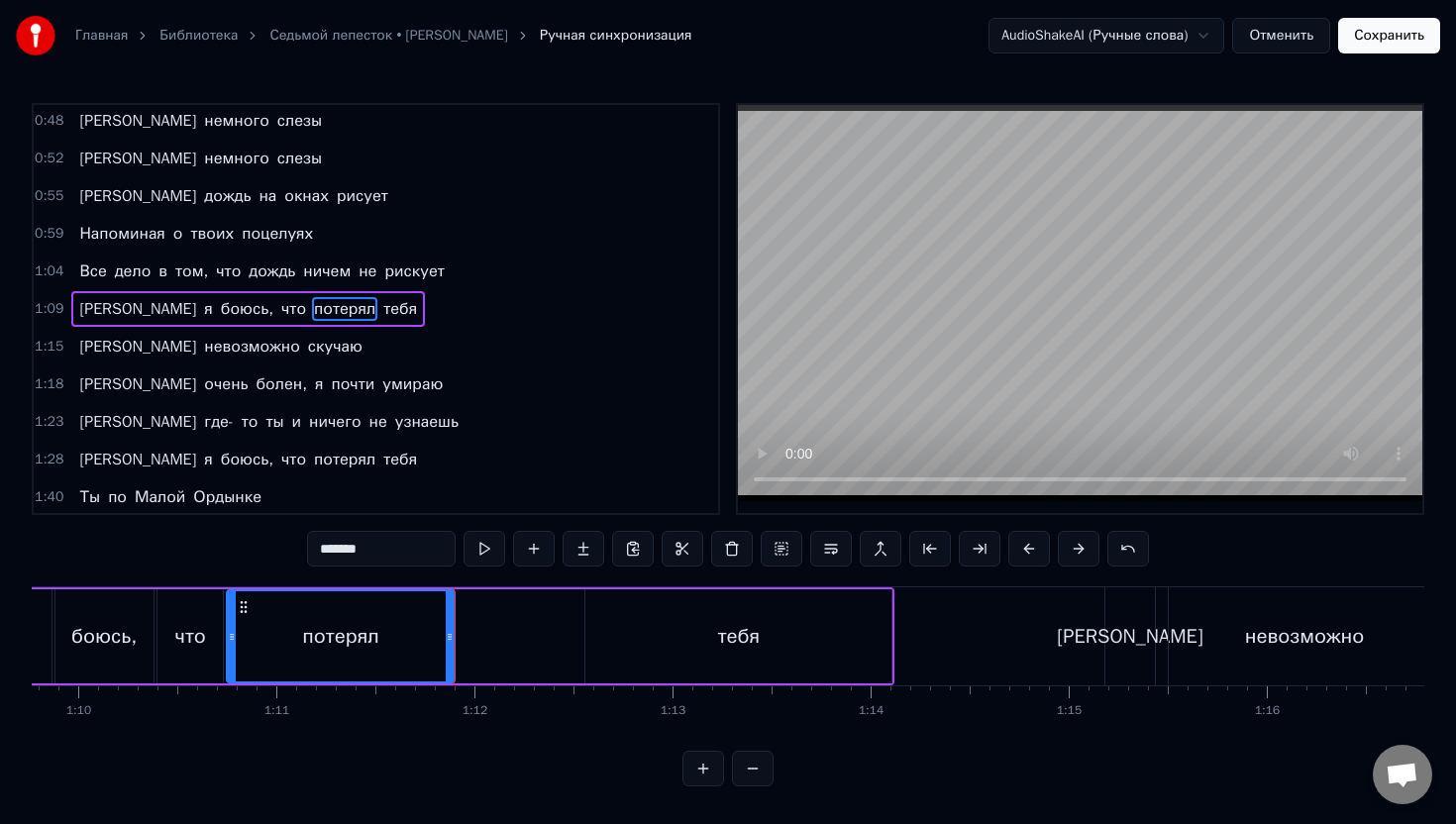 drag, startPoint x: 622, startPoint y: 637, endPoint x: 563, endPoint y: 640, distance: 59.076222 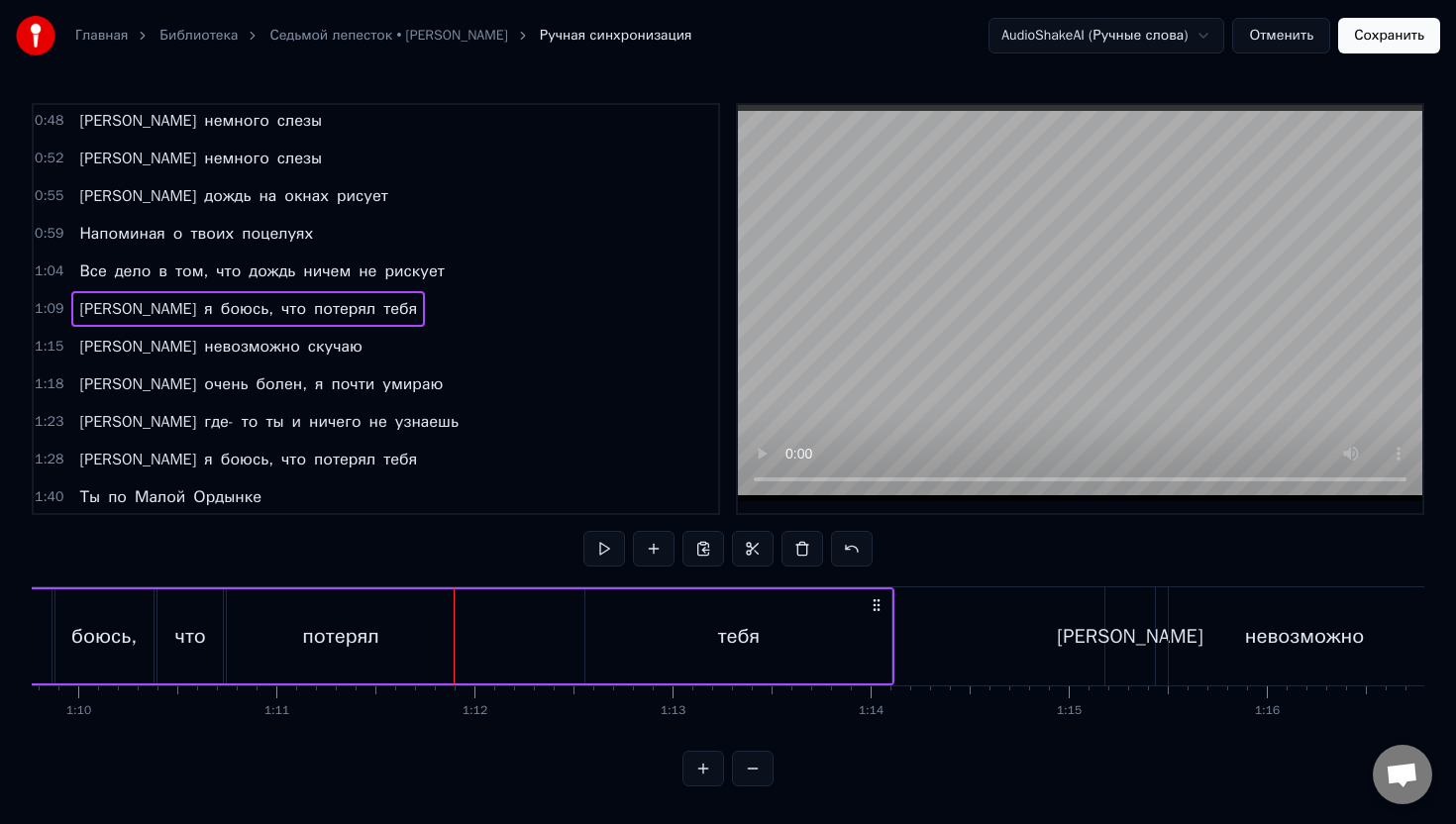 click on "тебя" at bounding box center [738, 636] 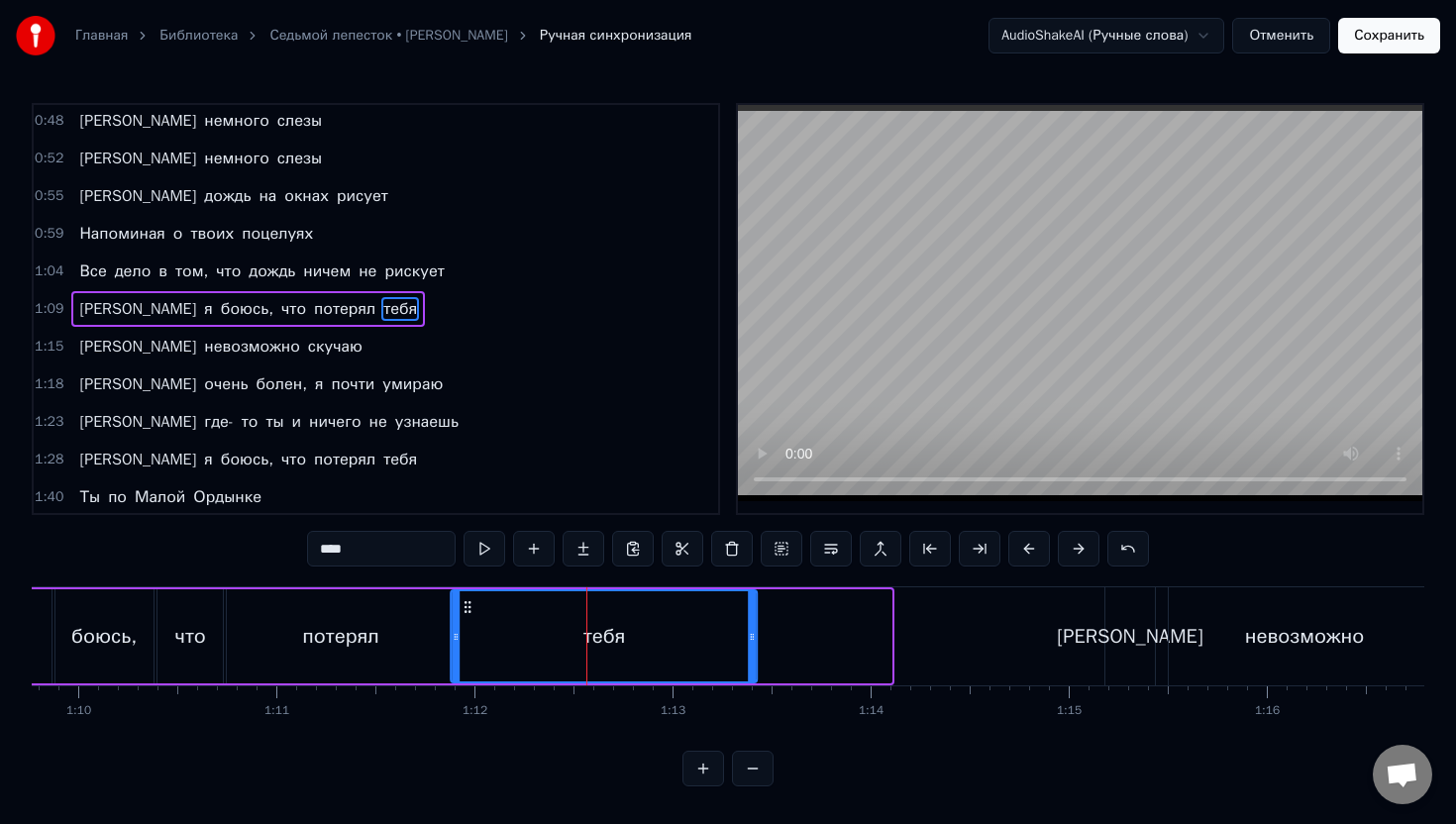 drag, startPoint x: 603, startPoint y: 607, endPoint x: 469, endPoint y: 618, distance: 134.4507 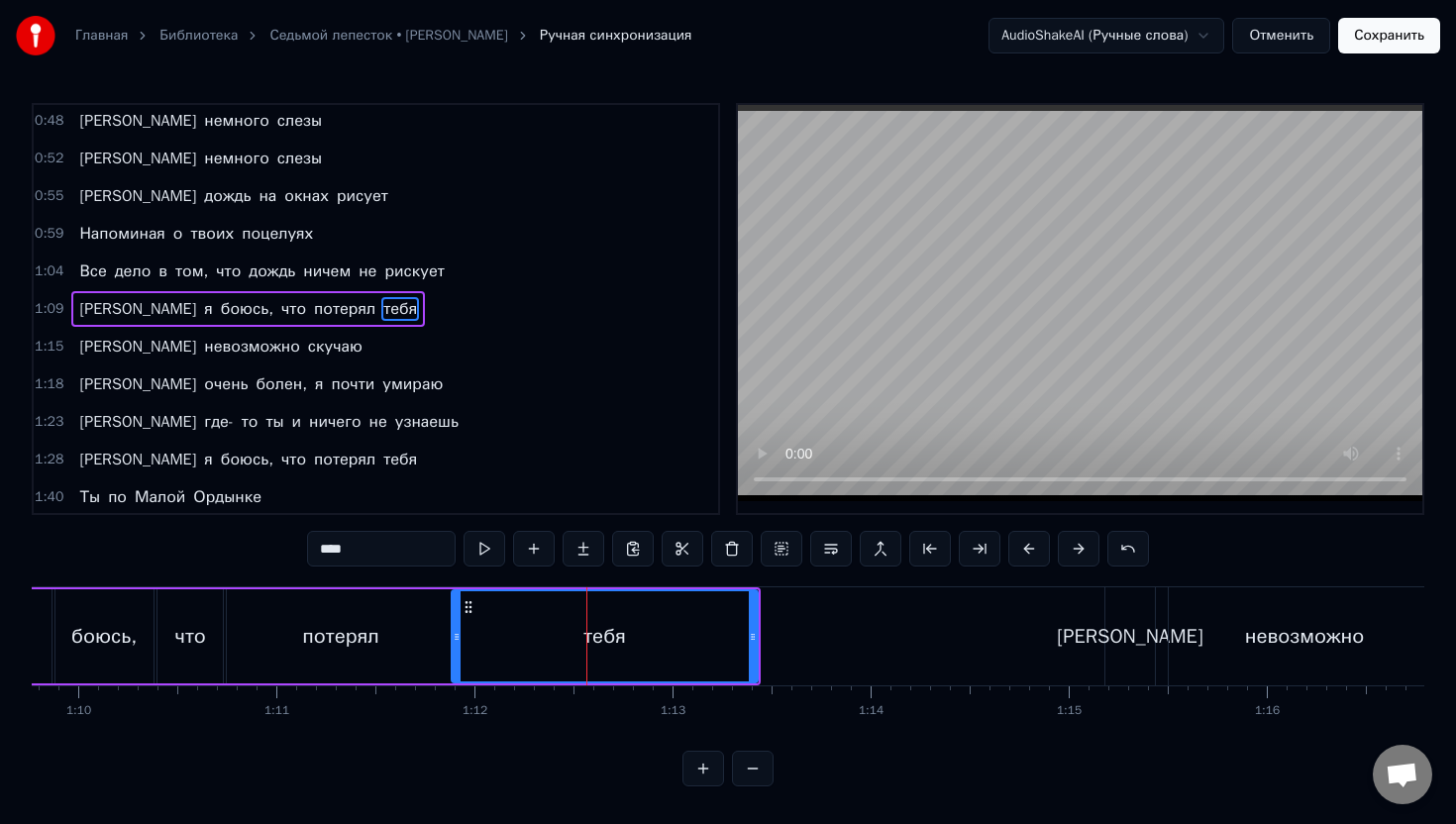 click on "0:14 Ароматы ванили 0:19 Сладкой ваты клубы 0:24 Надо мной проплывают 0:29 Пропадая вдали 0:33 Заплетаются косы 0:38 Виноградной лозы 0:43 Оставляя улыбку 0:48 И немного слезы 0:52 И немного слезы 0:55 А дождь на окнах рисует 0:59 Напоминая о твоих поцелуях 1:04 Все дело в том, что дождь ничем не рискует 1:09 А я боюсь, что потерял тебя 1:15 Я невозможно скучаю 1:18 Я очень болен, я почти умираю 1:23 А где- то ты и ничего не узнаешь 1:28 А я боюсь, что потерял тебя 1:40 Ты по Малой Ордынке 1:45 По Крещатику я 1:49 На веселых картинках 1:54 Мы не находим себя 1:59 Нам осталась в награду 2:04 Может быть повезло" at bounding box center (728, 445) 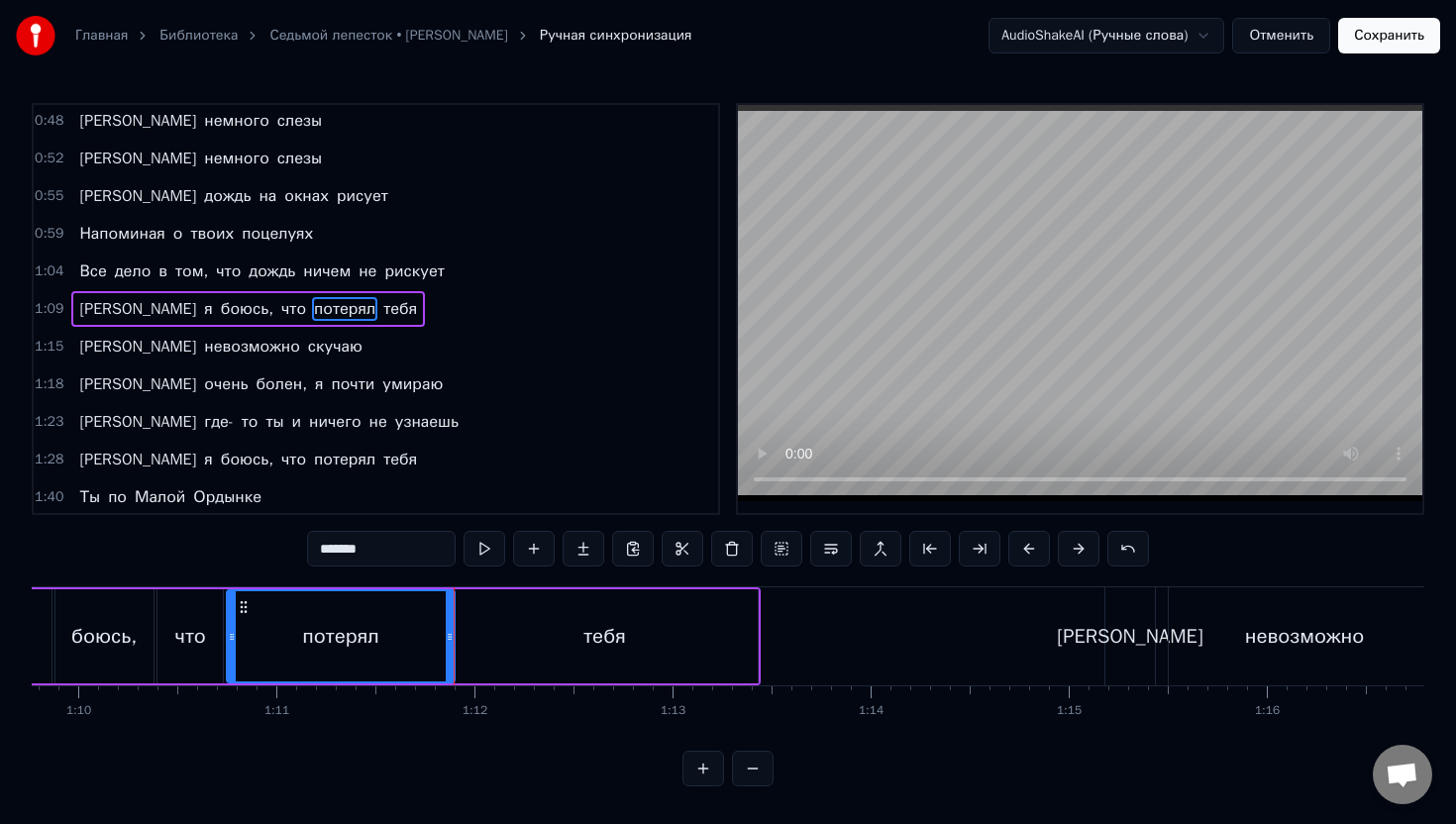 click on "потерял" at bounding box center [341, 636] 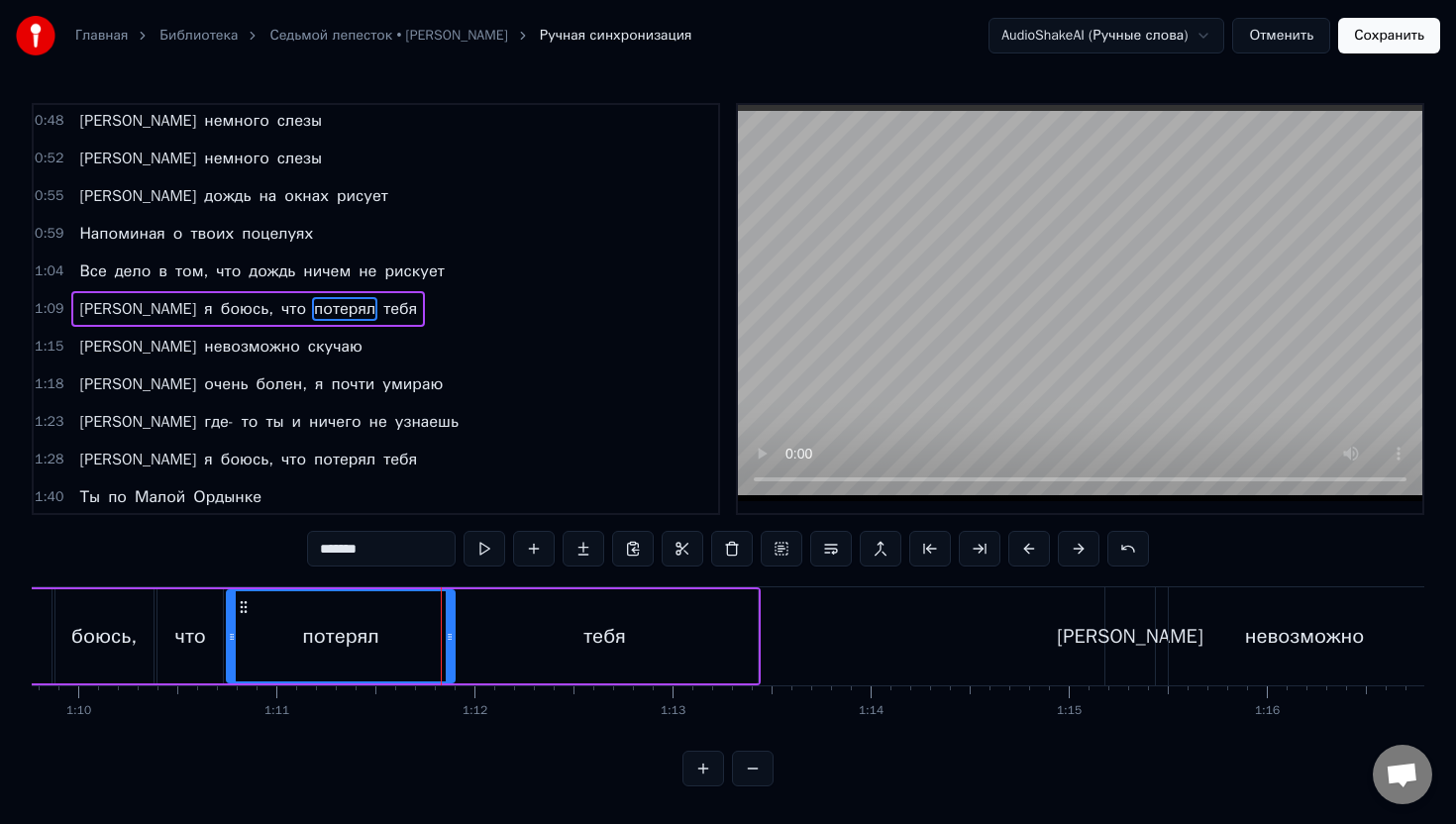 click on "тебя" at bounding box center (604, 636) 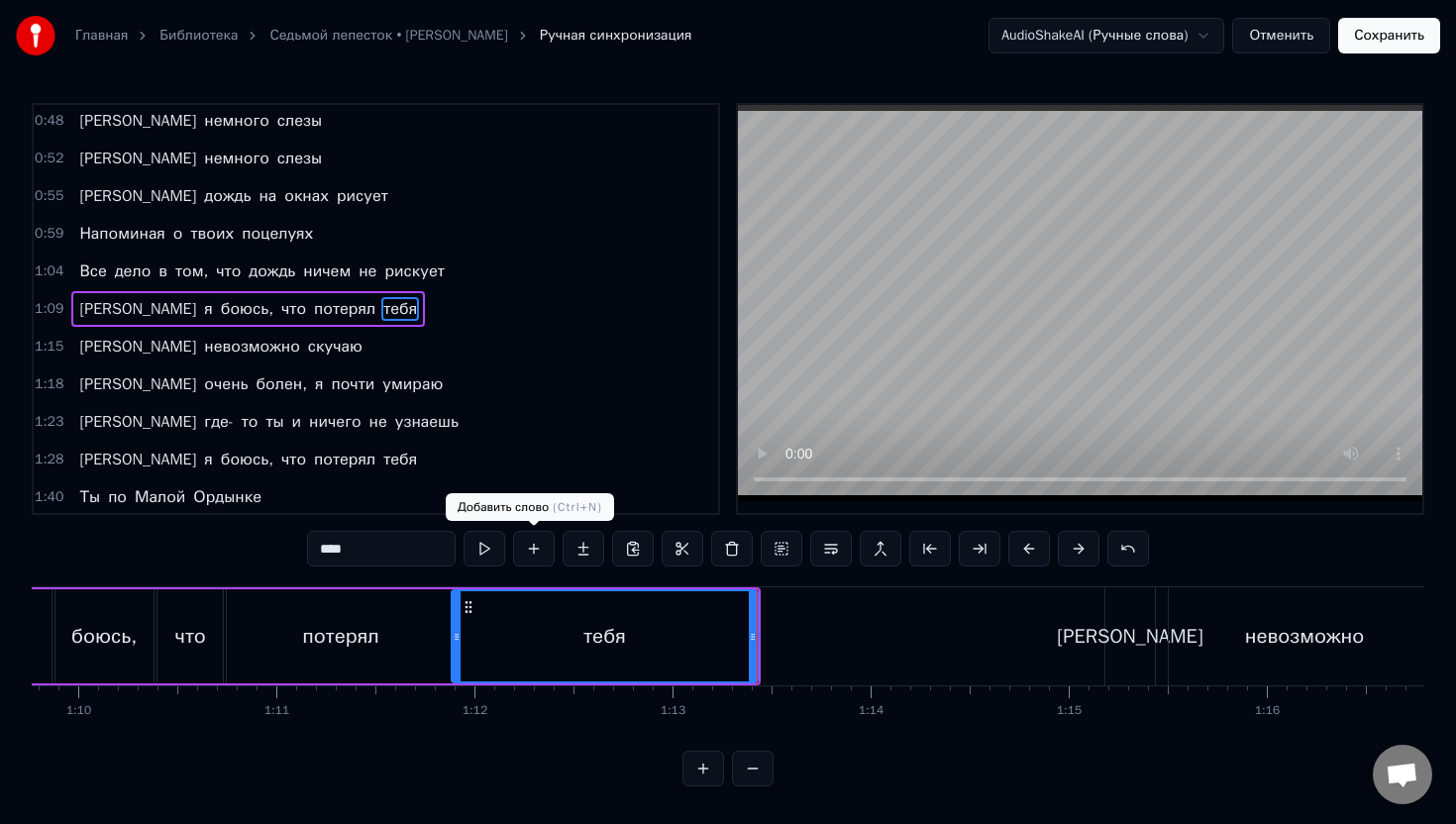 click on "тебя" at bounding box center [604, 636] 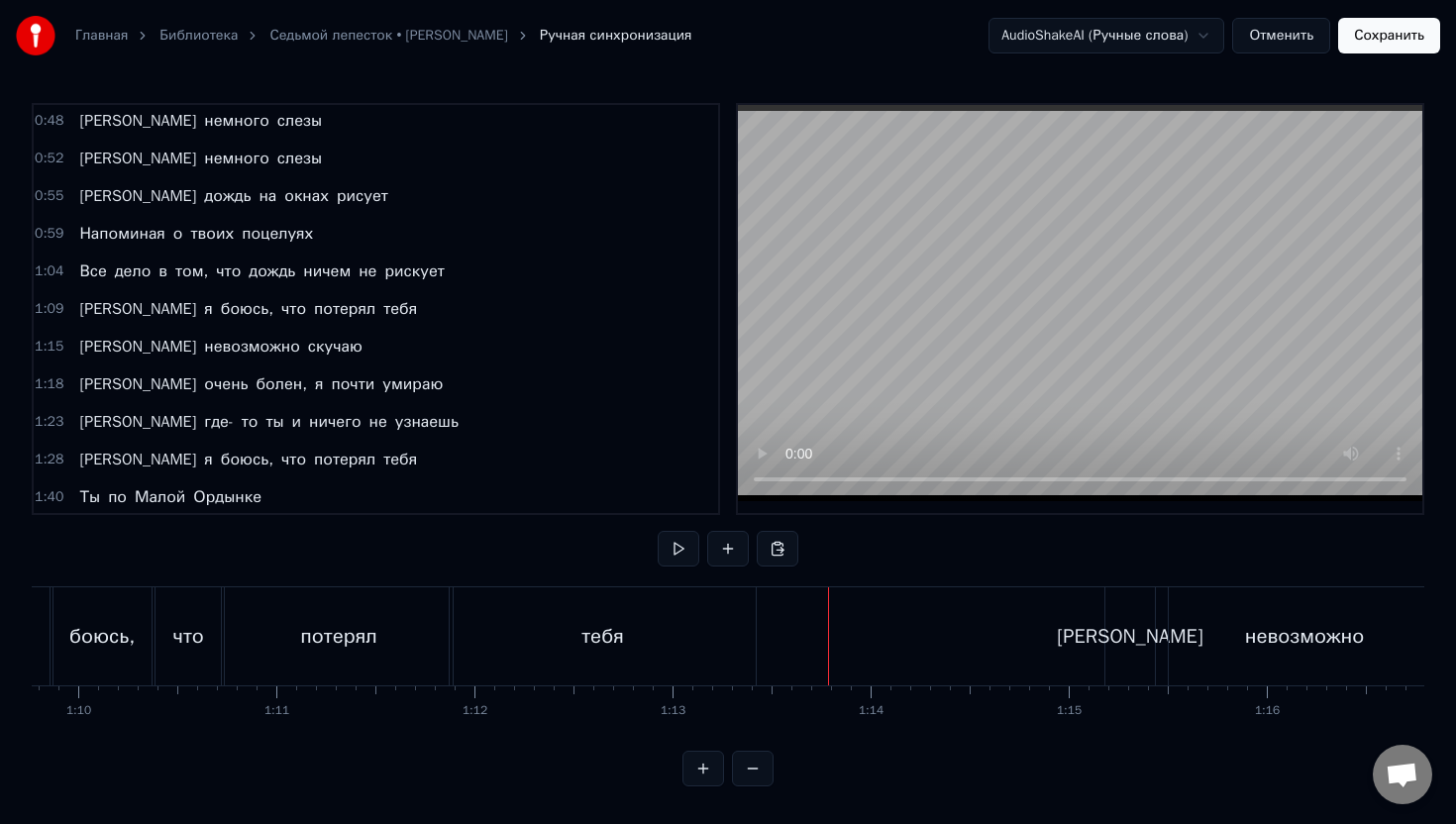 click at bounding box center [5989, 636] 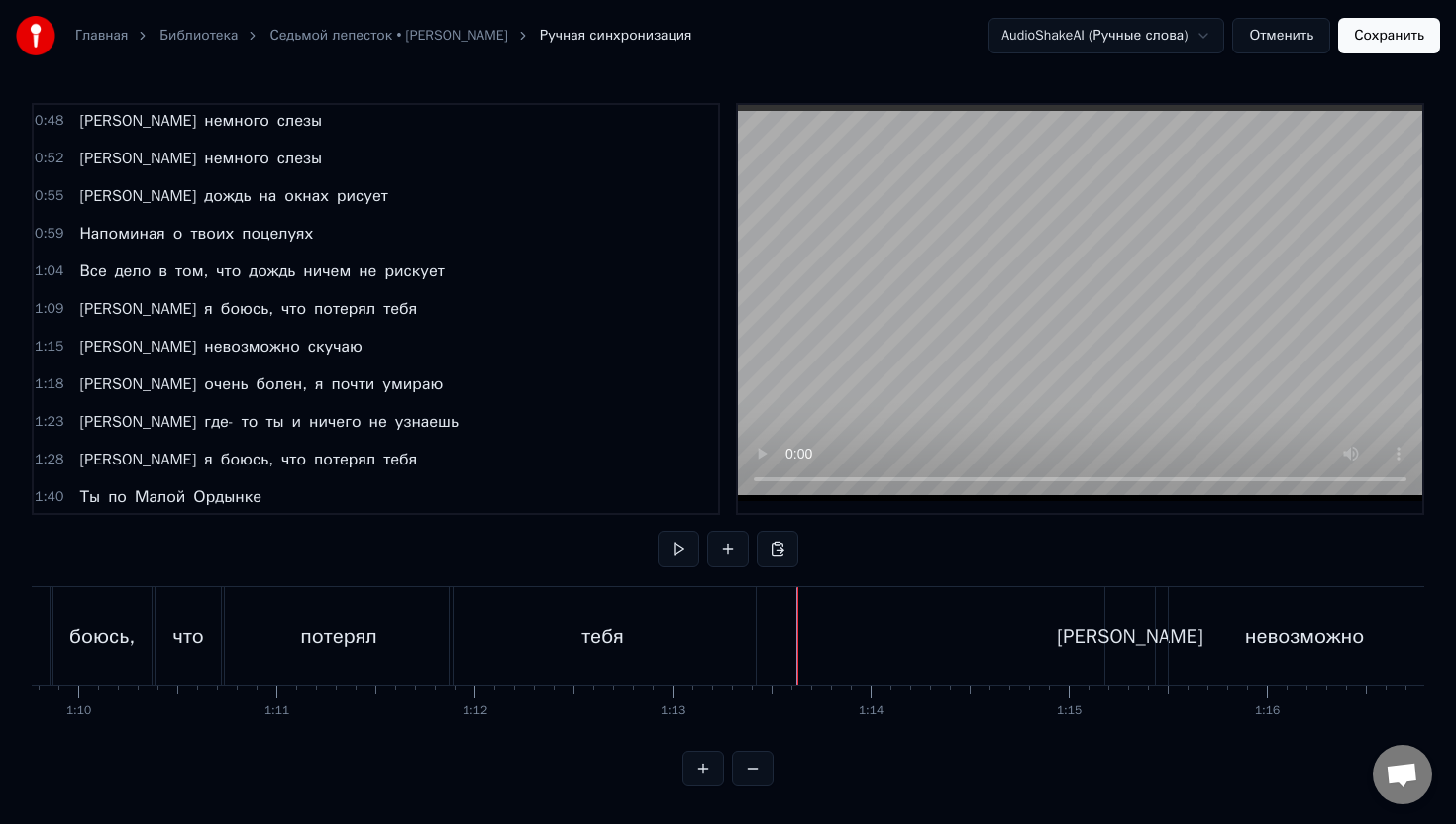 click on "тебя" at bounding box center (602, 636) 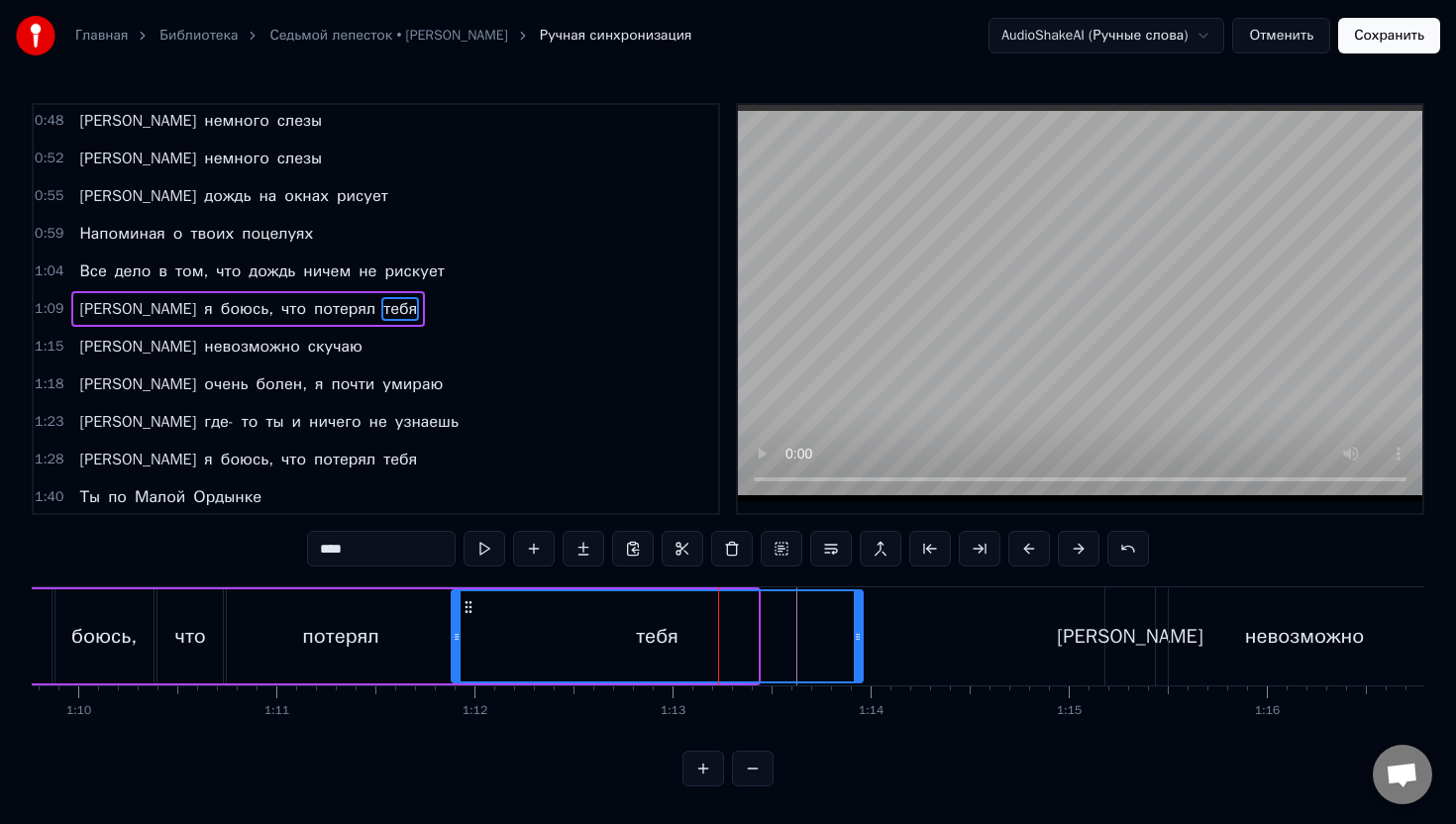 drag, startPoint x: 754, startPoint y: 620, endPoint x: 859, endPoint y: 624, distance: 105.07616 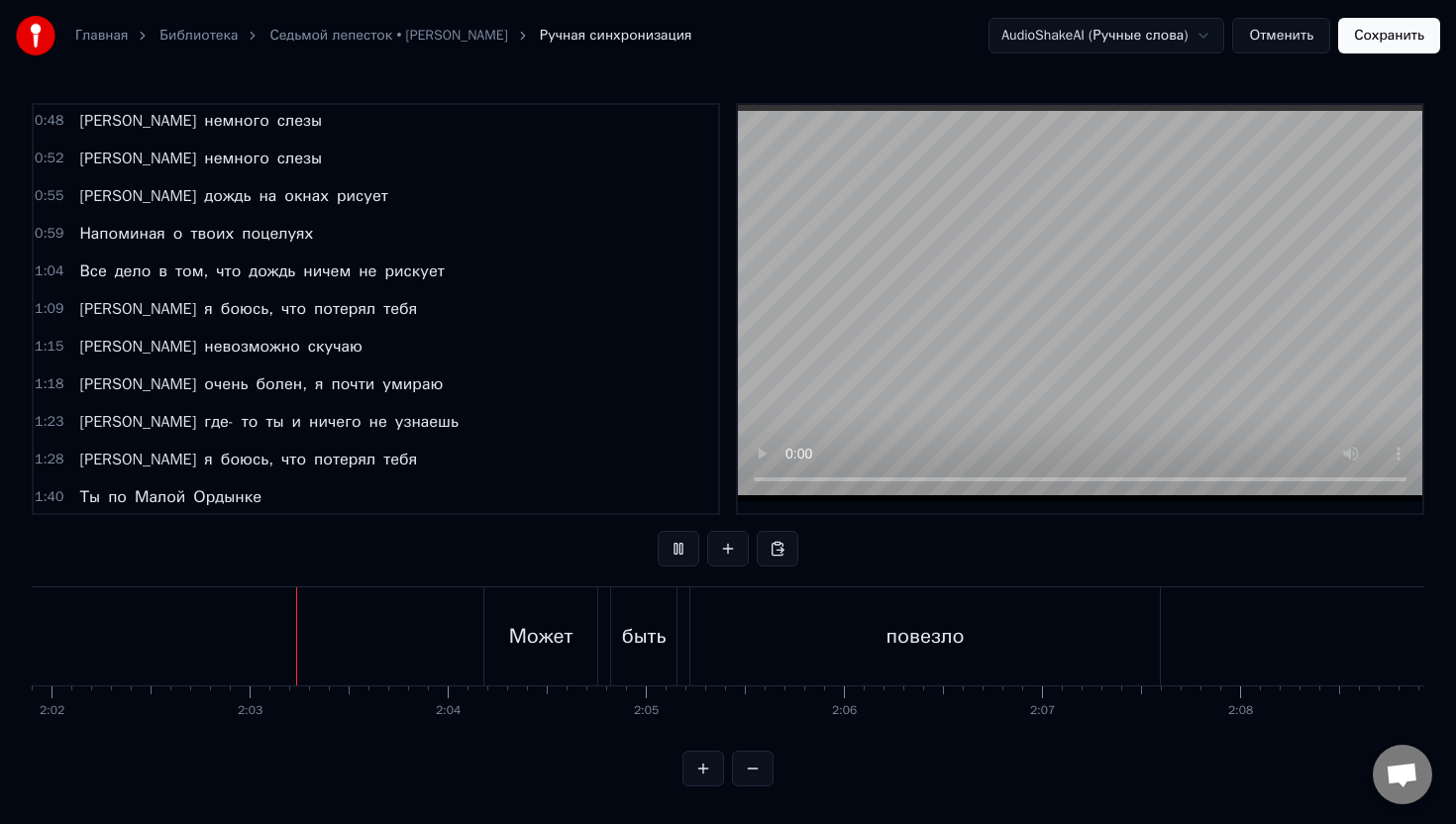 scroll, scrollTop: 0, scrollLeft: 24160, axis: horizontal 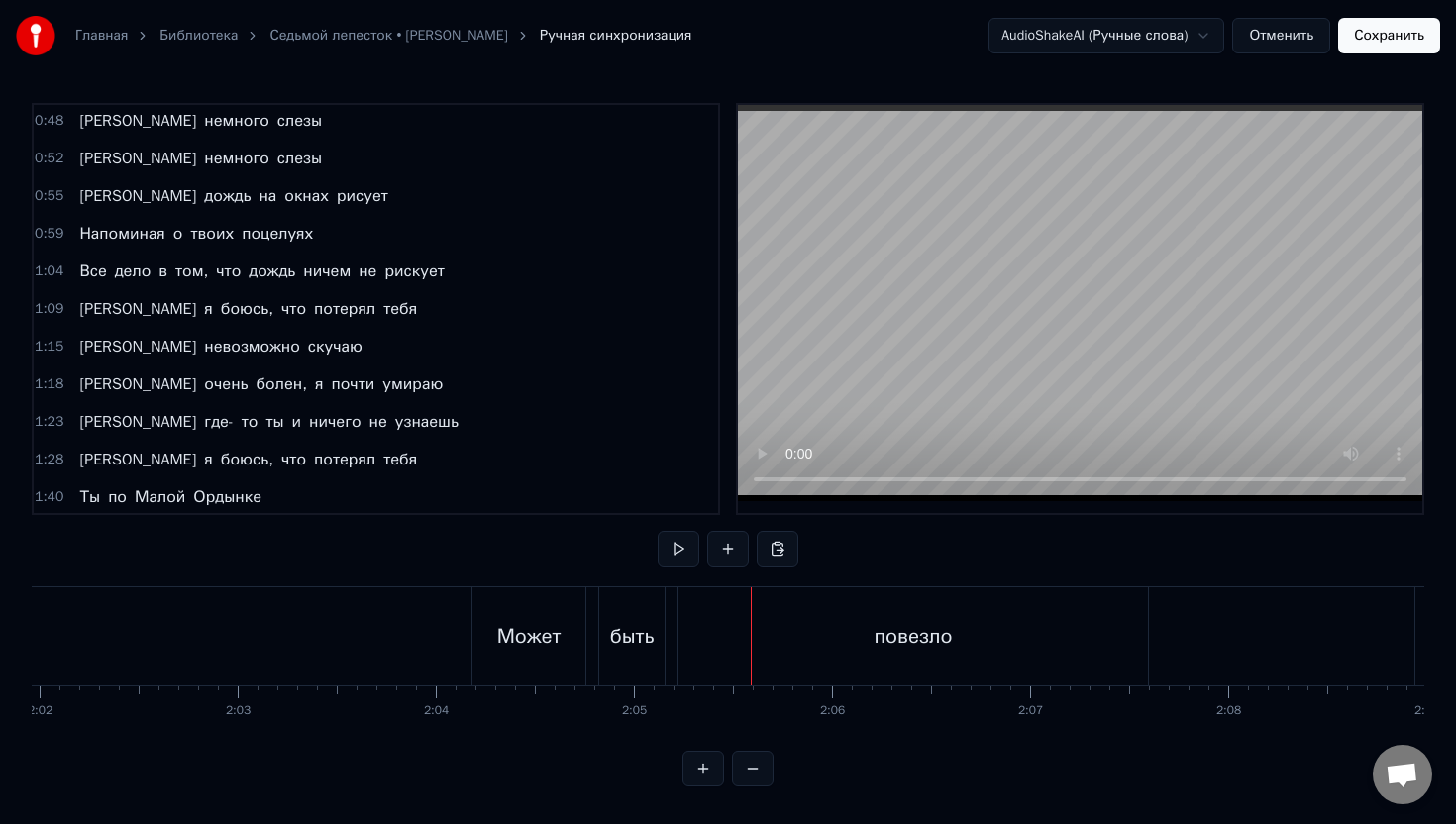 click on "Может" at bounding box center [529, 636] 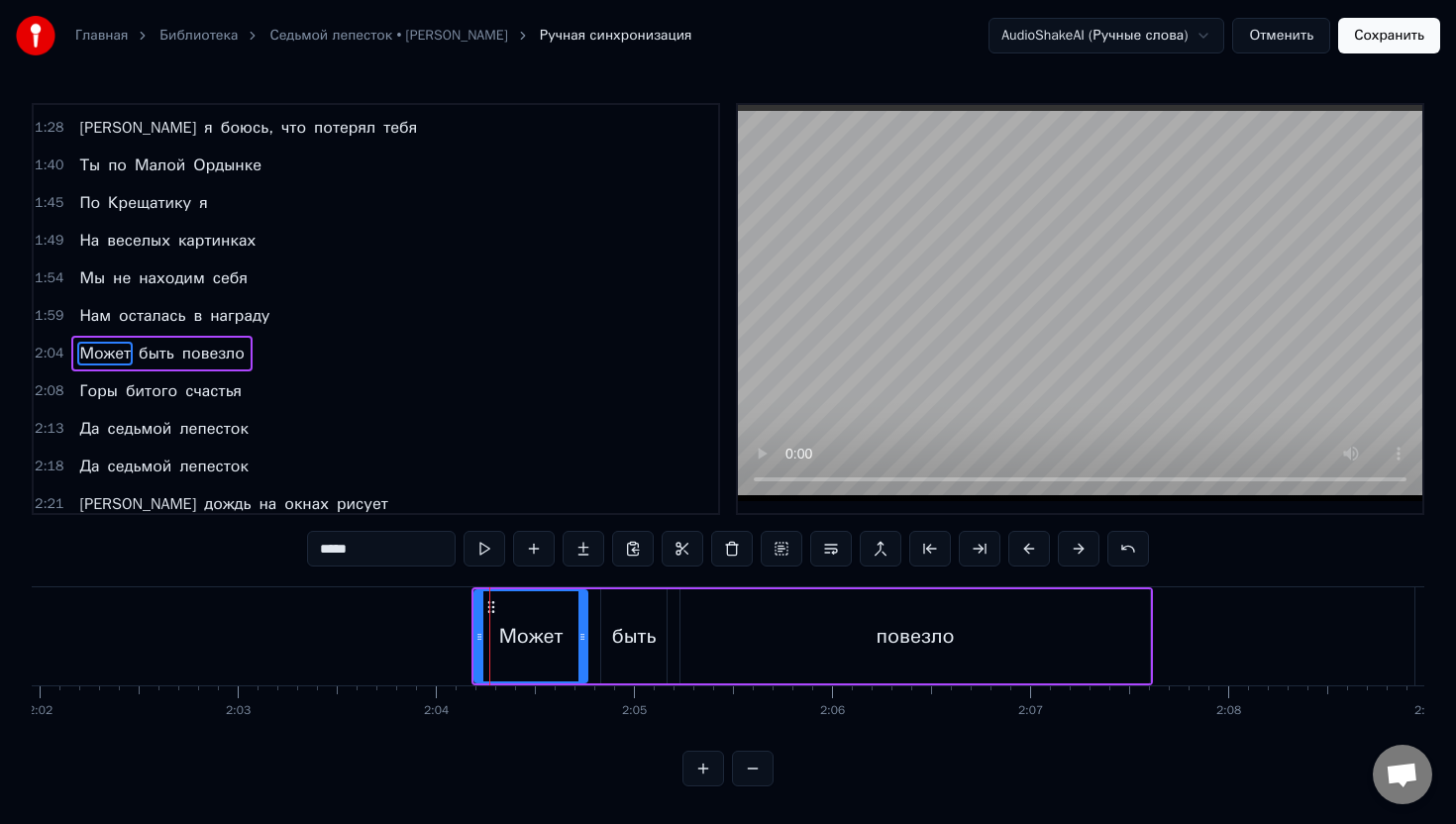 scroll, scrollTop: 643, scrollLeft: 0, axis: vertical 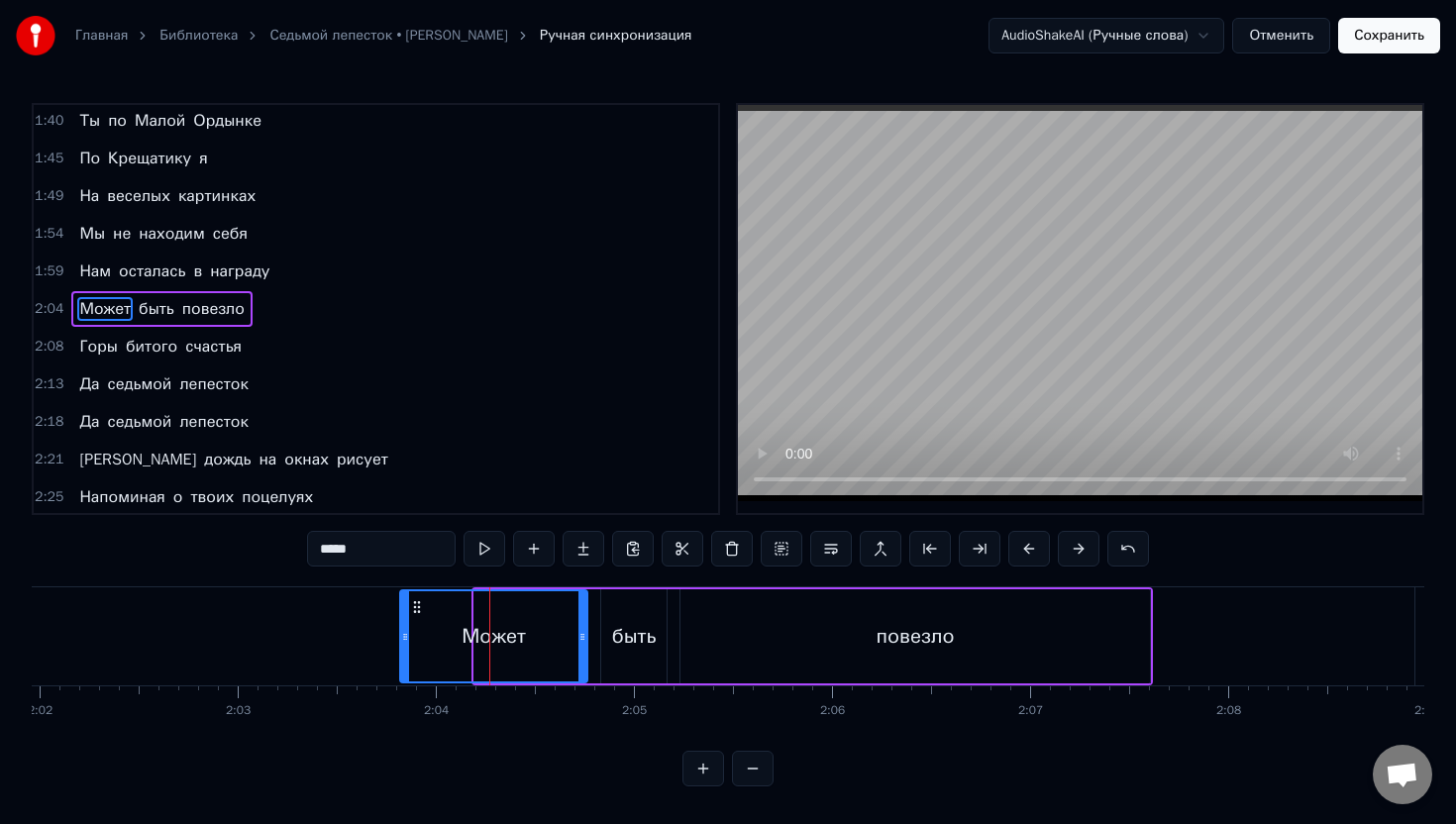 drag, startPoint x: 478, startPoint y: 629, endPoint x: 404, endPoint y: 629, distance: 74 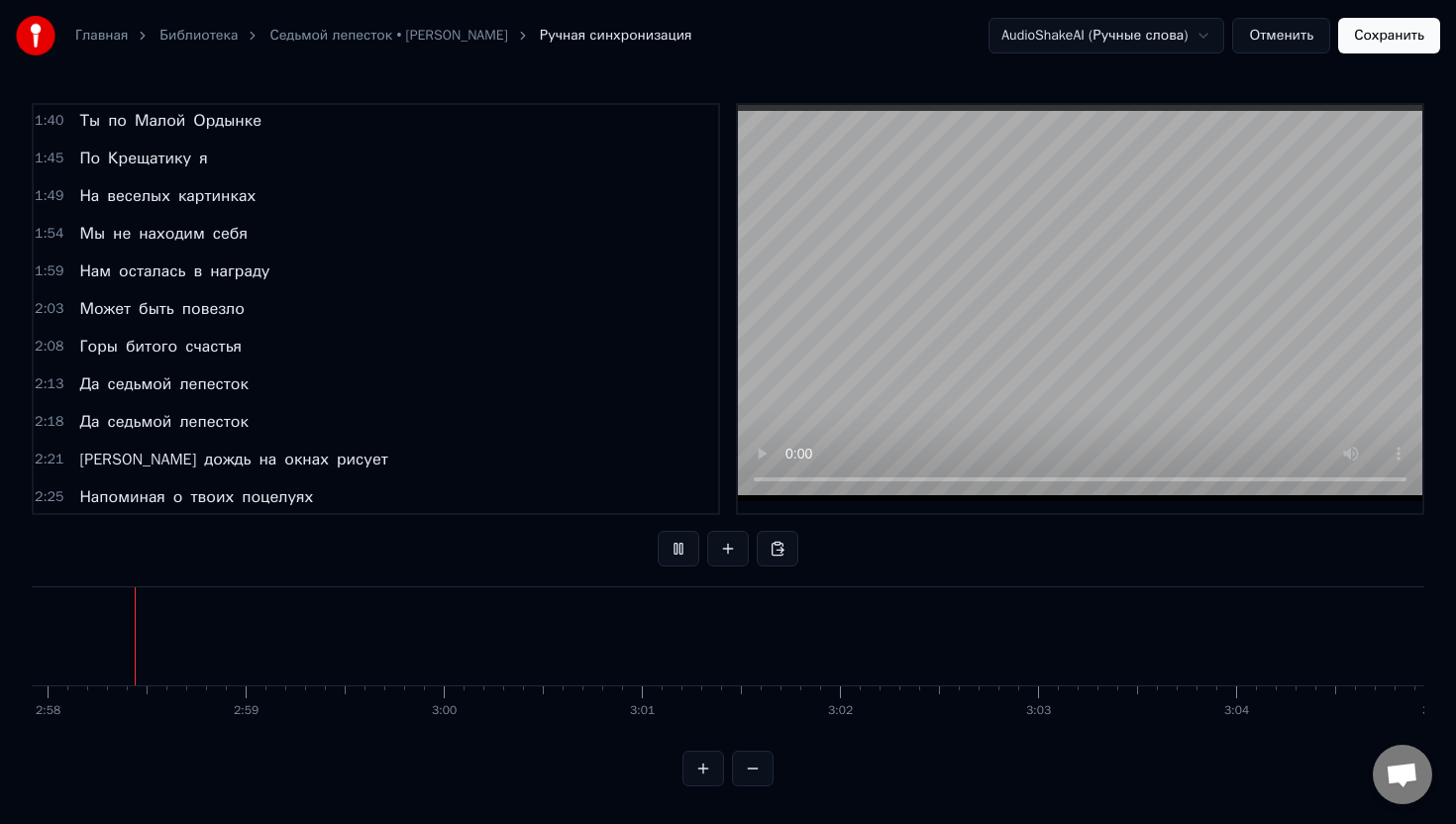 scroll, scrollTop: 0, scrollLeft: 35285, axis: horizontal 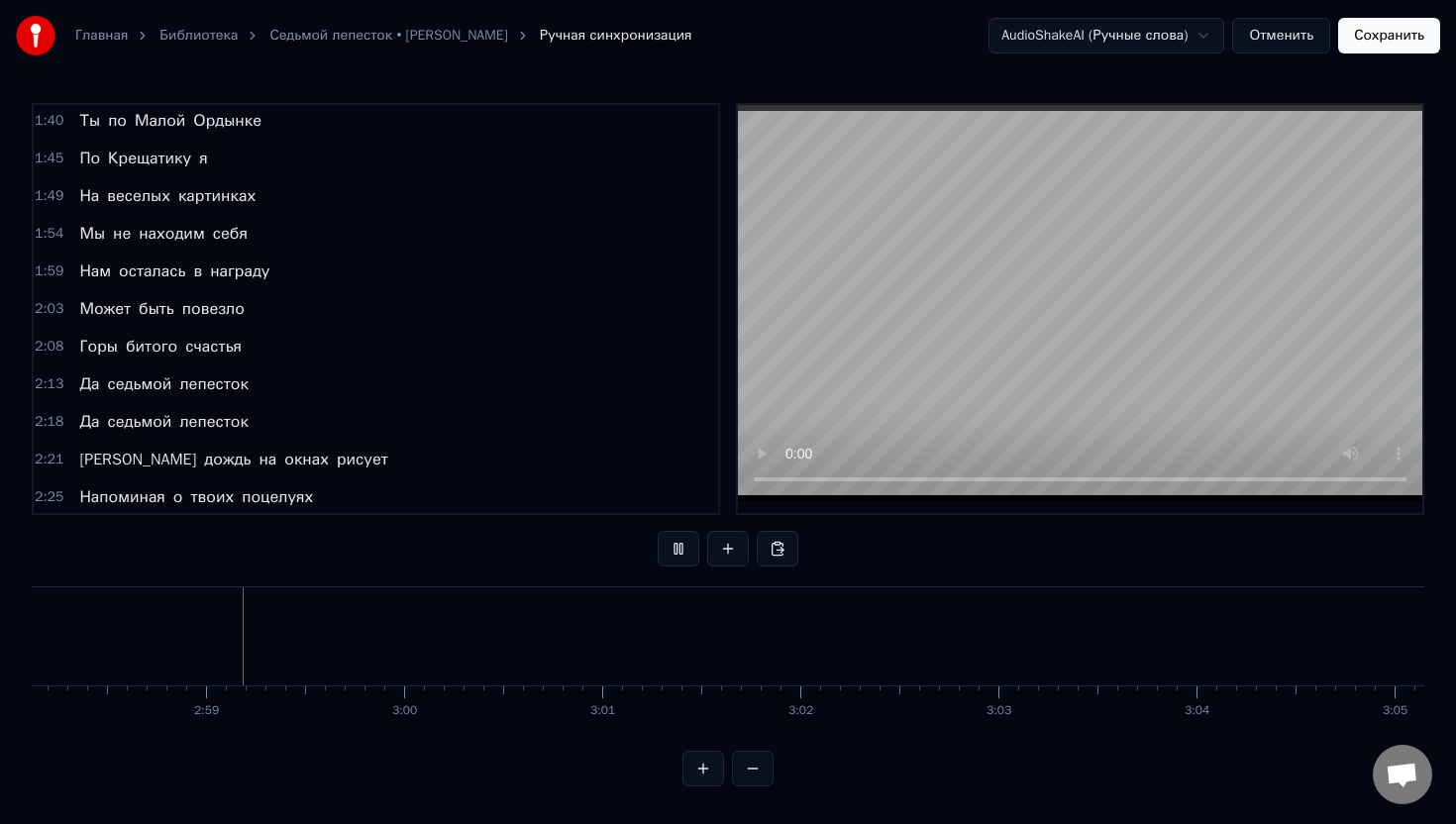 click on "Сохранить" at bounding box center [1389, 36] 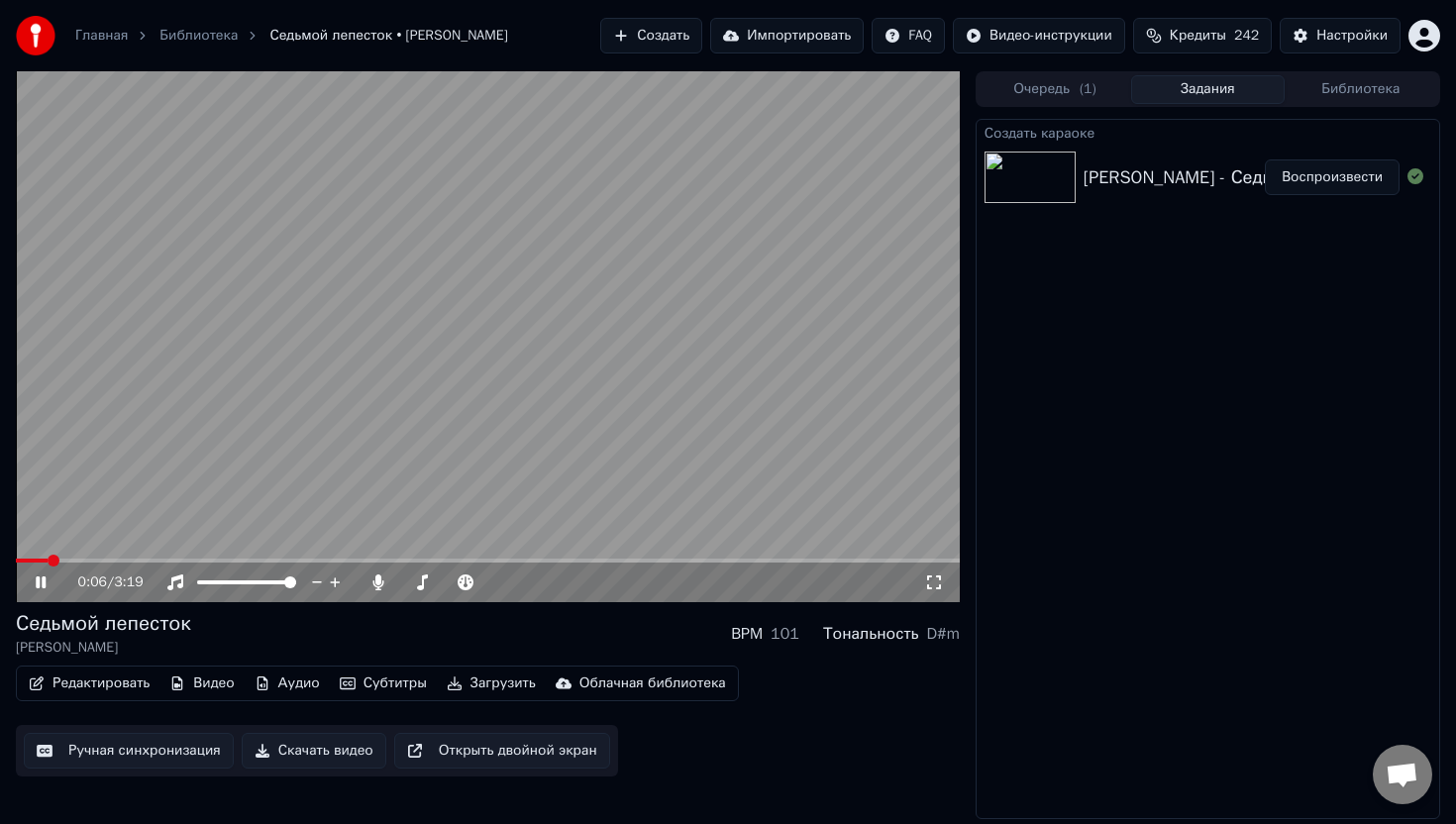 click on "Редактировать" at bounding box center (89, 683) 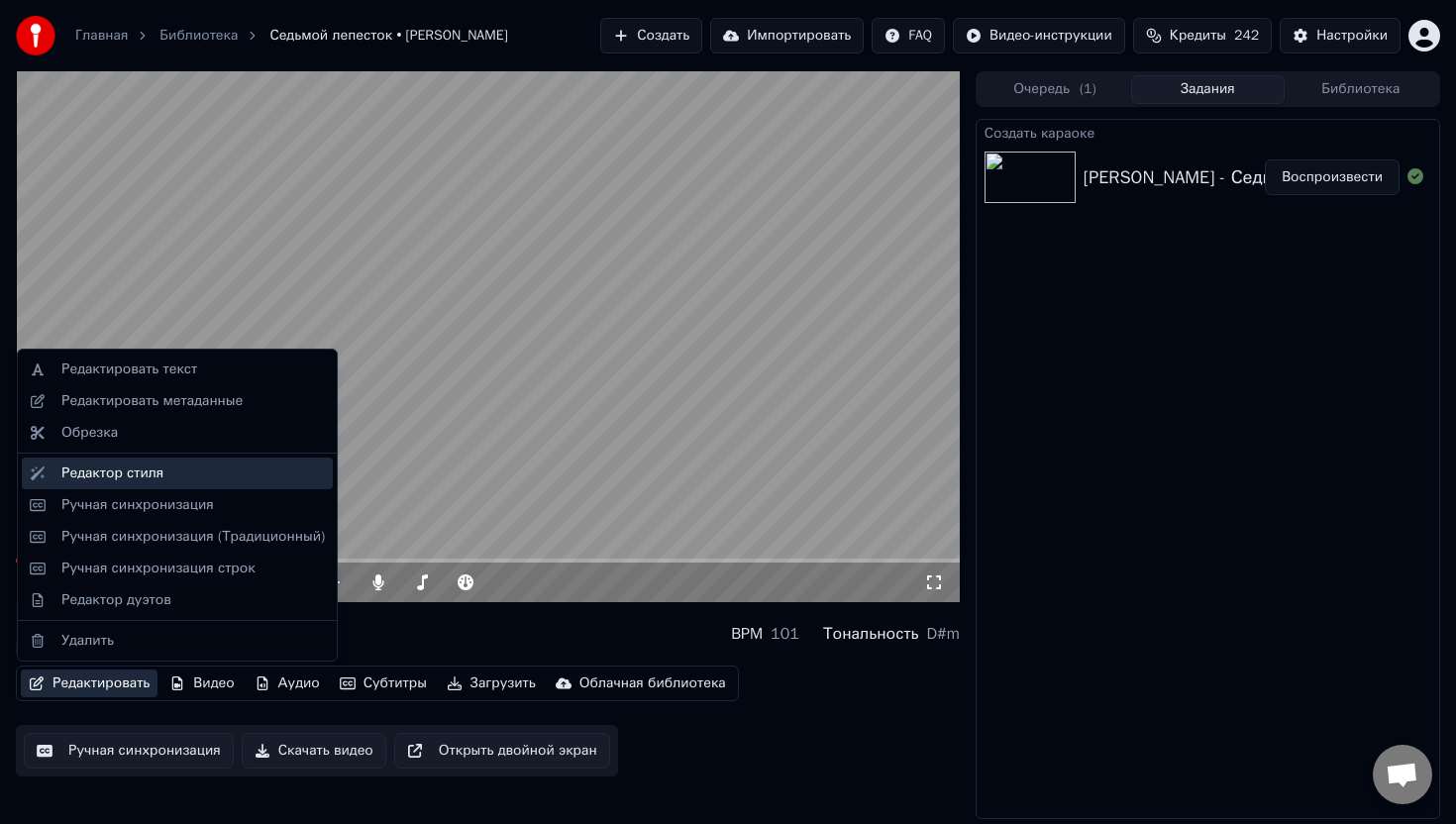 click on "Редактор стиля" at bounding box center (112, 473) 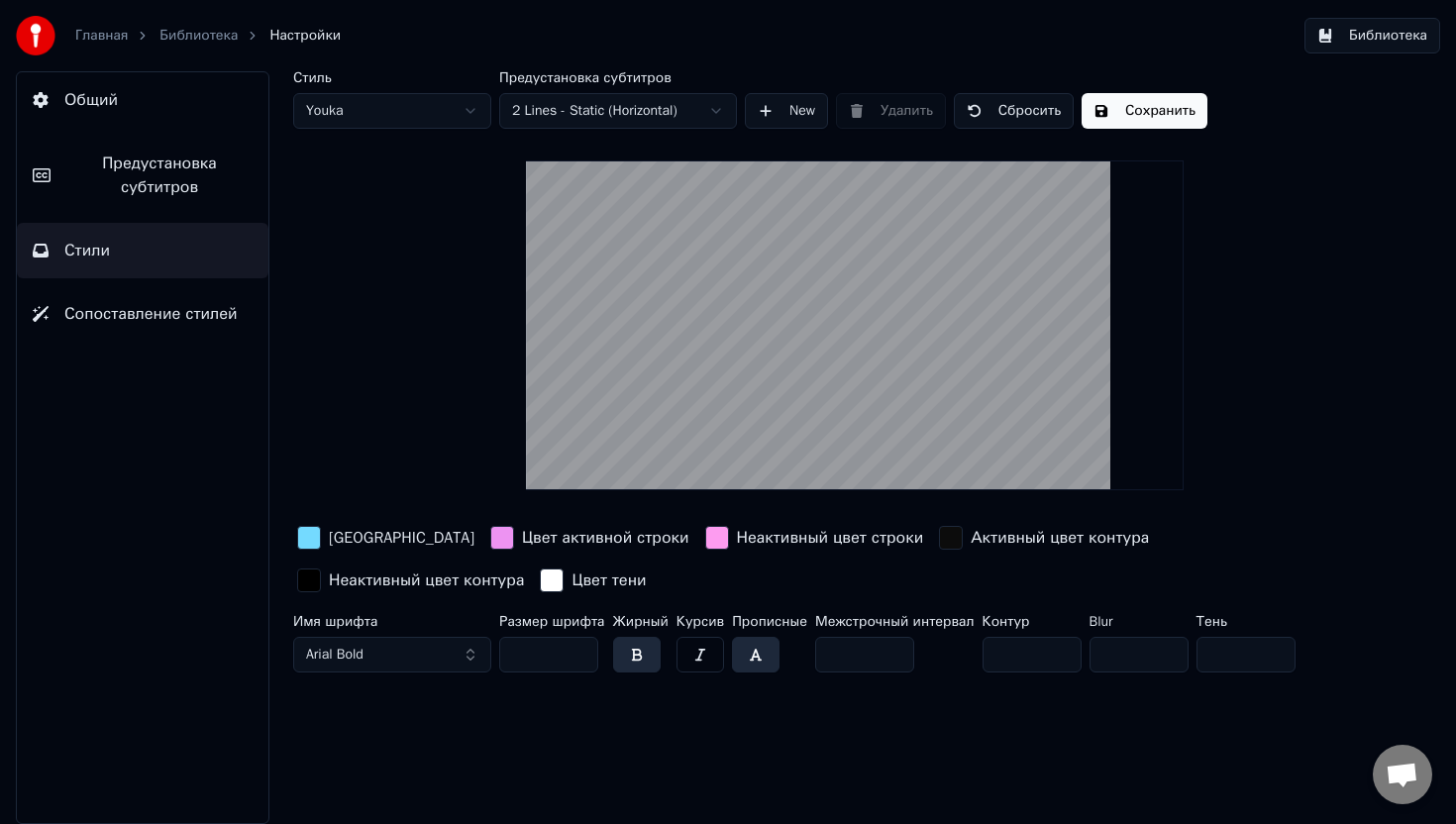 click on "Сохранить" at bounding box center (1144, 111) 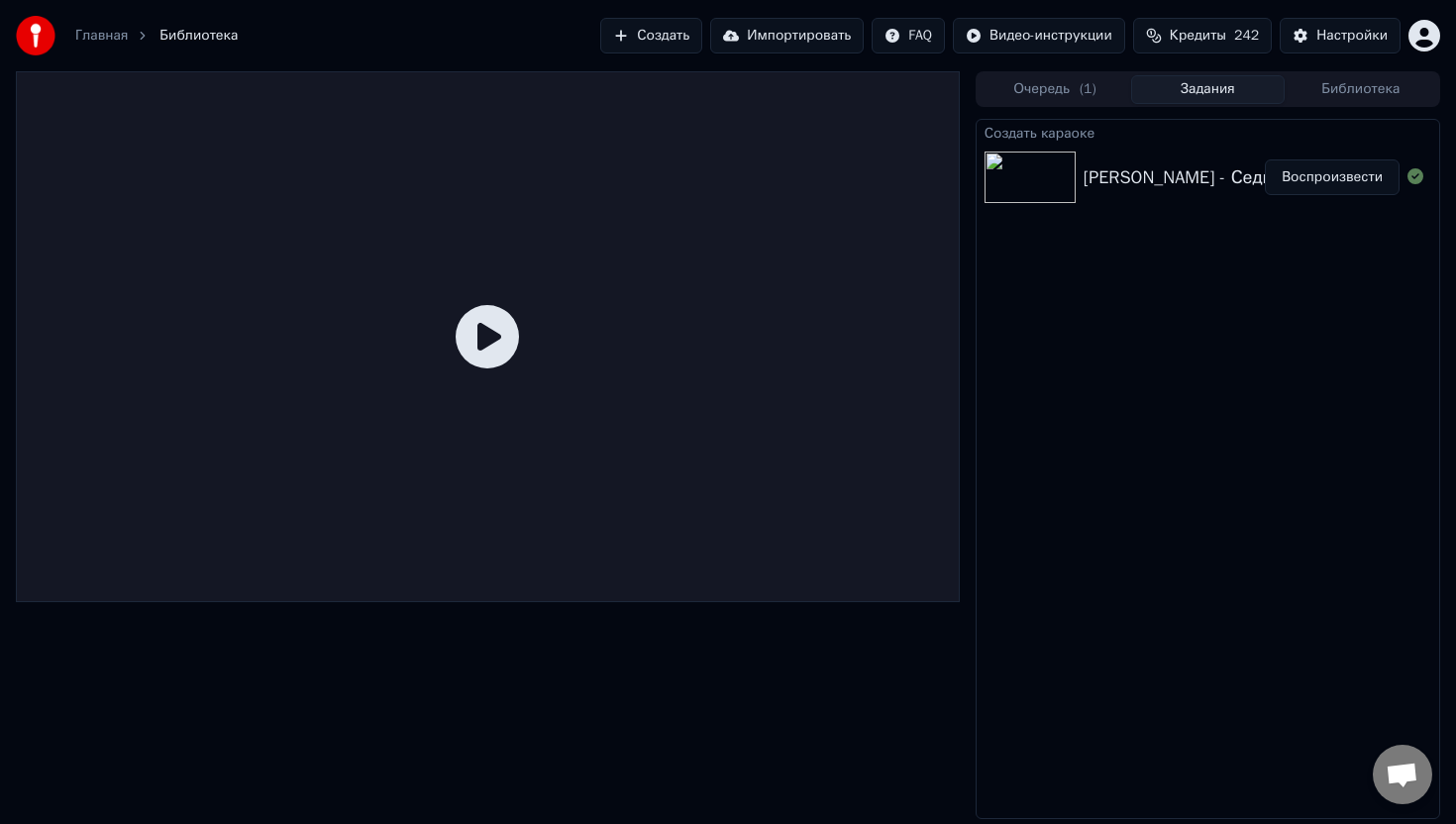 click on "Создать караоке [PERSON_NAME] - Седьмой лепесток (Cover) Воспроизвести" at bounding box center [1207, 468] 